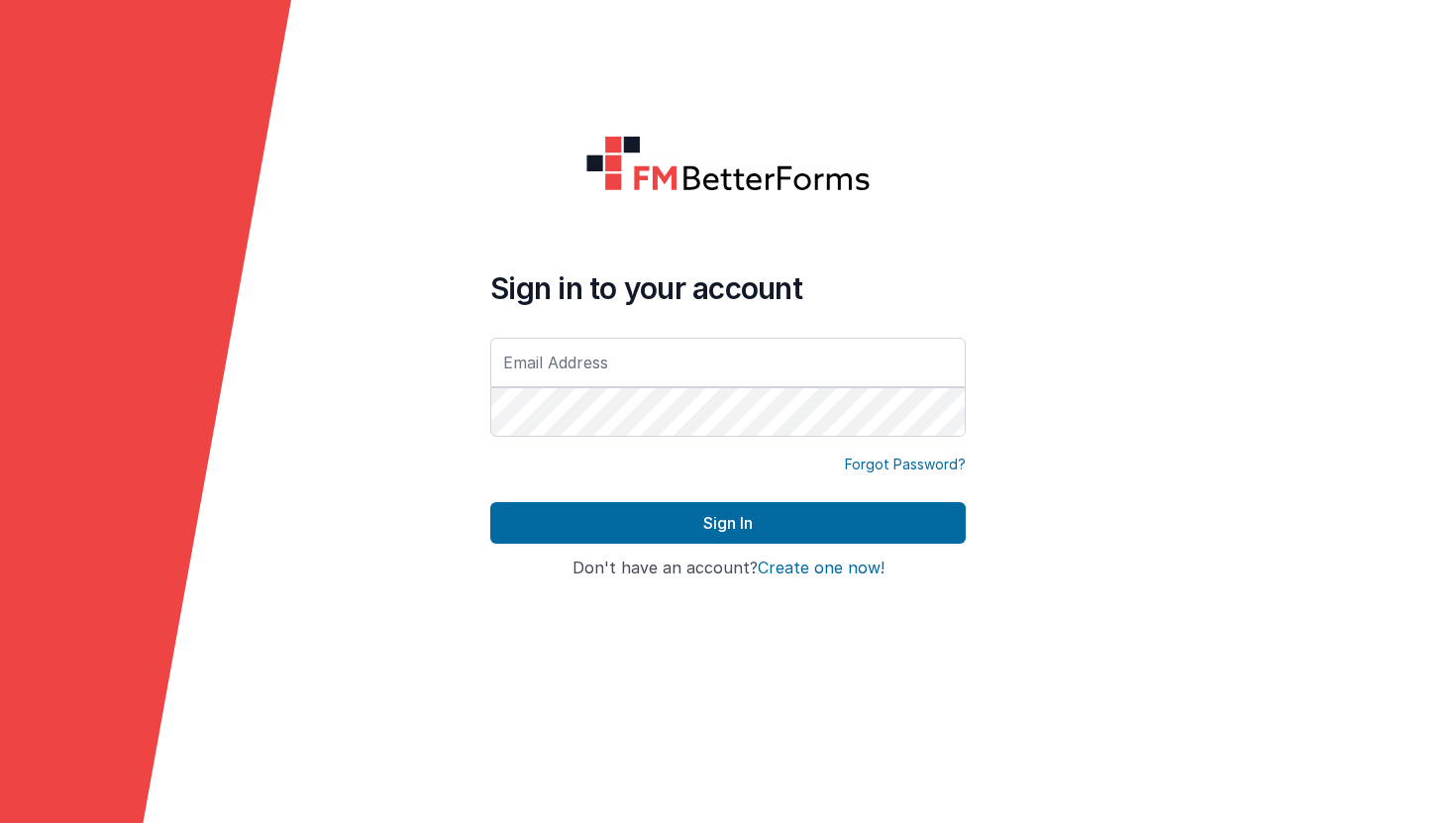 scroll, scrollTop: 0, scrollLeft: 0, axis: both 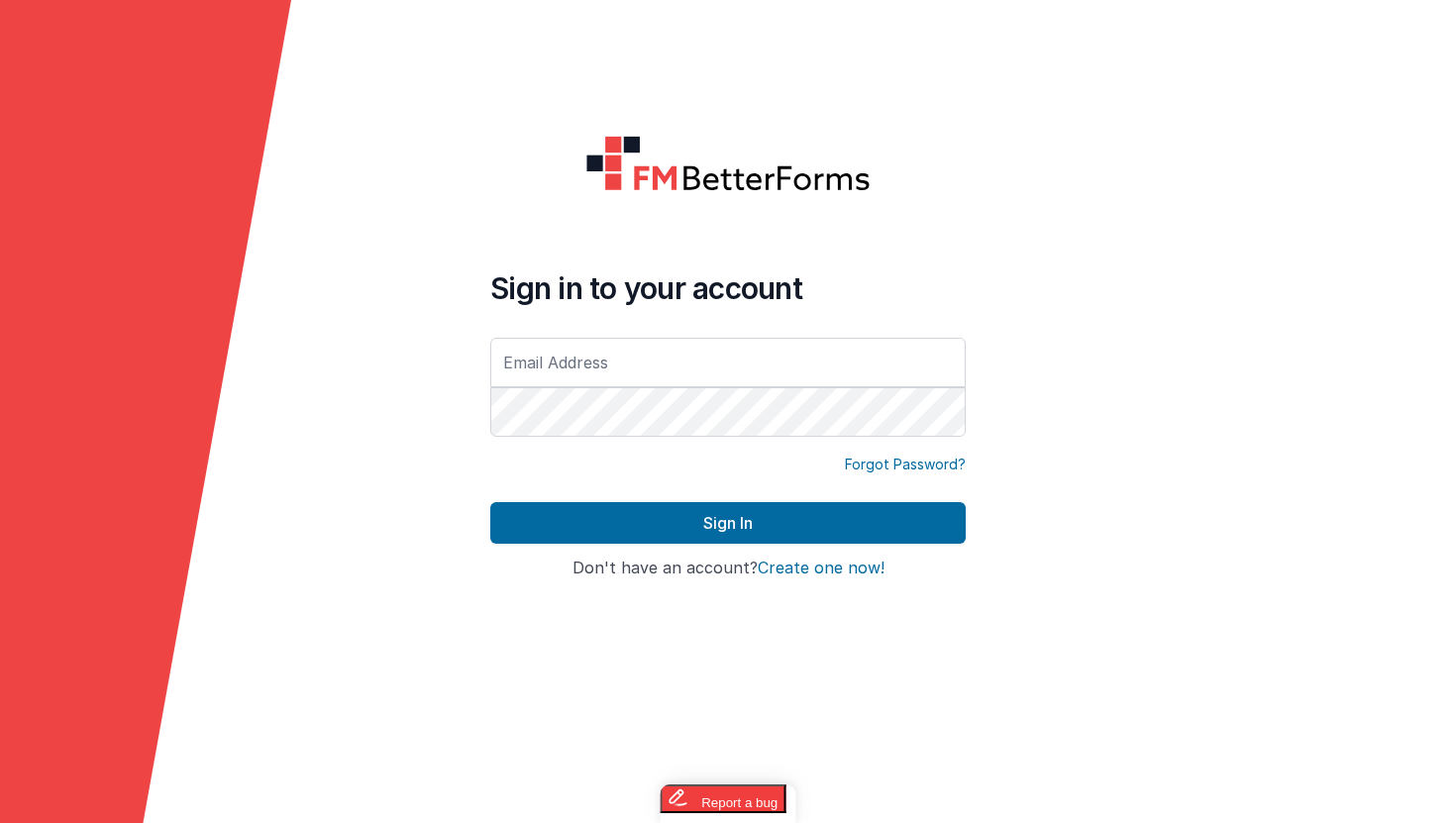 type on "[EMAIL]" 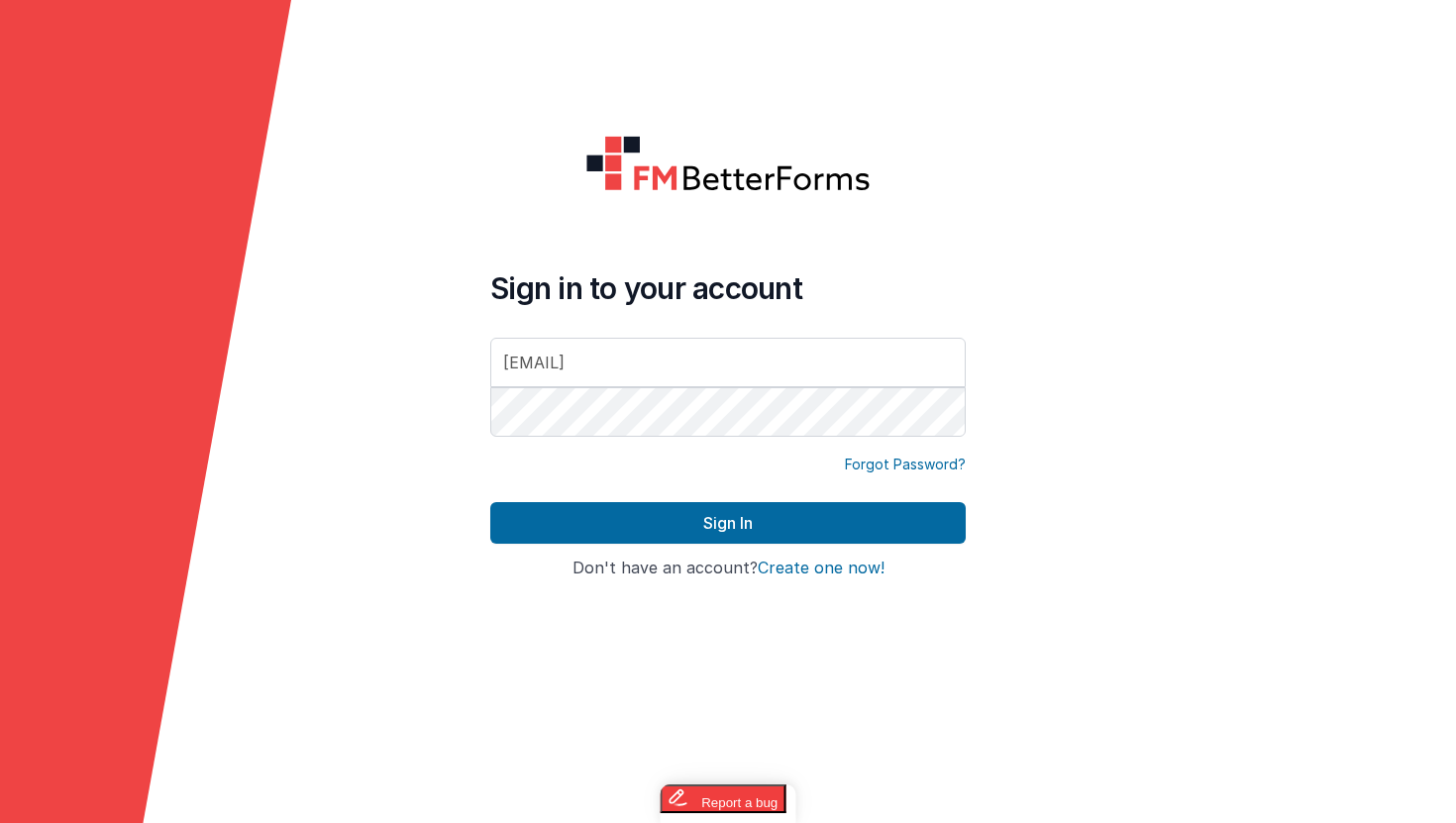 drag, startPoint x: 362, startPoint y: 560, endPoint x: 411, endPoint y: 556, distance: 49.162994 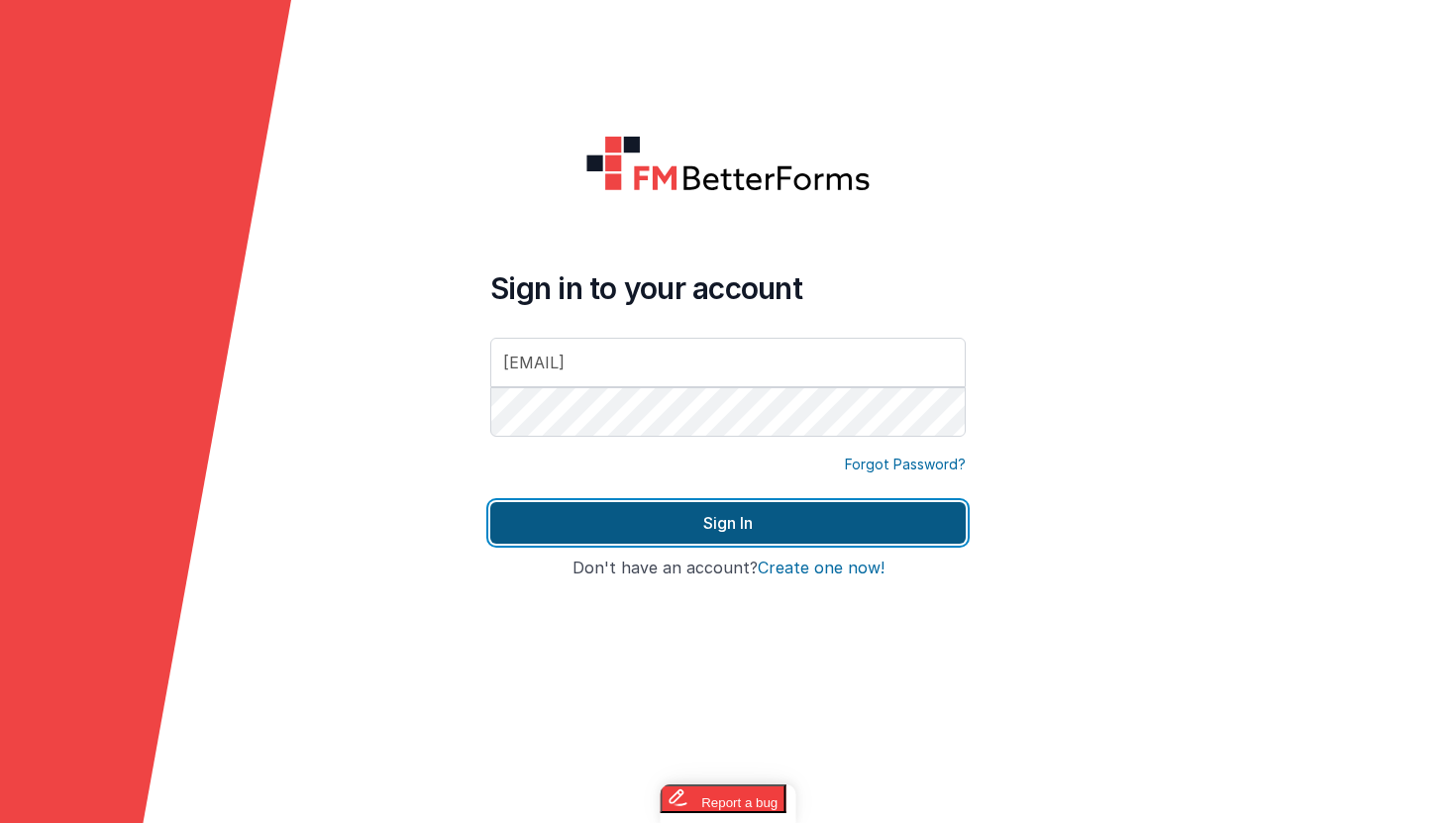 click on "Sign In" at bounding box center (728, 523) 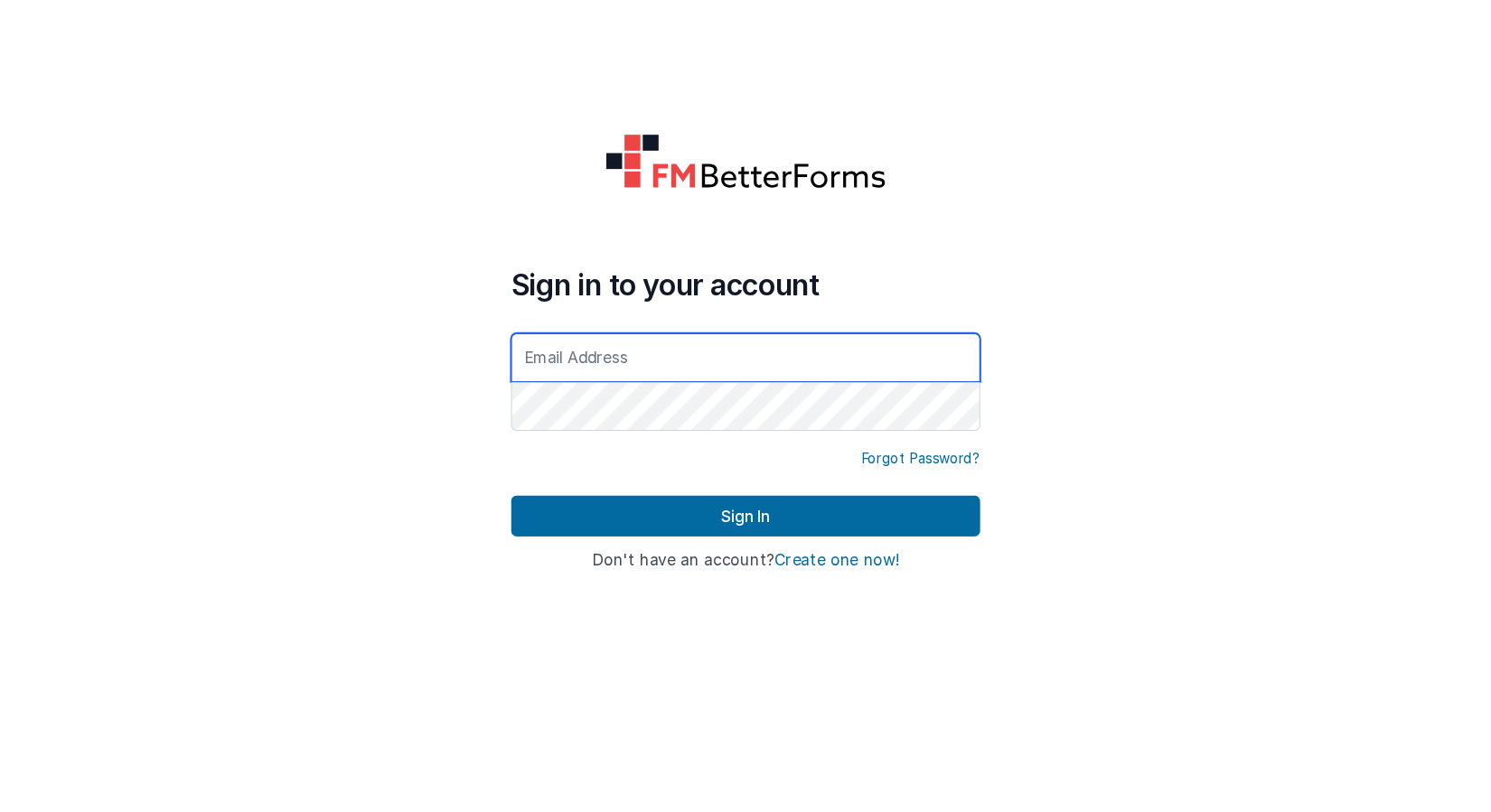 scroll, scrollTop: 0, scrollLeft: 0, axis: both 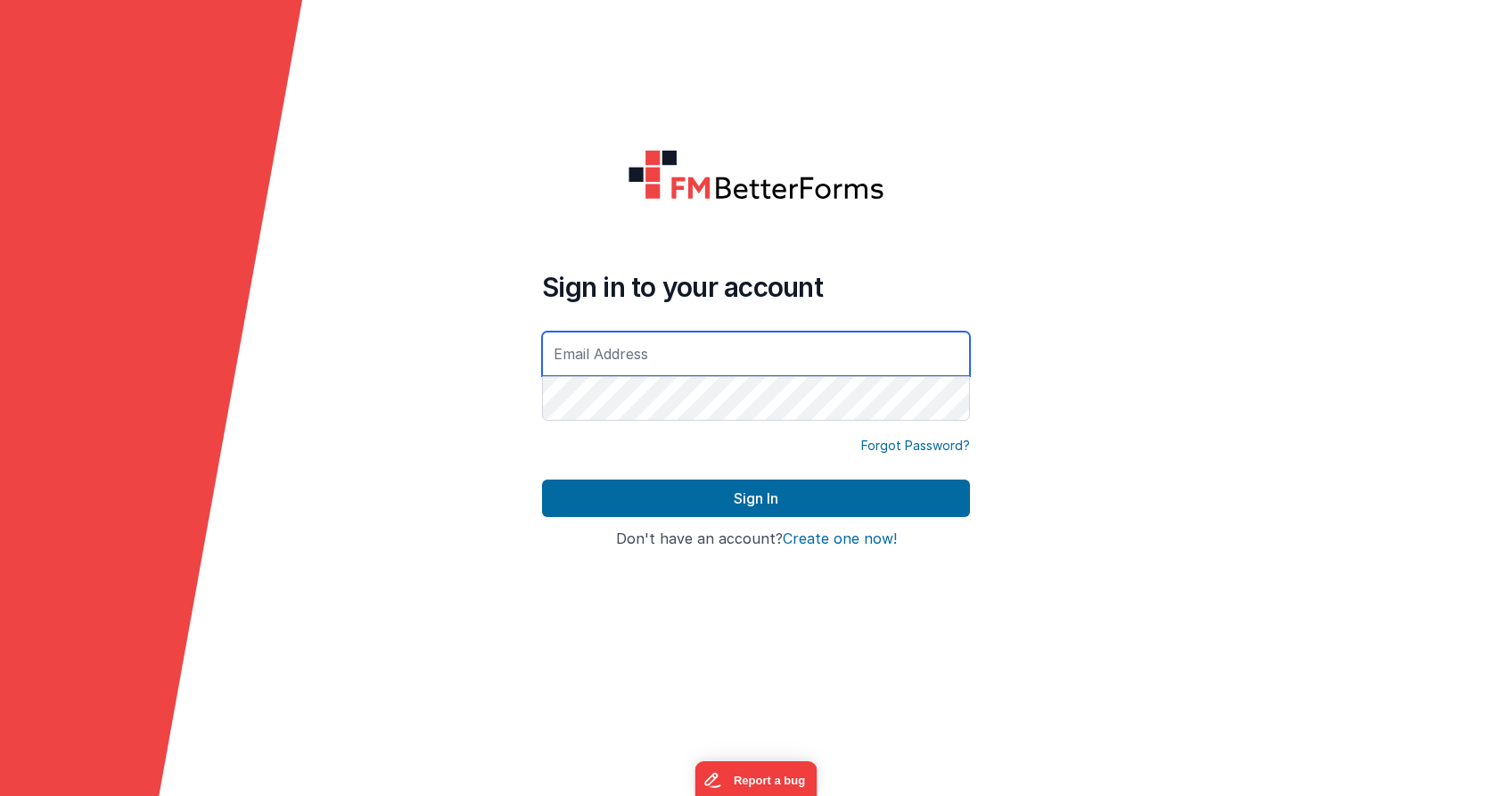 type on "eric.smoger@example.com" 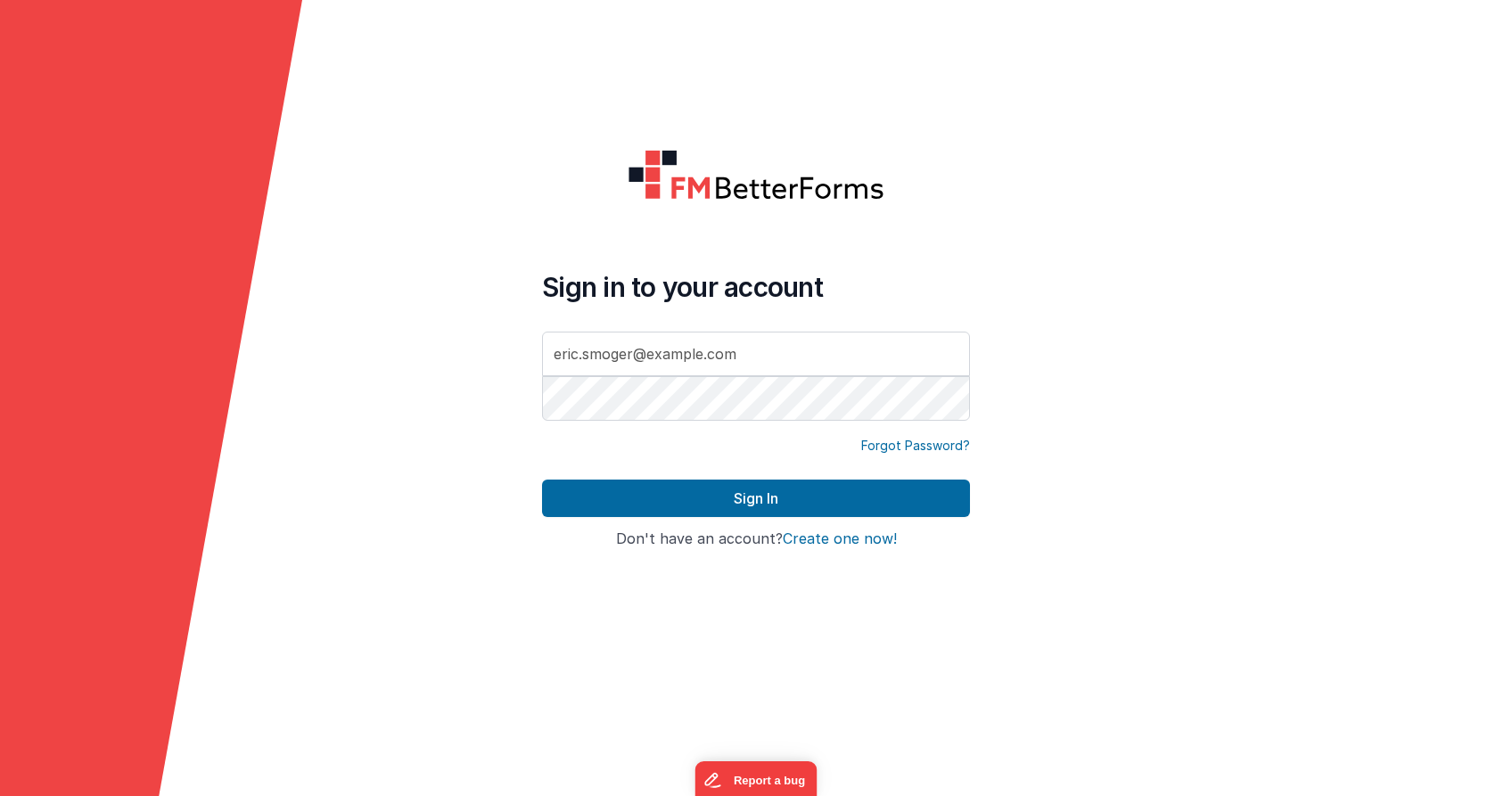 click on "Sign in to your account
eric.smoger@example.com     Forgot Password?
Sign In
Sign in with Google
Don't have an account?
Create one now!" at bounding box center (756, 398) 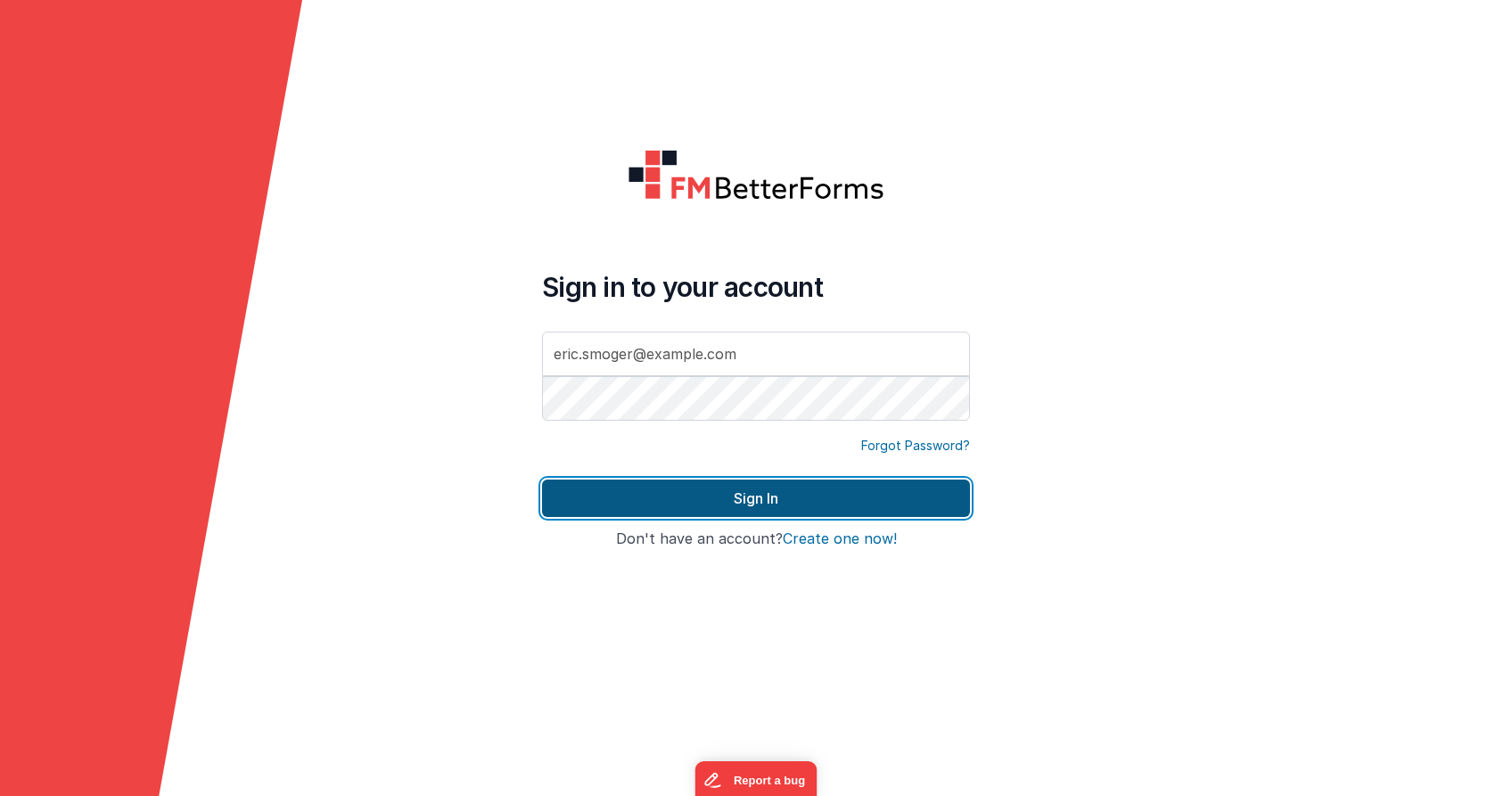 click on "Sign In" at bounding box center [756, 498] 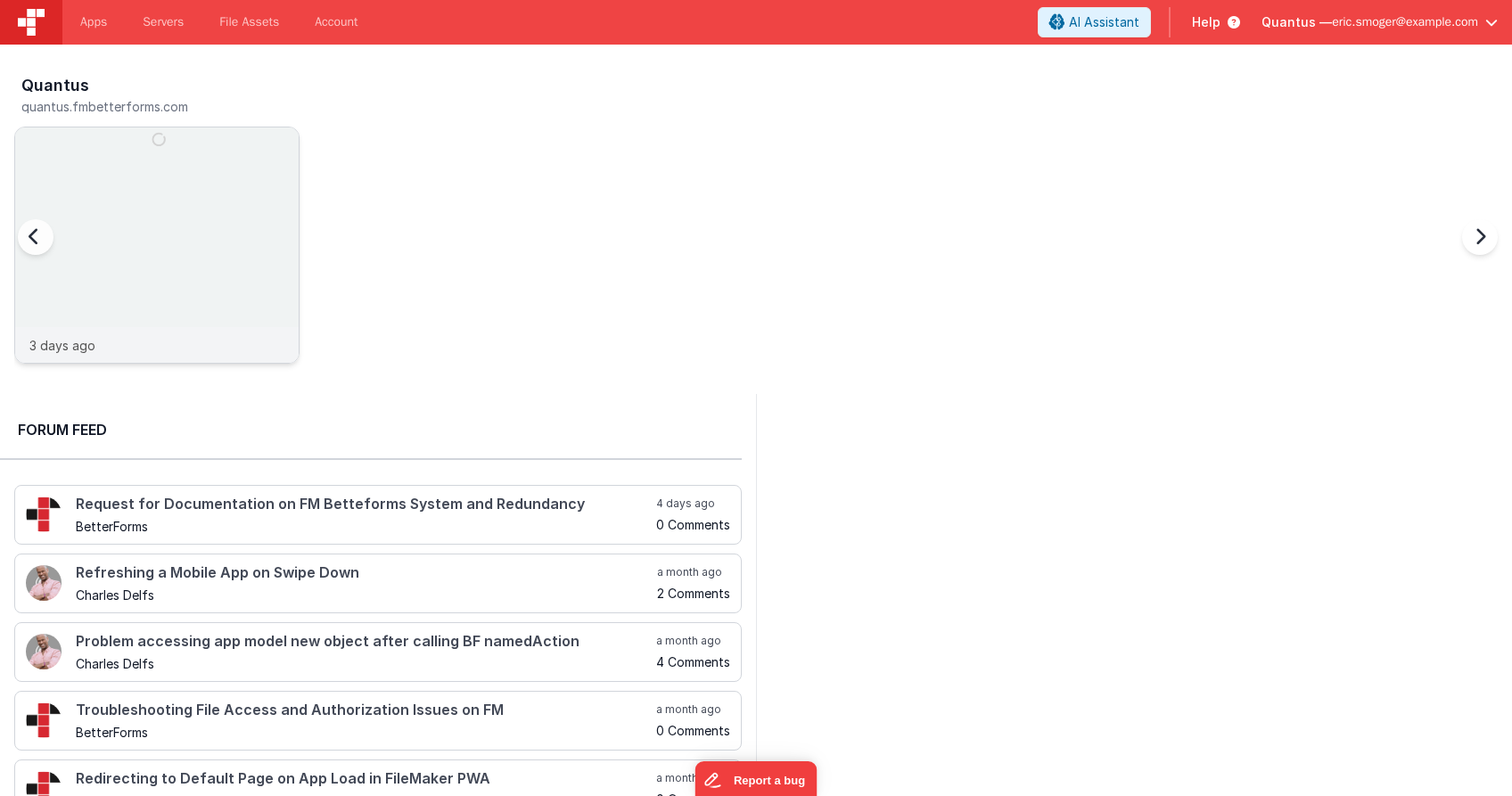 click at bounding box center (157, 269) 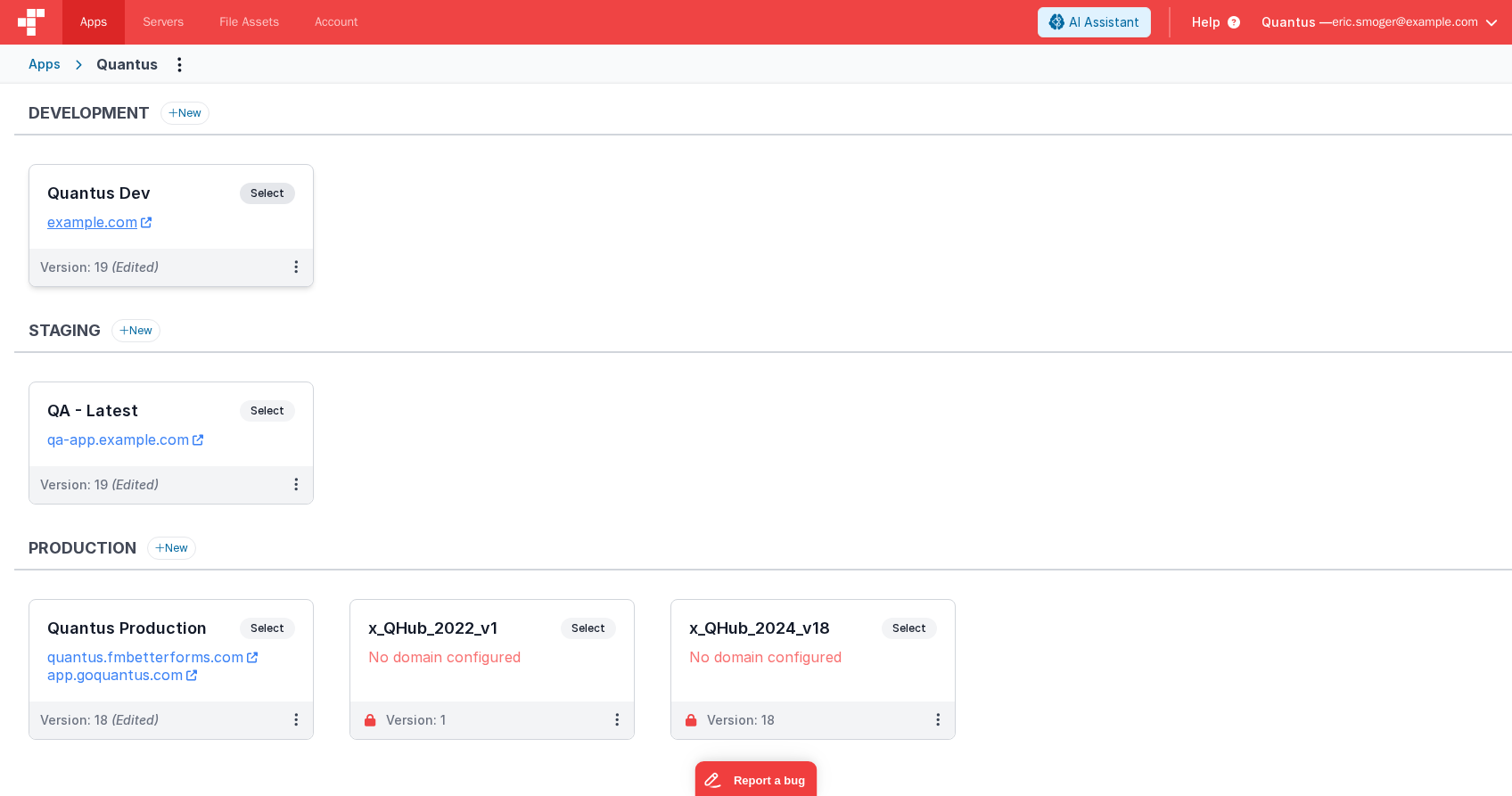 click on "Quantus Dev" at bounding box center (144, 193) 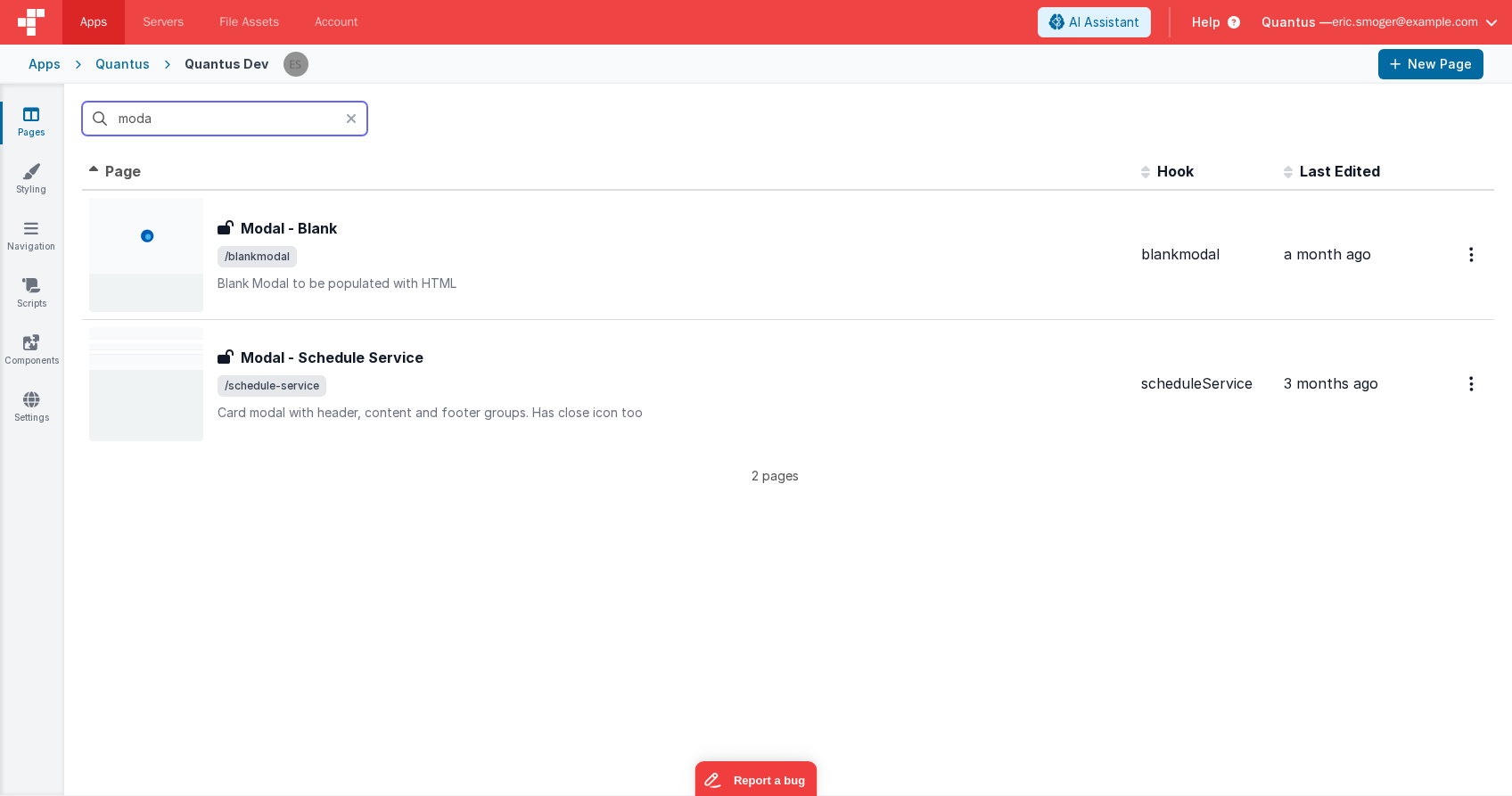 type on "modal" 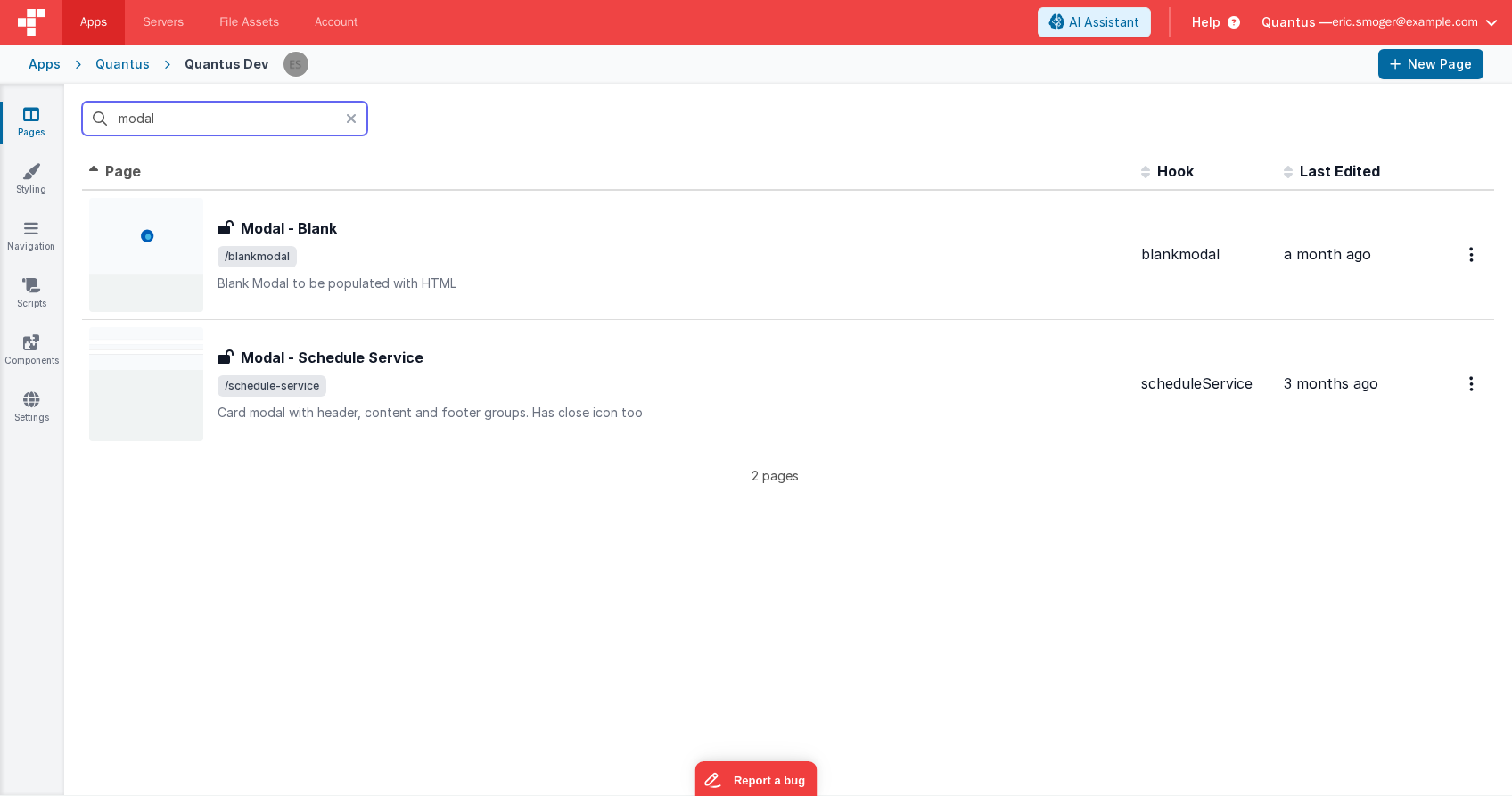 click on "modal" at bounding box center [225, 119] 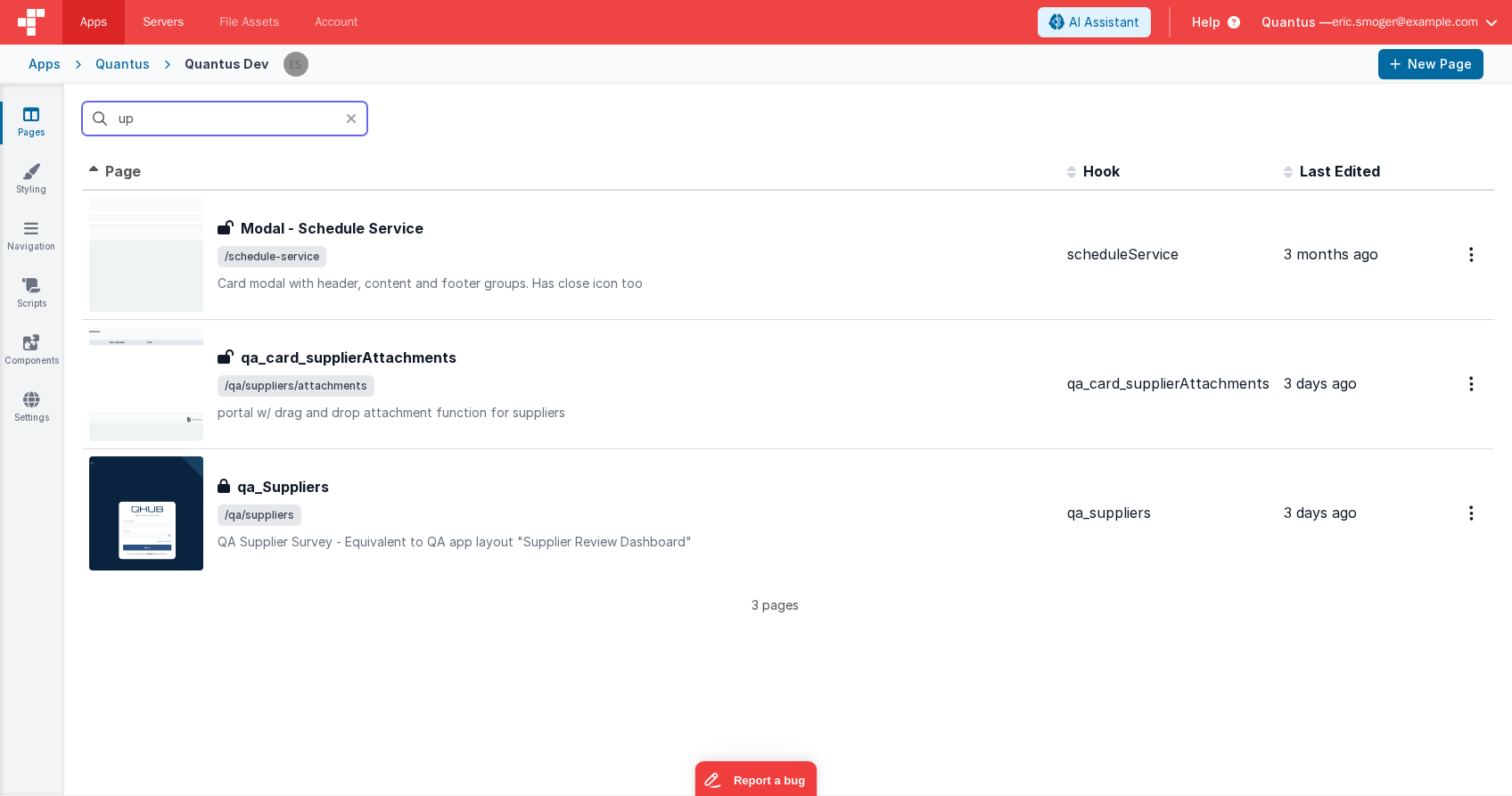 type on "up" 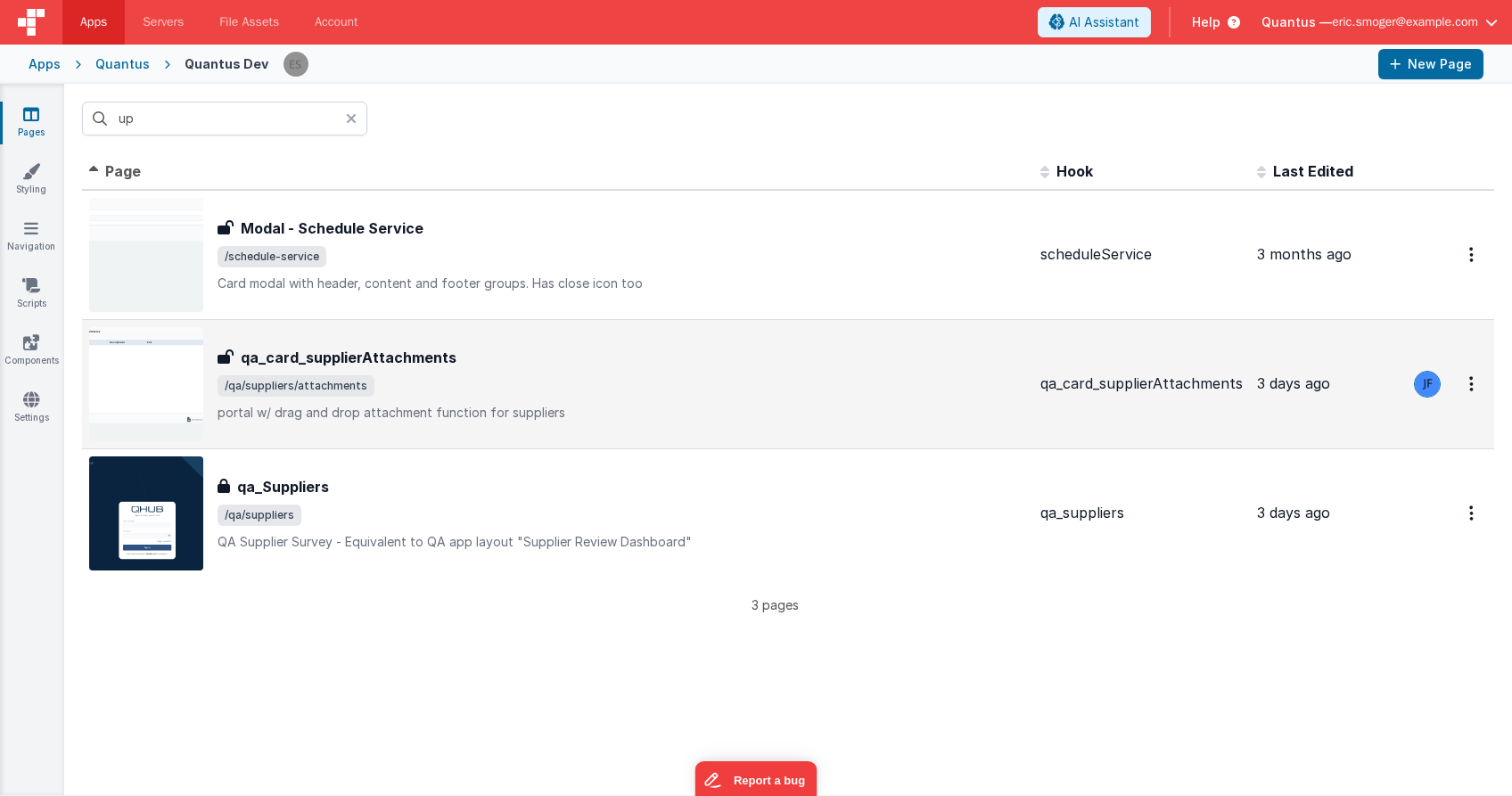 click on "/qa/suppliers/attachments" at bounding box center (621, 386) 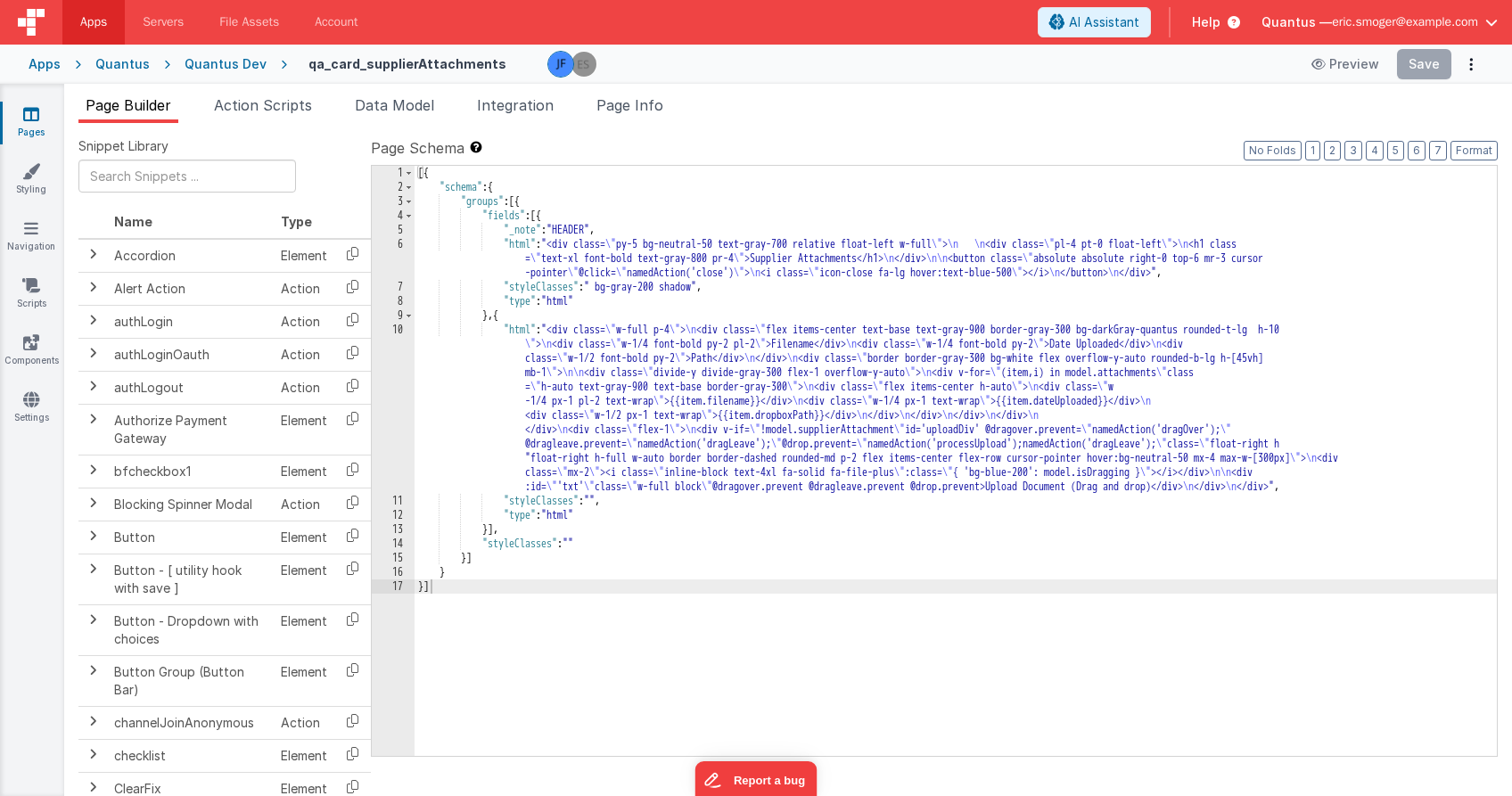 click on "[      {"schema" :  {           "groups" :  [{                "fields" :  [{                     "_note" :  "HEADER" ,                     "html" :  "<div class= \" py-5 bg-neutral-50 text-gray-700 relative float-left w-full \" > \n     \n     <div class= \" pl-4 pt-0 float-left \" > \n         <h1 class                      = \" text-xl font-bold text-gray-800 pr-4 \" >Supplier Attachments</h1> \n     </div> \n\n     <button class= \" absolute absolute right-0 top-6 mr-3 cursor                      -pointer \"  @click= \" namedAction('close')  \" > \n         <i class= \" icon-close fa-lg hover:text-blue-500 \" ></i> \n     </button> \n </div>" ,                     "styleClasses" :  " bg-gray-200 shadow" ,                     "type" :  "html"                } ,  {                     "html" :  "<div class= \" w-full p-4 \" > \n     <div class= \" flex items-center text-base text-gray-900 border-gray-300 bg-darkGray-quantus rounded-t-lg  h-10  \" > \n \" \" \n \" \" \n" at bounding box center [956, 475] 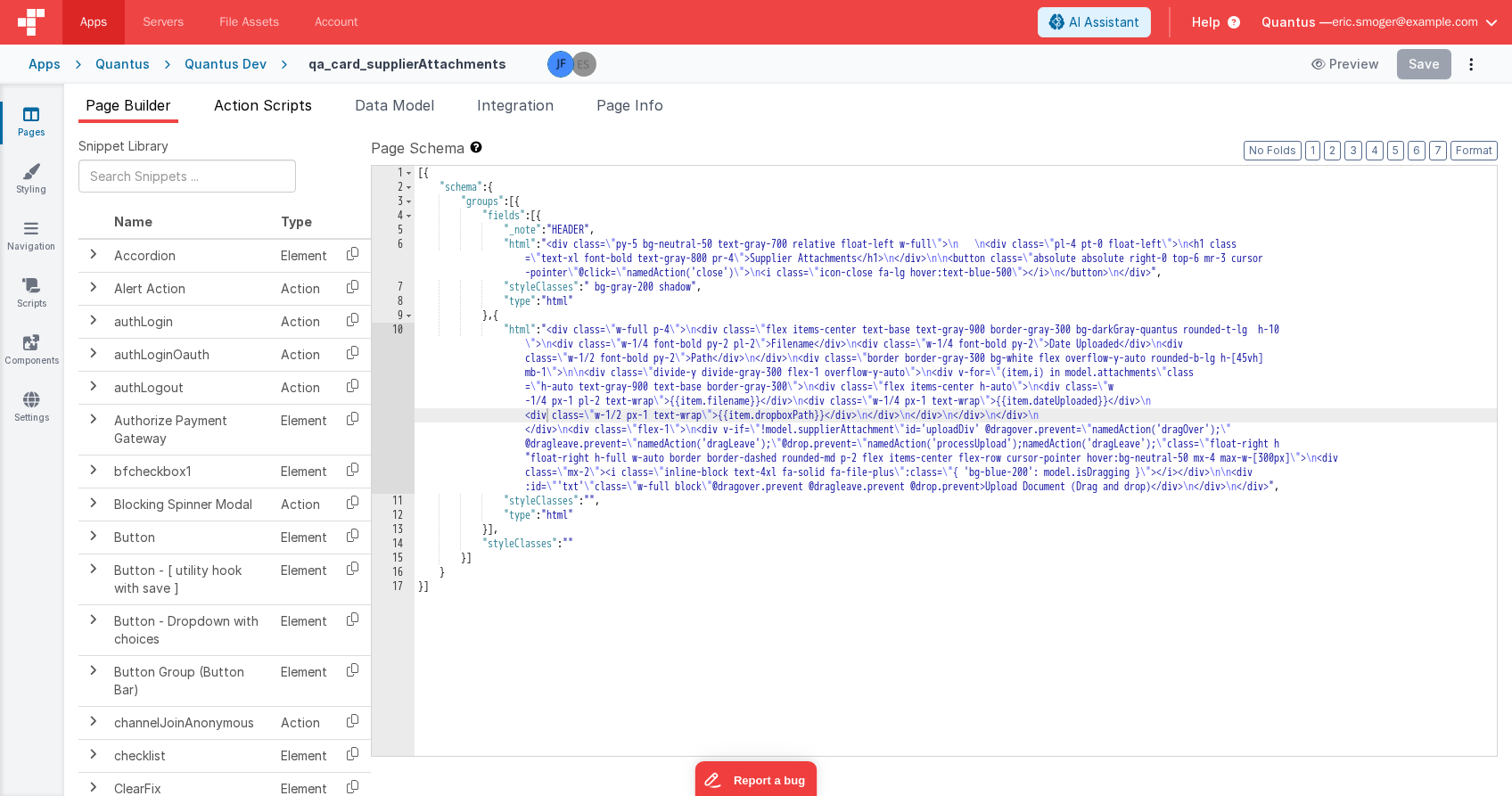 click on "Action Scripts" at bounding box center (263, 109) 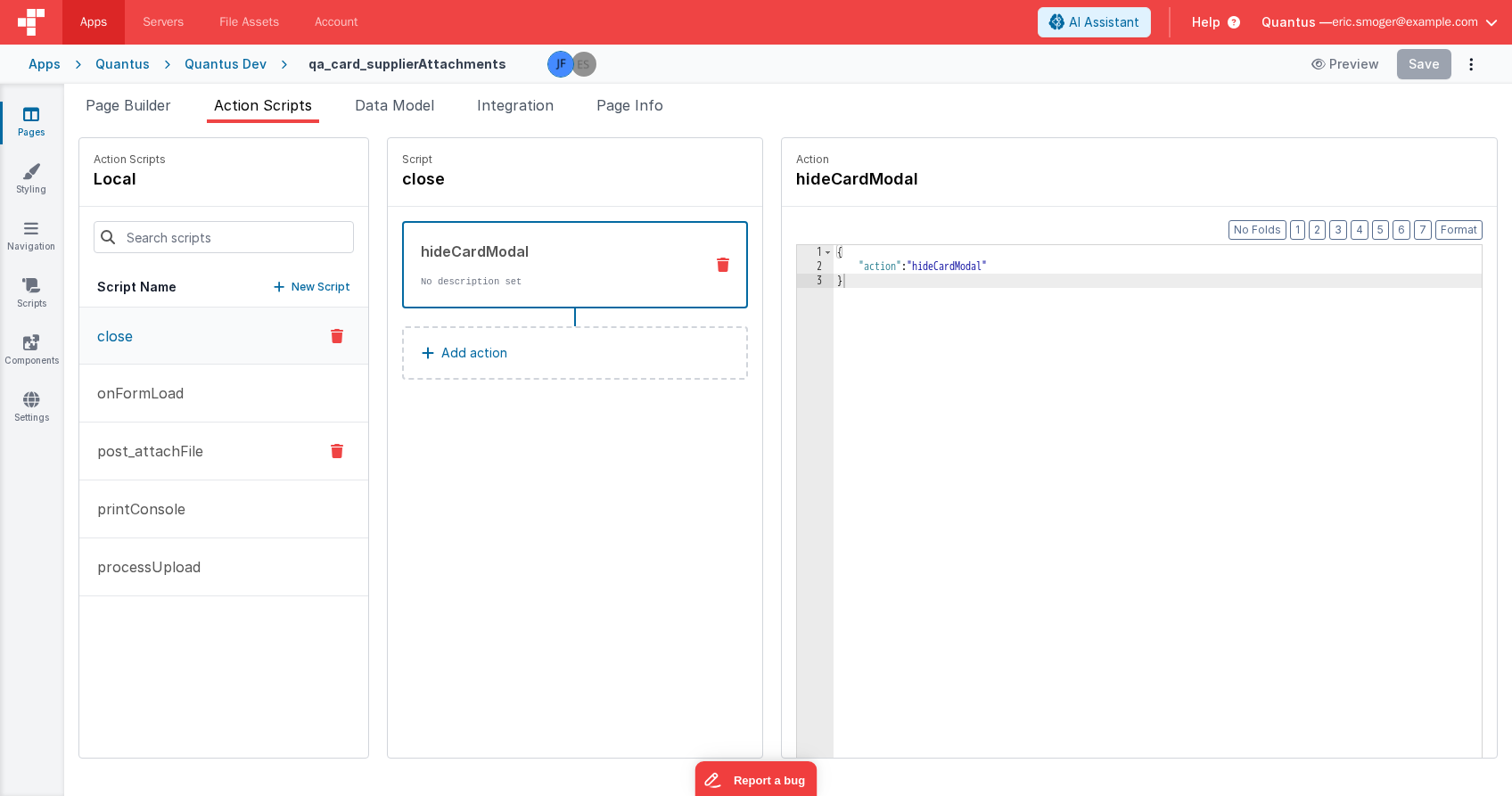 click on "post_attachFile" at bounding box center [144, 451] 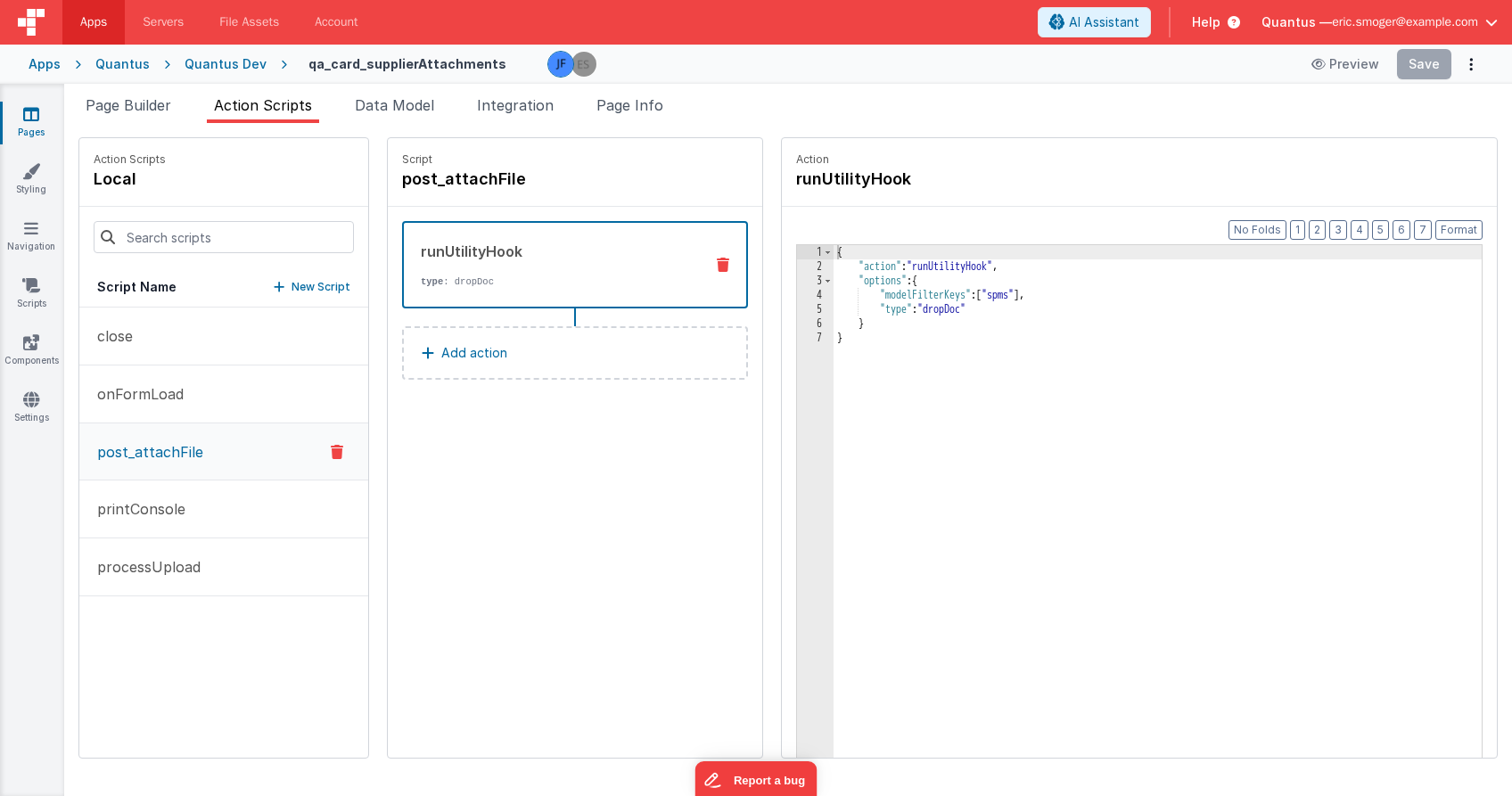 type 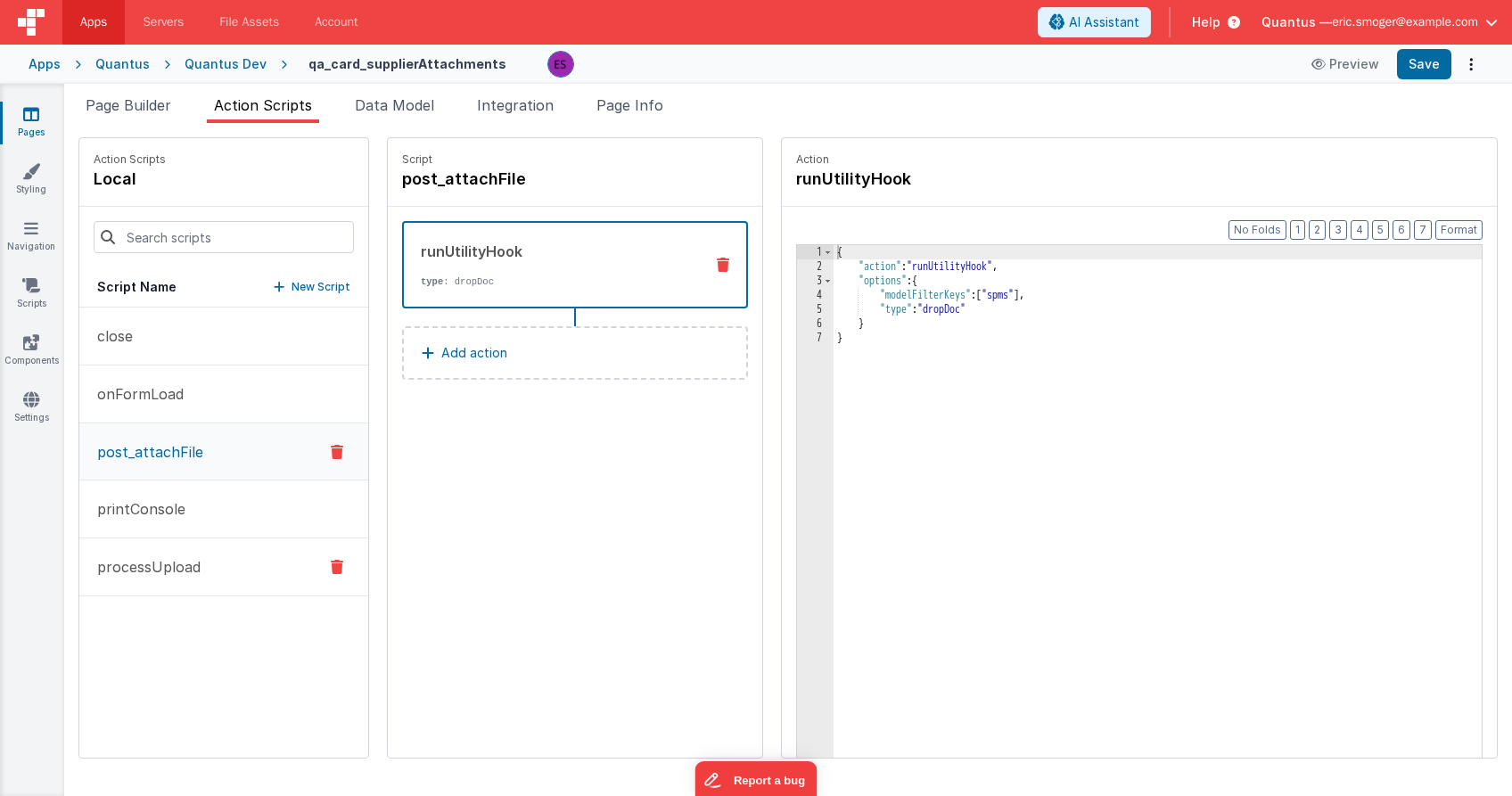 click on "processUpload" at bounding box center (144, 567) 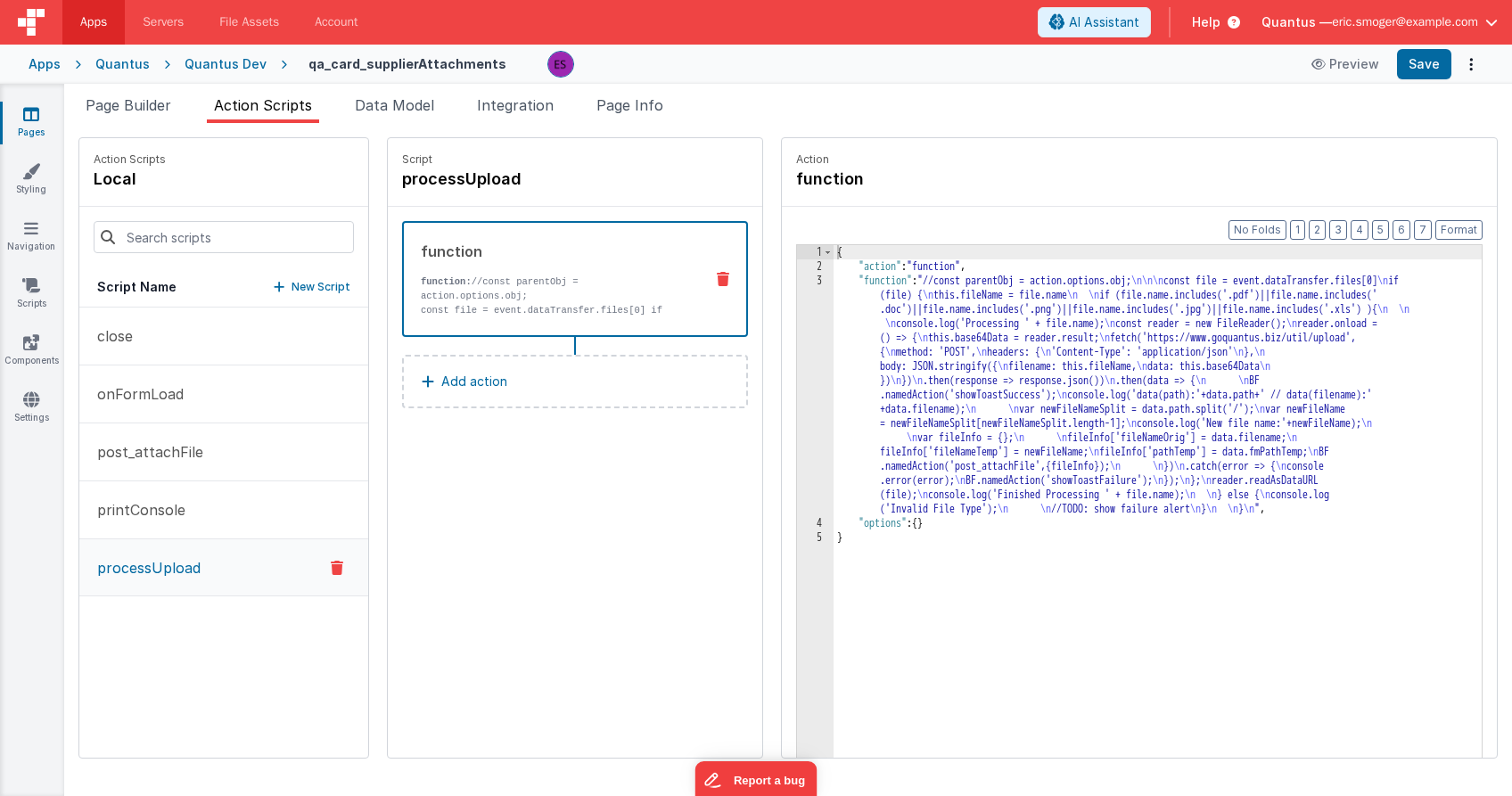 click on "{      "action" :  "function" ,      "function" :  "//const parentObj = action.options.obj; \n\n\n const file = event.dataTransfer.files[0] \n if           (file) { \n   this.fileName = file.name \n    \n   if (file.name.includes('.pdf')||file.name.includes('          .doc')||file.name.includes('.png')||file.name.includes('.jpg')||file.name.includes('.xls') ){ \n    \n              \n   console.log('Processing ' + file.name); \n   const reader = new FileReader(); \n   reader.onload =           () => { \n     this.base64Data = reader.result; \n     fetch('https://www.goquantus.biz/util/upload',           { \n       method: 'POST', \n       headers: { \n         'Content-Type': 'application/json' \n       }, \n                 body: JSON.stringify({ \n         filename: this.fileName, \n         data: this.base64Data \n                 }) \n     }) \n     .then(response => response.json()) \n     .then(data => { \n        \n       BF          \n \n" at bounding box center (1180, 543) 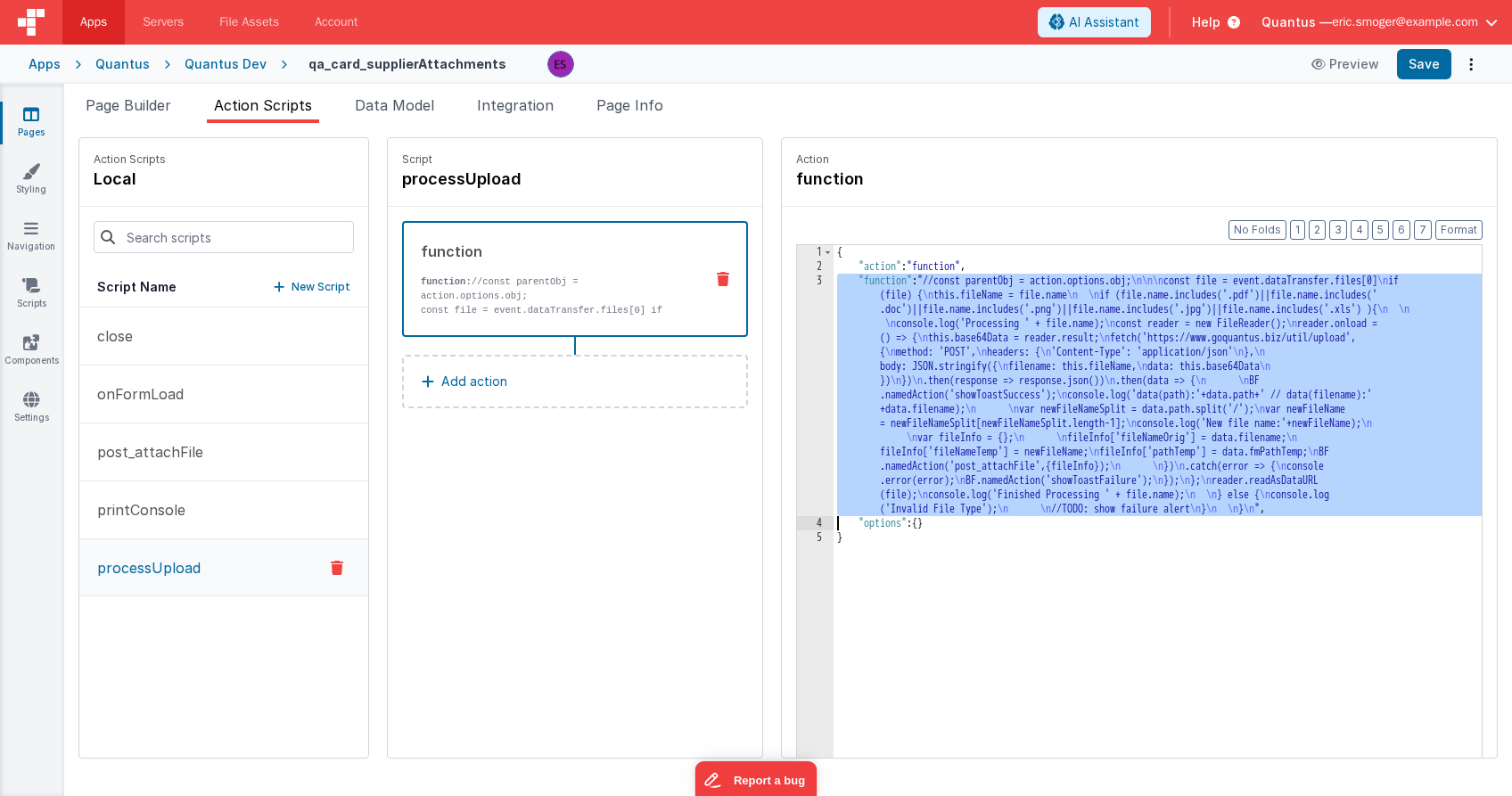 click on "3" at bounding box center [815, 395] 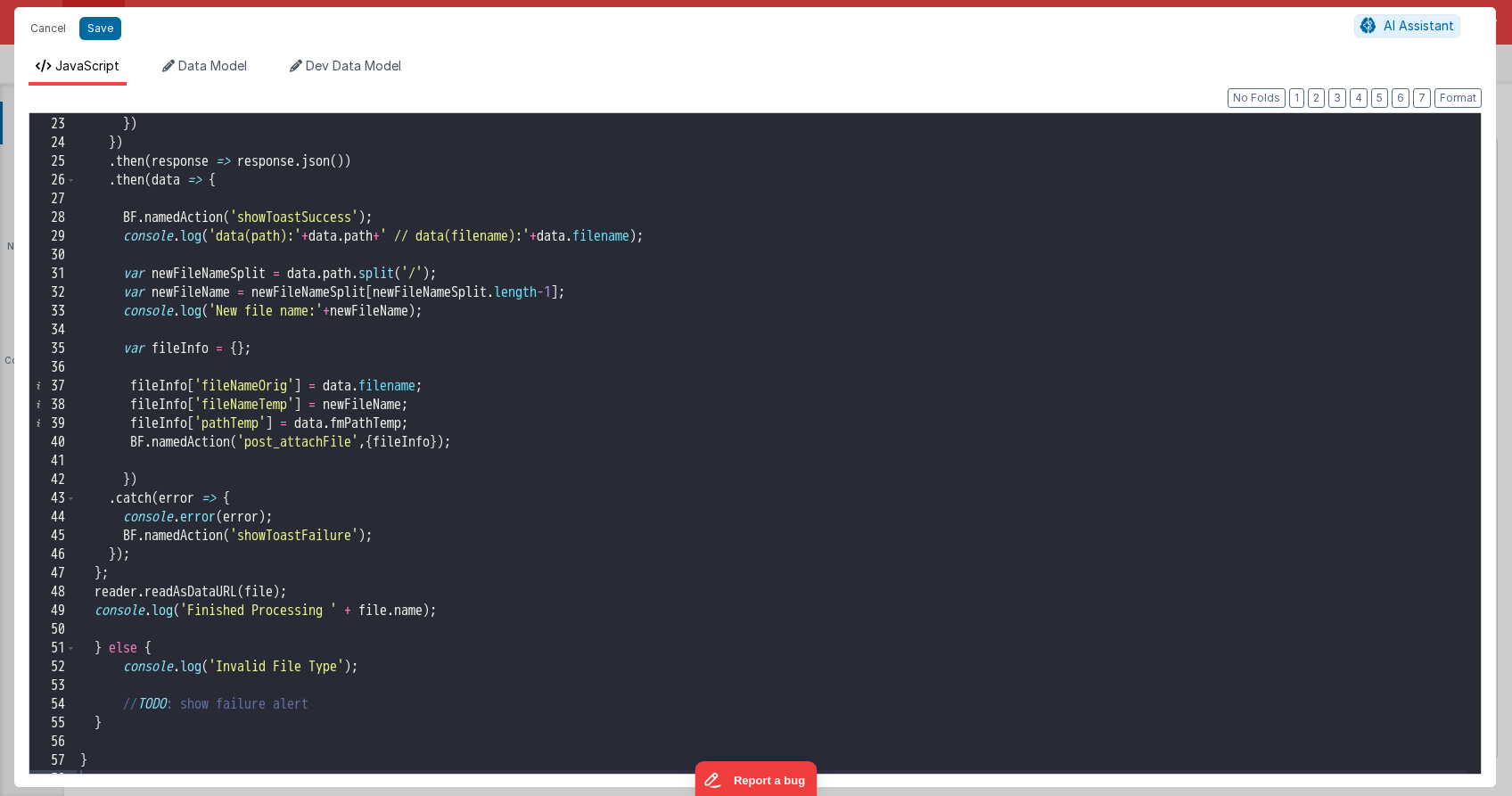 scroll, scrollTop: 411, scrollLeft: 0, axis: vertical 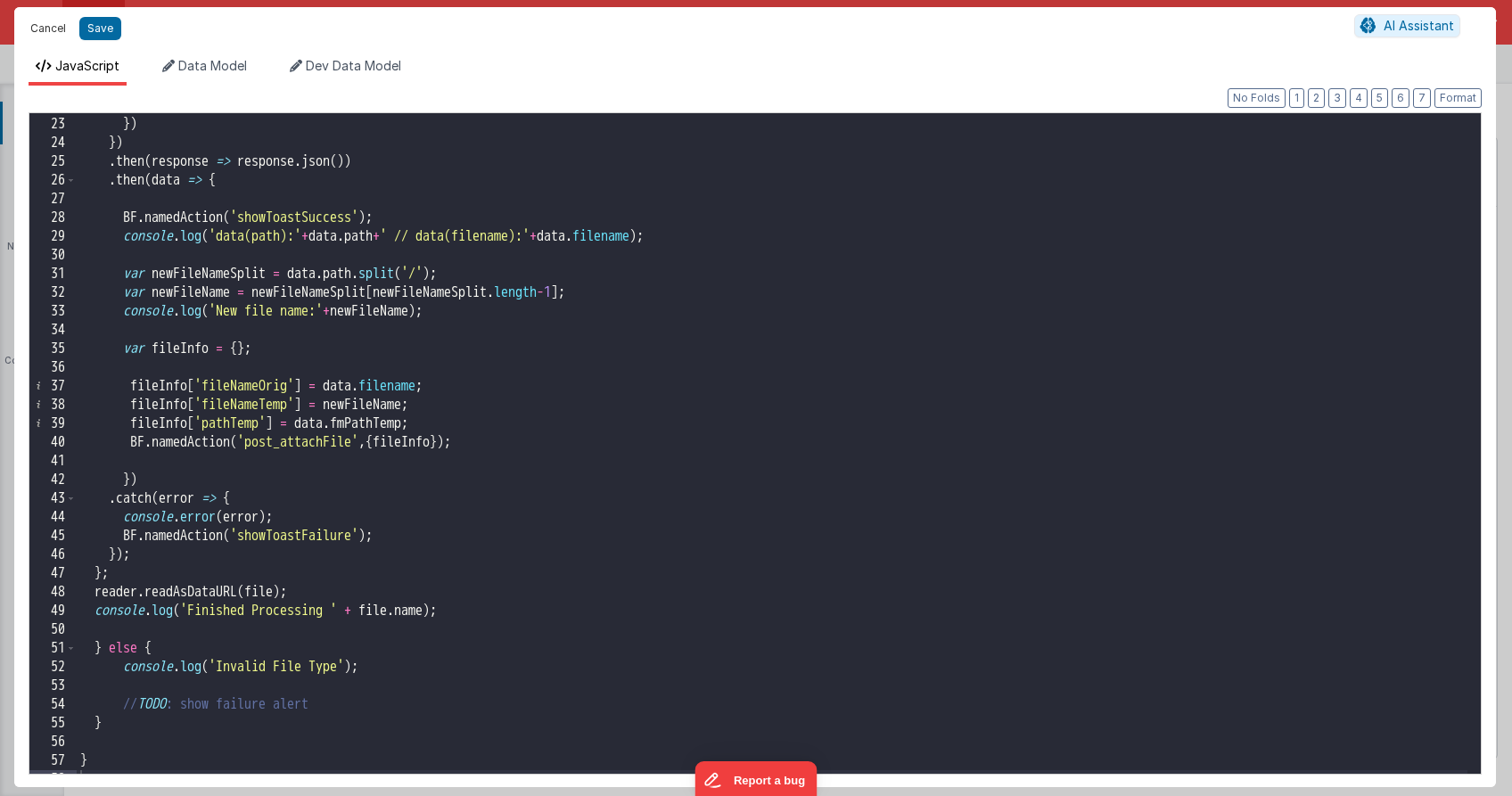 click on "Cancel" at bounding box center (48, 29) 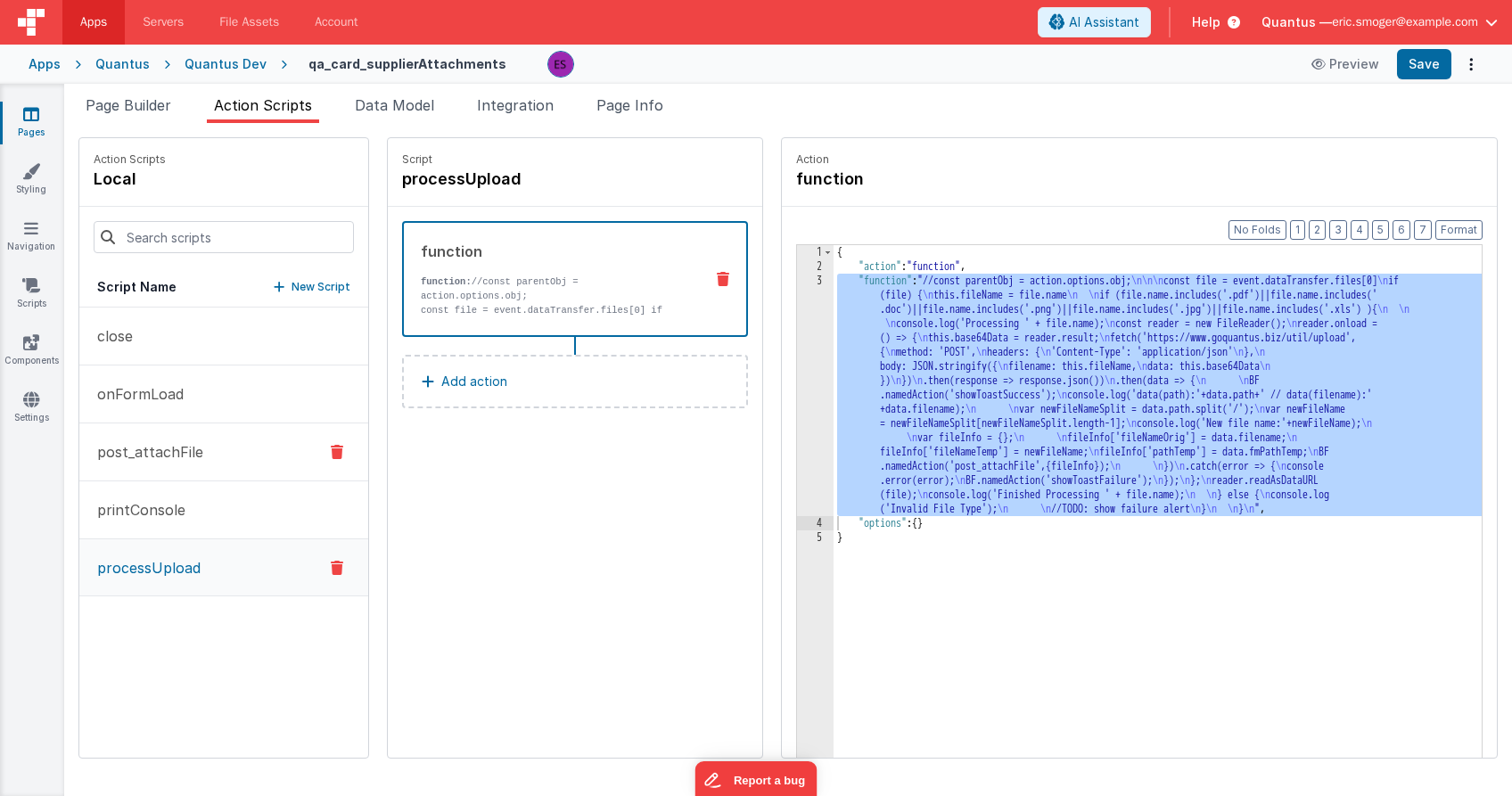click on "post_attachFile" at bounding box center [144, 452] 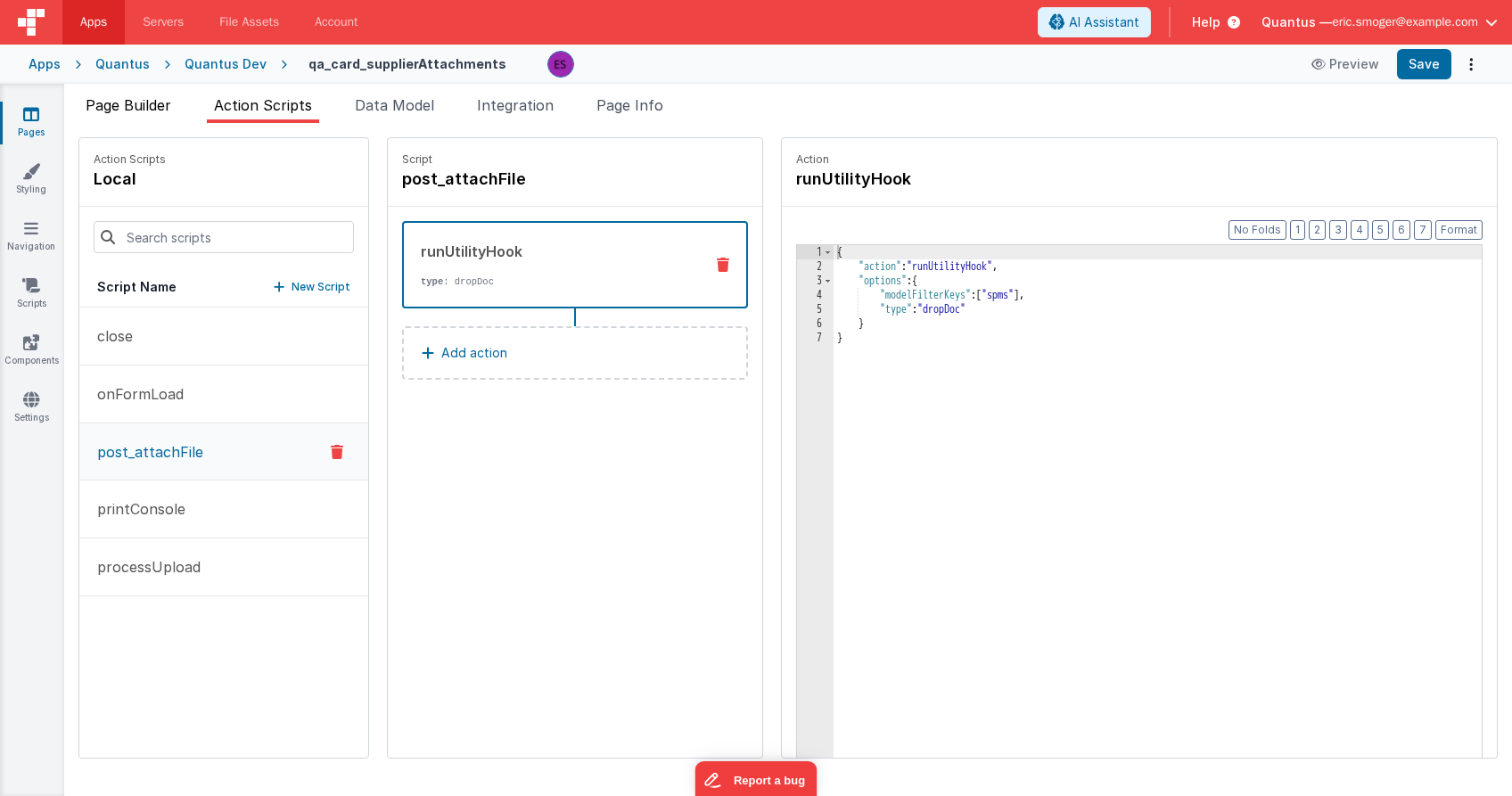 click on "Page Builder" at bounding box center [128, 109] 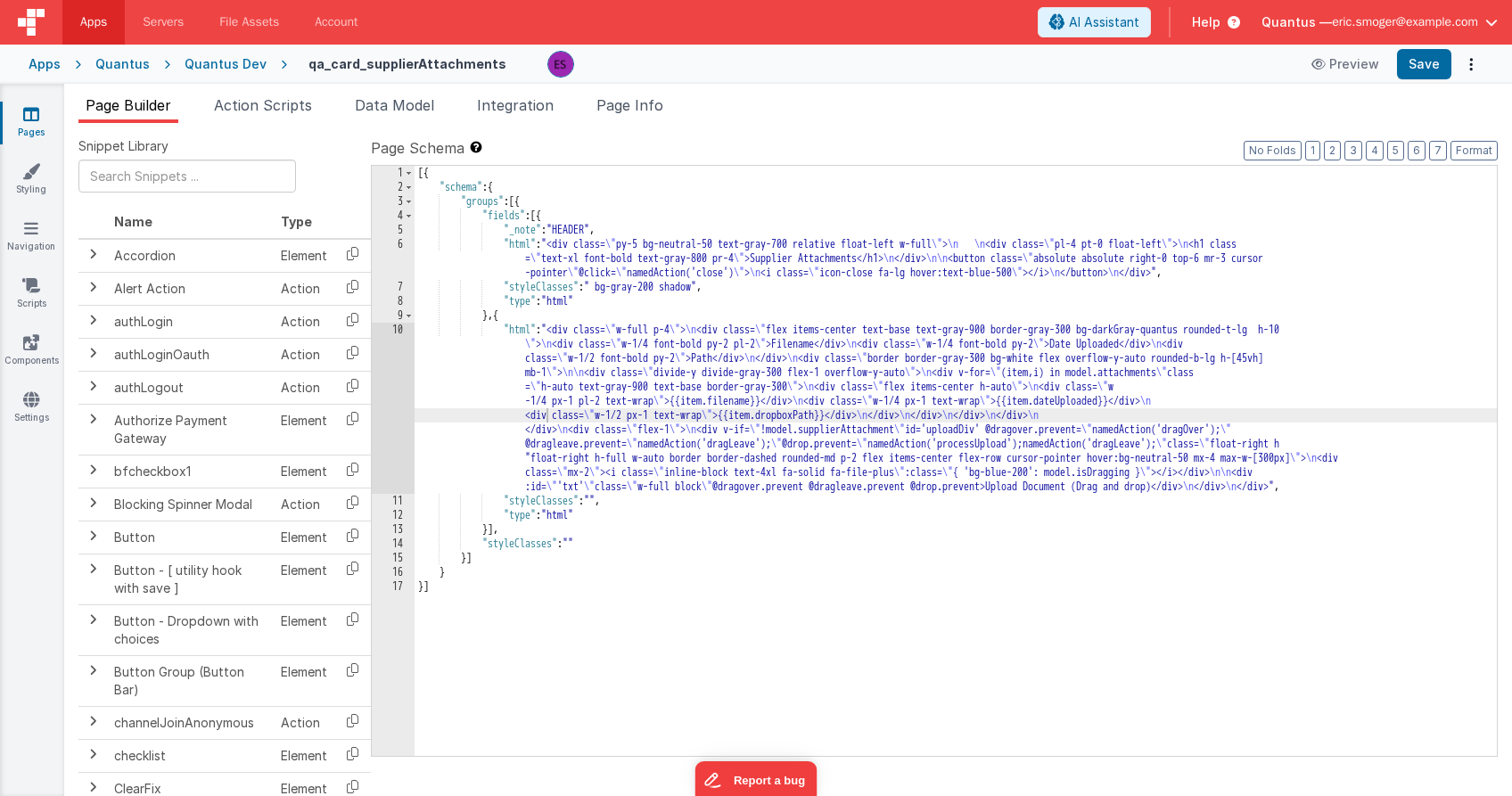 click on "[      {"schema" :  {           "groups" :  [{                "fields" :  [{                     "_note" :  "HEADER" ,                     "html" :  "<div class= \" py-5 bg-neutral-50 text-gray-700 relative float-left w-full \" > \n     \n     <div class= \" pl-4 pt-0 float-left \" > \n         <h1 class                      = \" text-xl font-bold text-gray-800 pr-4 \" >Supplier Attachments</h1> \n     </div> \n\n     <button class= \" absolute absolute right-0 top-6 mr-3 cursor                      -pointer \"  @click= \" namedAction('close')  \" > \n         <i class= \" icon-close fa-lg hover:text-blue-500 \" ></i> \n     </button> \n </div>" ,                     "styleClasses" :  " bg-gray-200 shadow" ,                     "type" :  "html"                } ,  {                     "html" :  "<div class= \" w-full p-4 \" > \n     <div class= \" flex items-center text-base text-gray-900 border-gray-300 bg-darkGray-quantus rounded-t-lg  h-10  \" > \n \" \" \n \" \" \n" at bounding box center (956, 475) 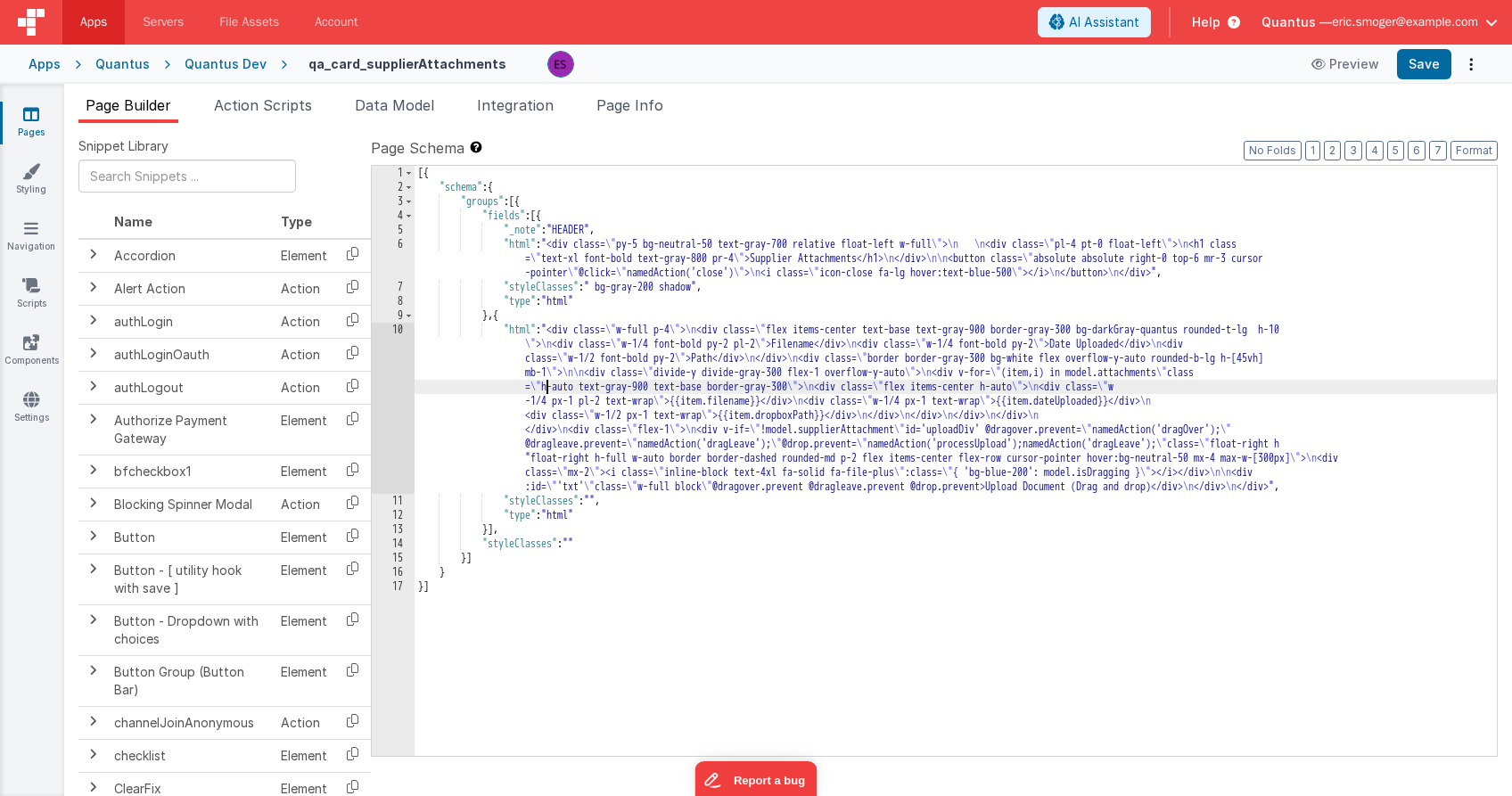 click on "10" at bounding box center [393, 408] 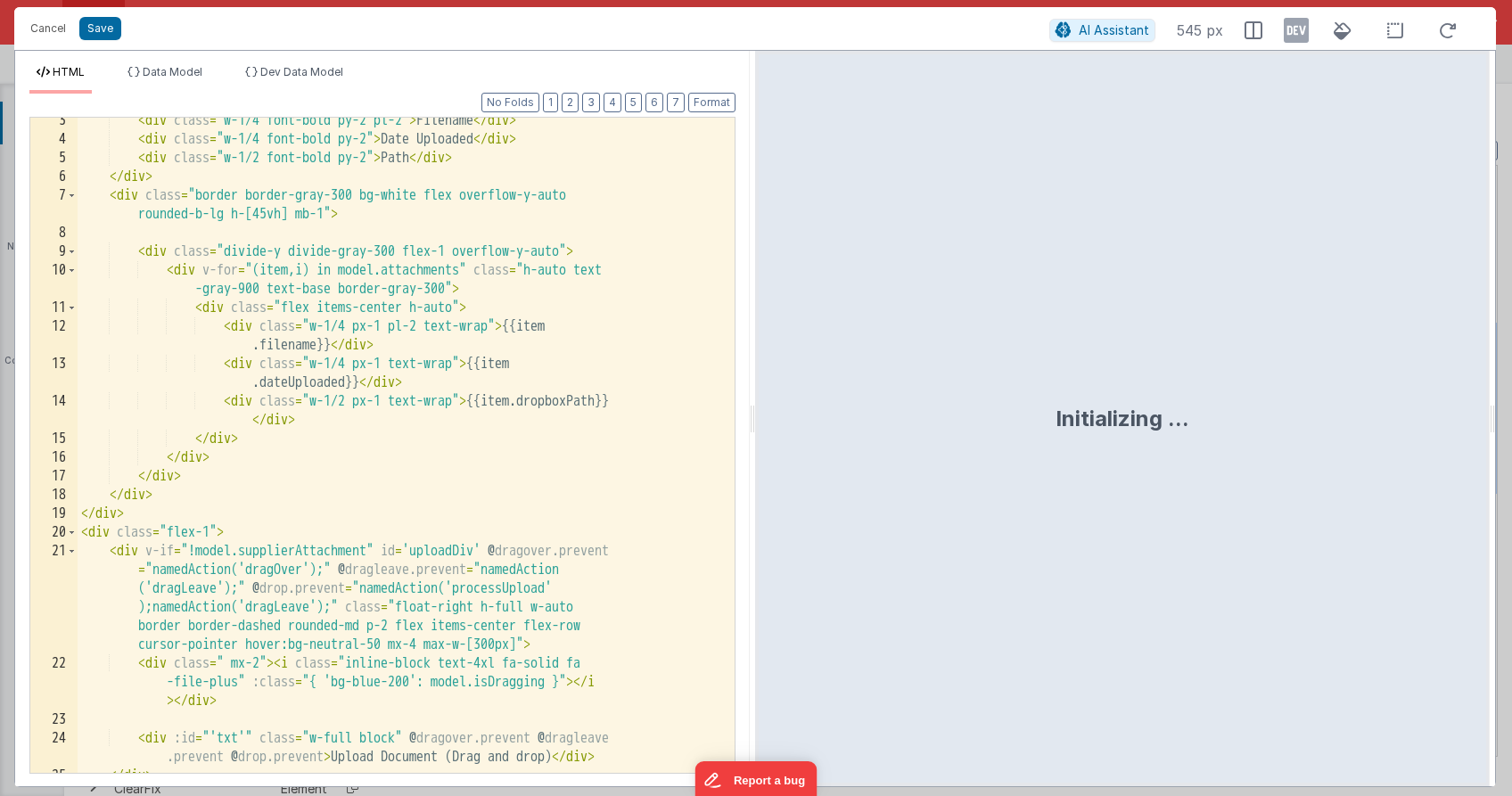 scroll, scrollTop: 94, scrollLeft: 0, axis: vertical 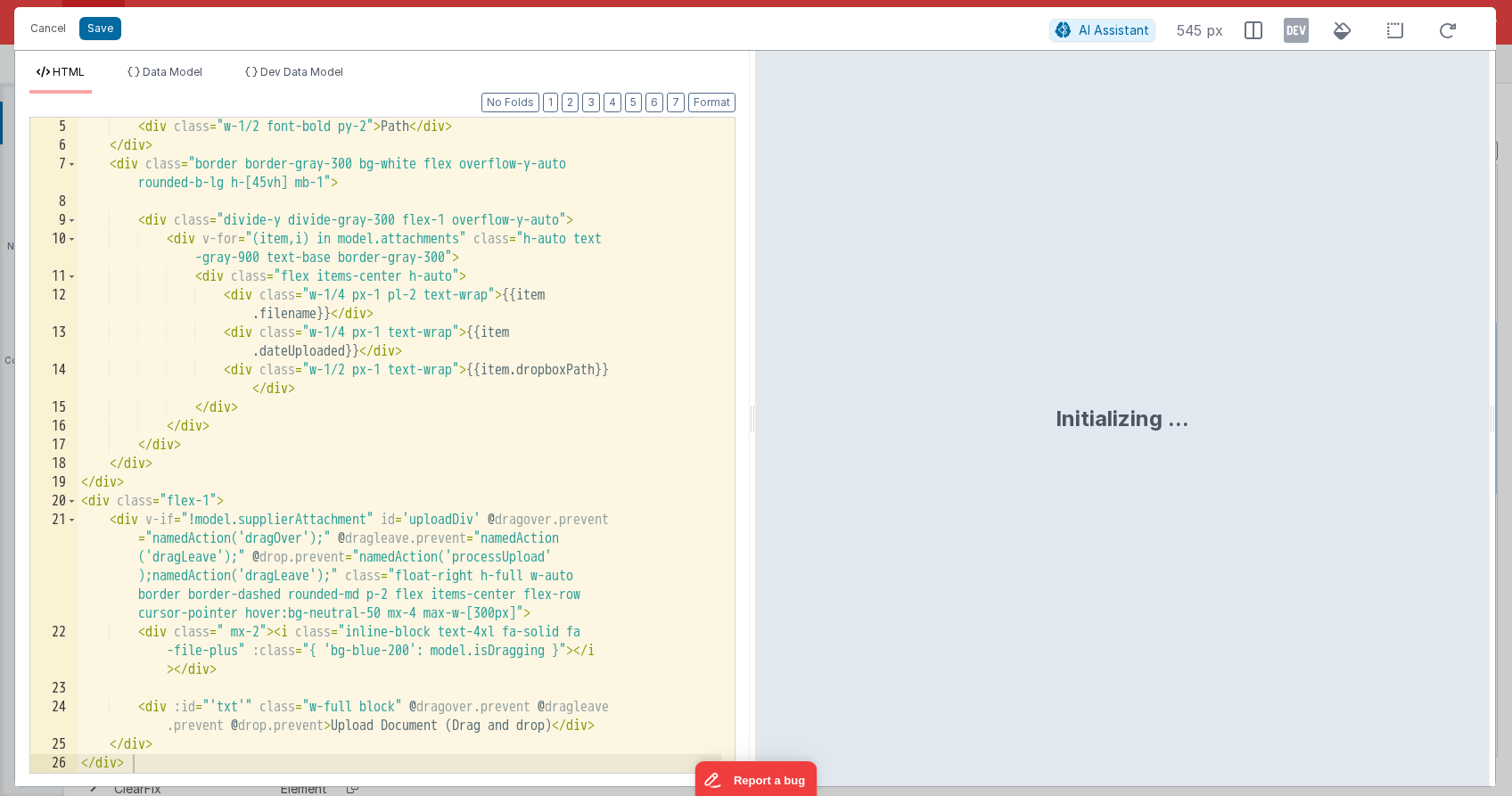 click on "< div   class = "w-1/2 font-bold py-2" > Path </ div >      </ div >      < div   class = "border border-gray-300 bg-white flex overflow-y-auto           rounded-b-lg h-[45vh] mb-1" >           < div   class = "divide-y divide-gray-300 flex-1 overflow-y-auto" >                < div   v-for = "(item,i) in model.attachments"   class = "h-auto text                  -gray-900 text-base border-gray-300" >                     < div   class = "flex items-center h-auto" >                          < div   class = "w-1/4 px-1 pl-2 text-wrap" > {{item                          .filename}} </ div >                          < div   class = "w-1/4 px-1 text-wrap" > {{item                          .dateUploaded}} </ div >                          < div   class = "w-1/2 px-1 text-wrap" > {{item.dropboxPath}}                          </ div >                     </ div >                </ div >           </ div >      </ >" at bounding box center [399, 464] 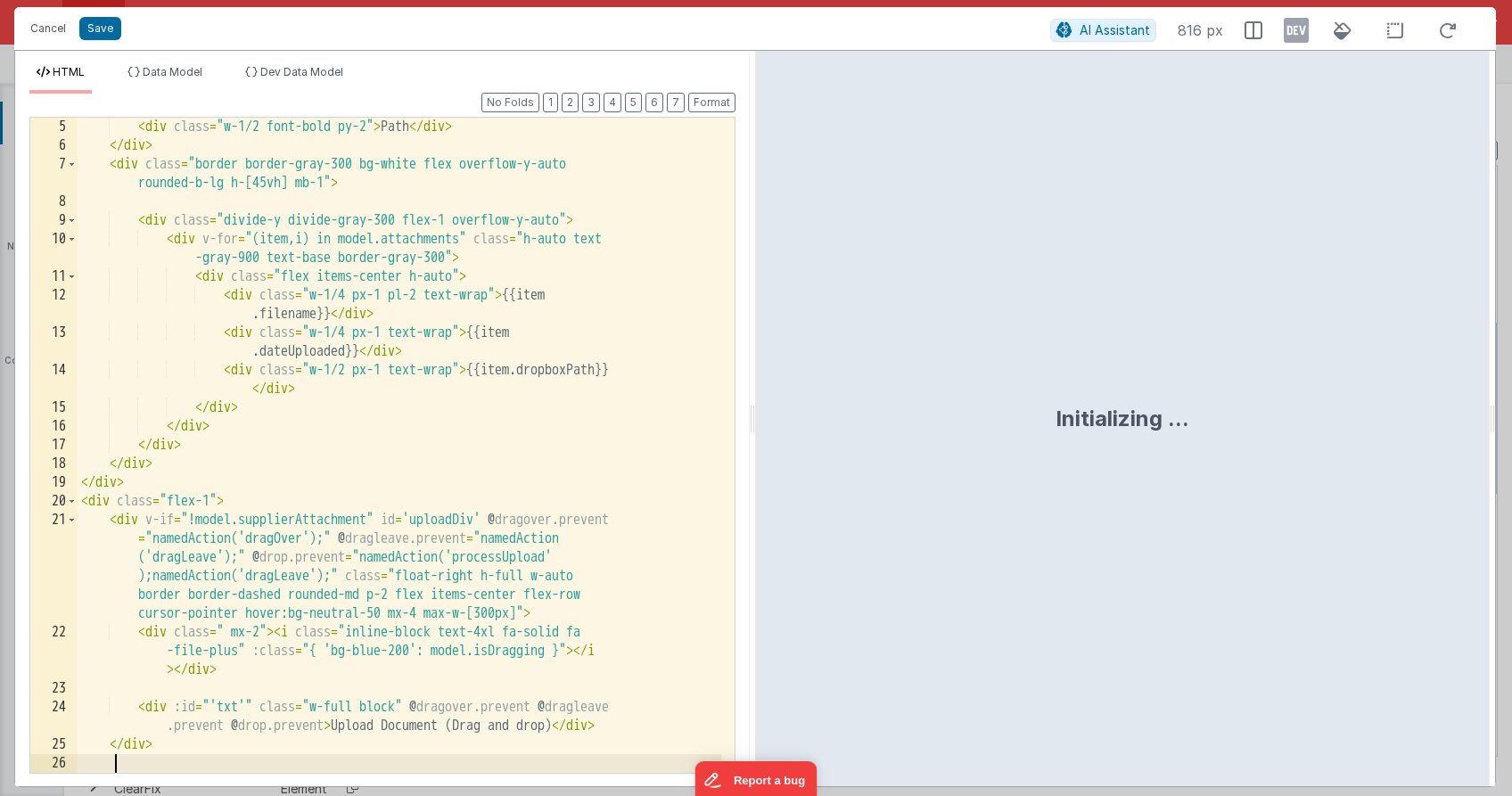 scroll, scrollTop: 112, scrollLeft: 0, axis: vertical 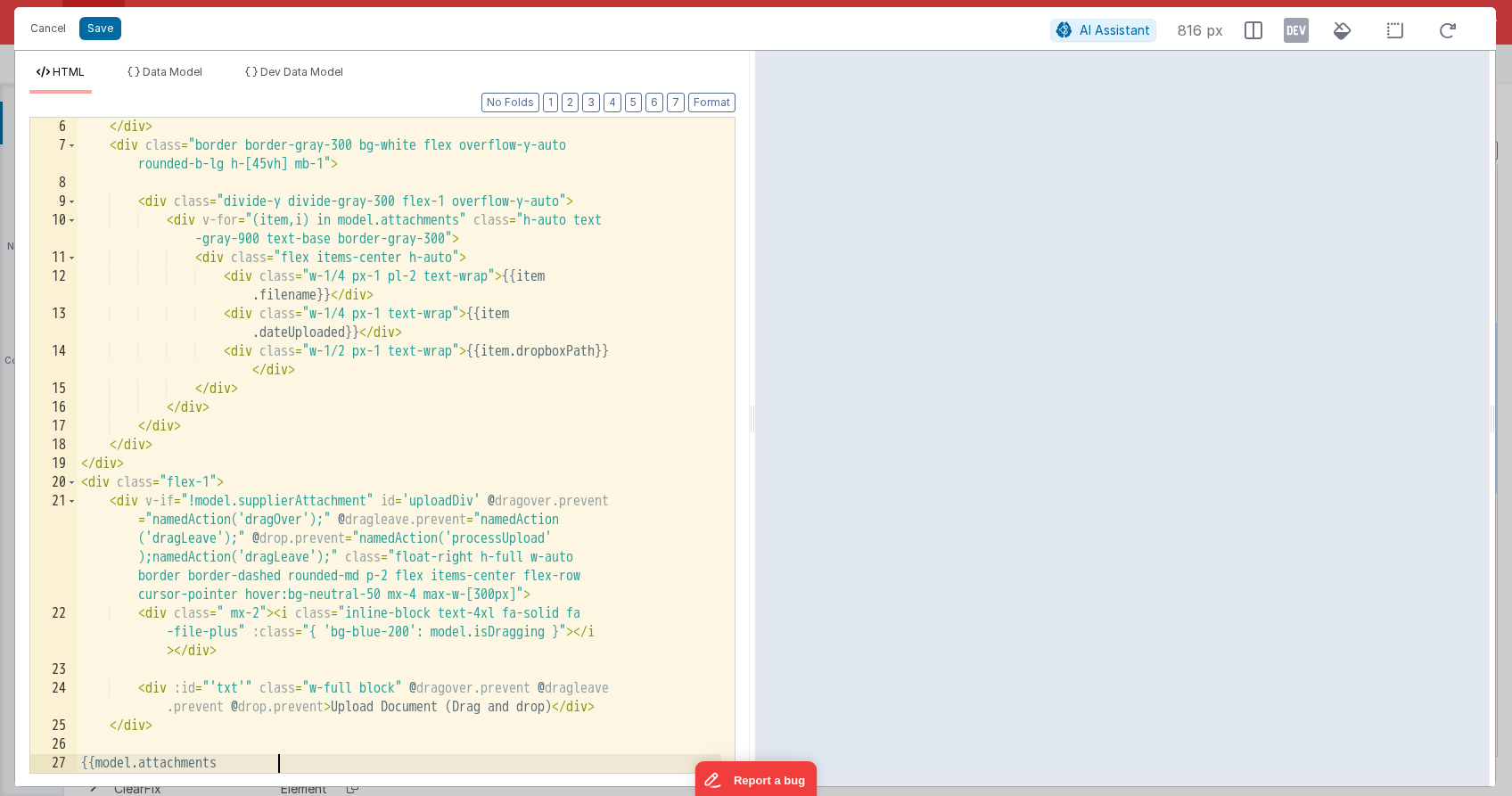 type 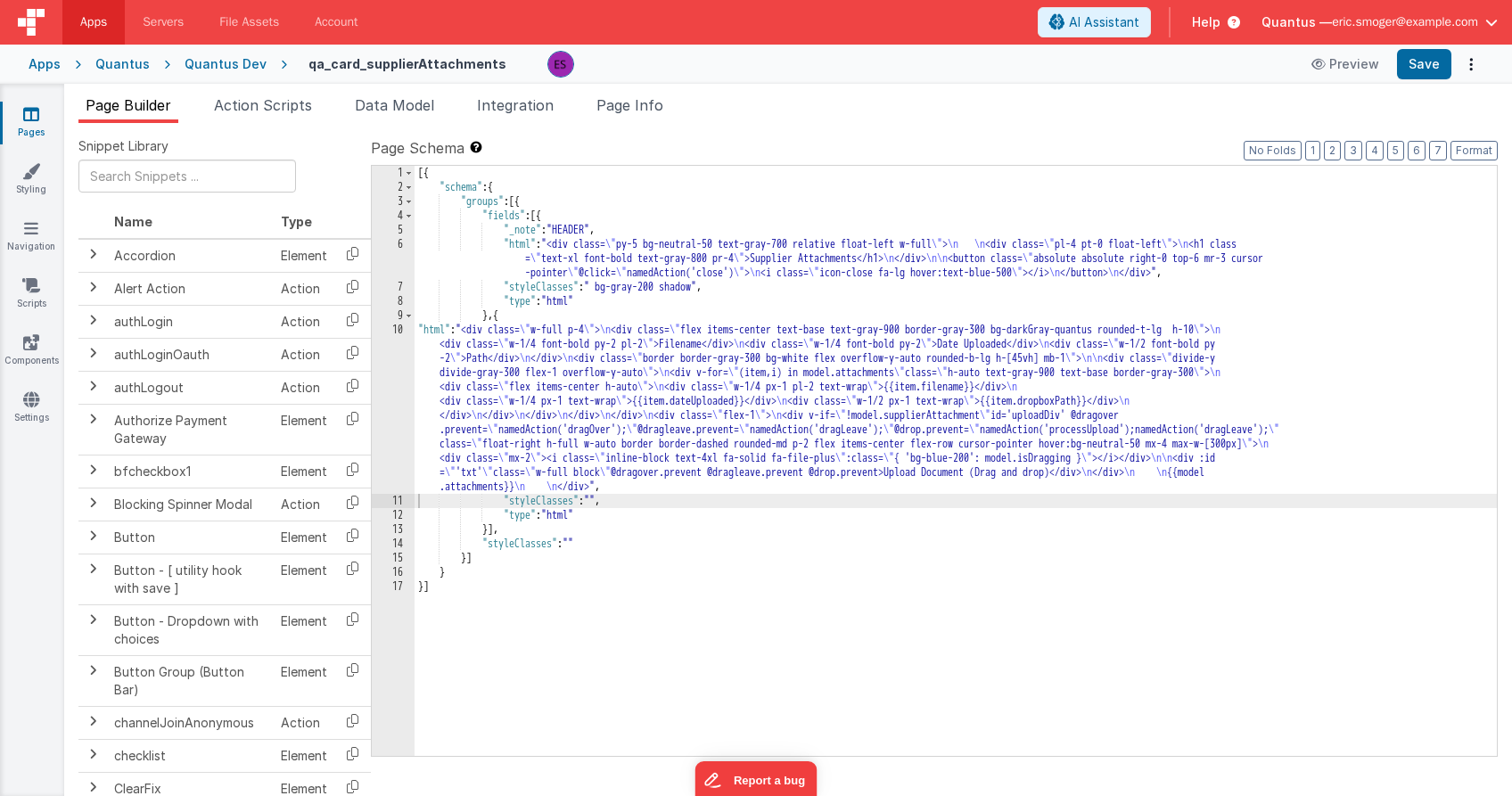 drag, startPoint x: 211, startPoint y: 66, endPoint x: 207, endPoint y: 78, distance: 12.649111 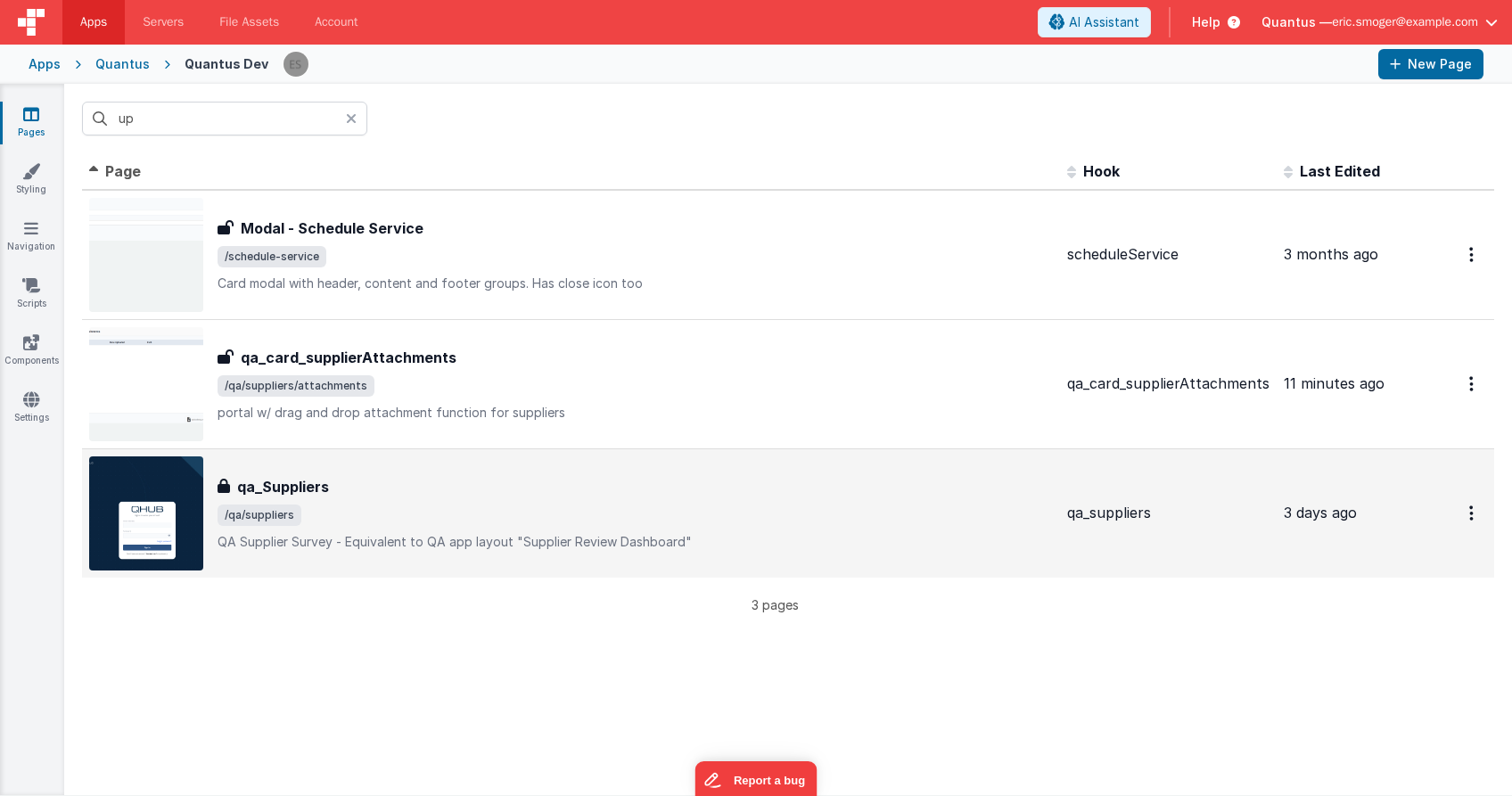 click on "/qa/suppliers" at bounding box center [635, 515] 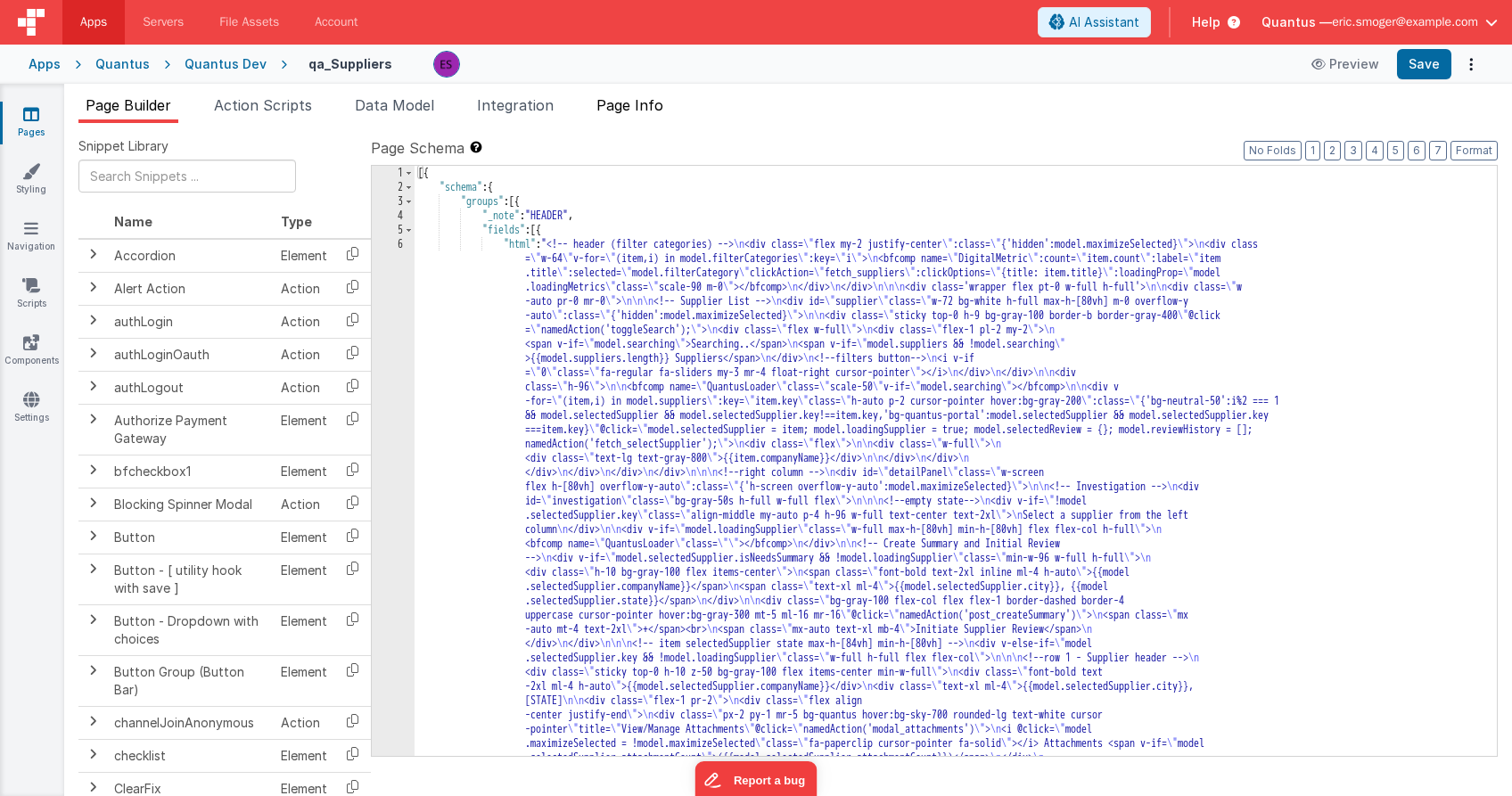 click on "Page Info" at bounding box center (629, 105) 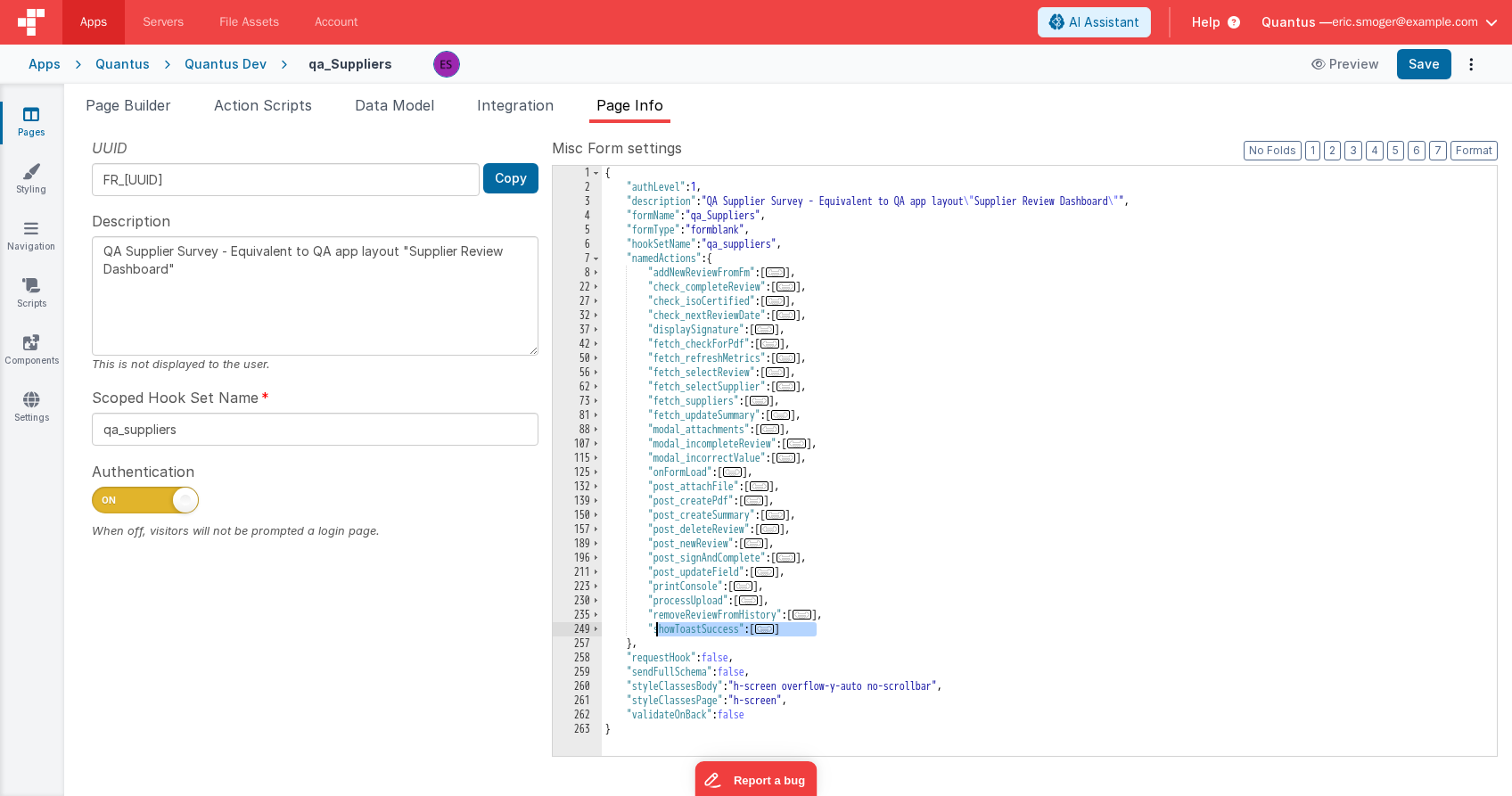 drag, startPoint x: 829, startPoint y: 629, endPoint x: 662, endPoint y: 622, distance: 167.14664 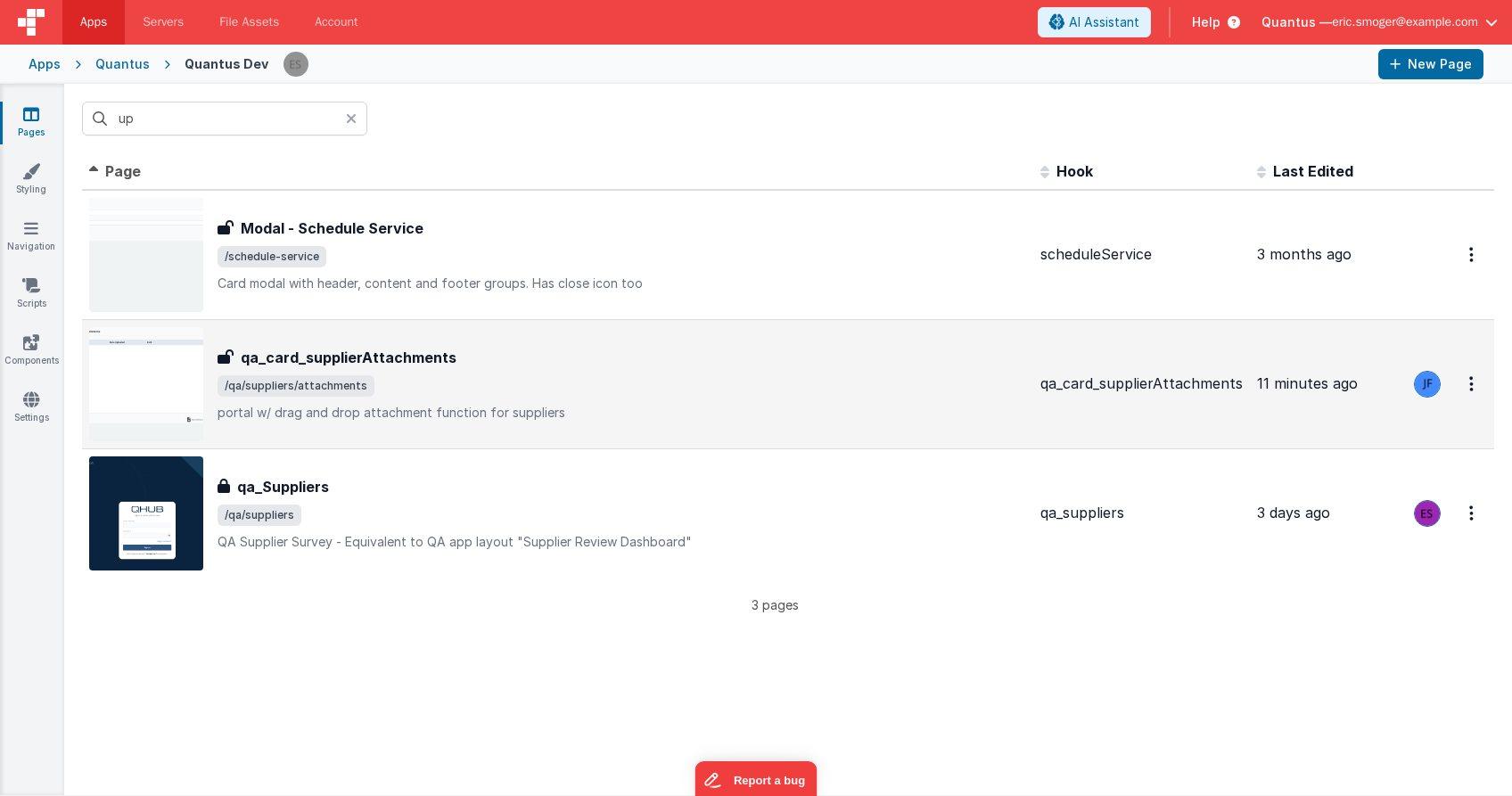 click on "qa_card_supplierAttachments qa_card_supplierAttachments /qa/suppliers/attachments portal w/ drag and drop attachment function for suppliers" at bounding box center (621, 384) 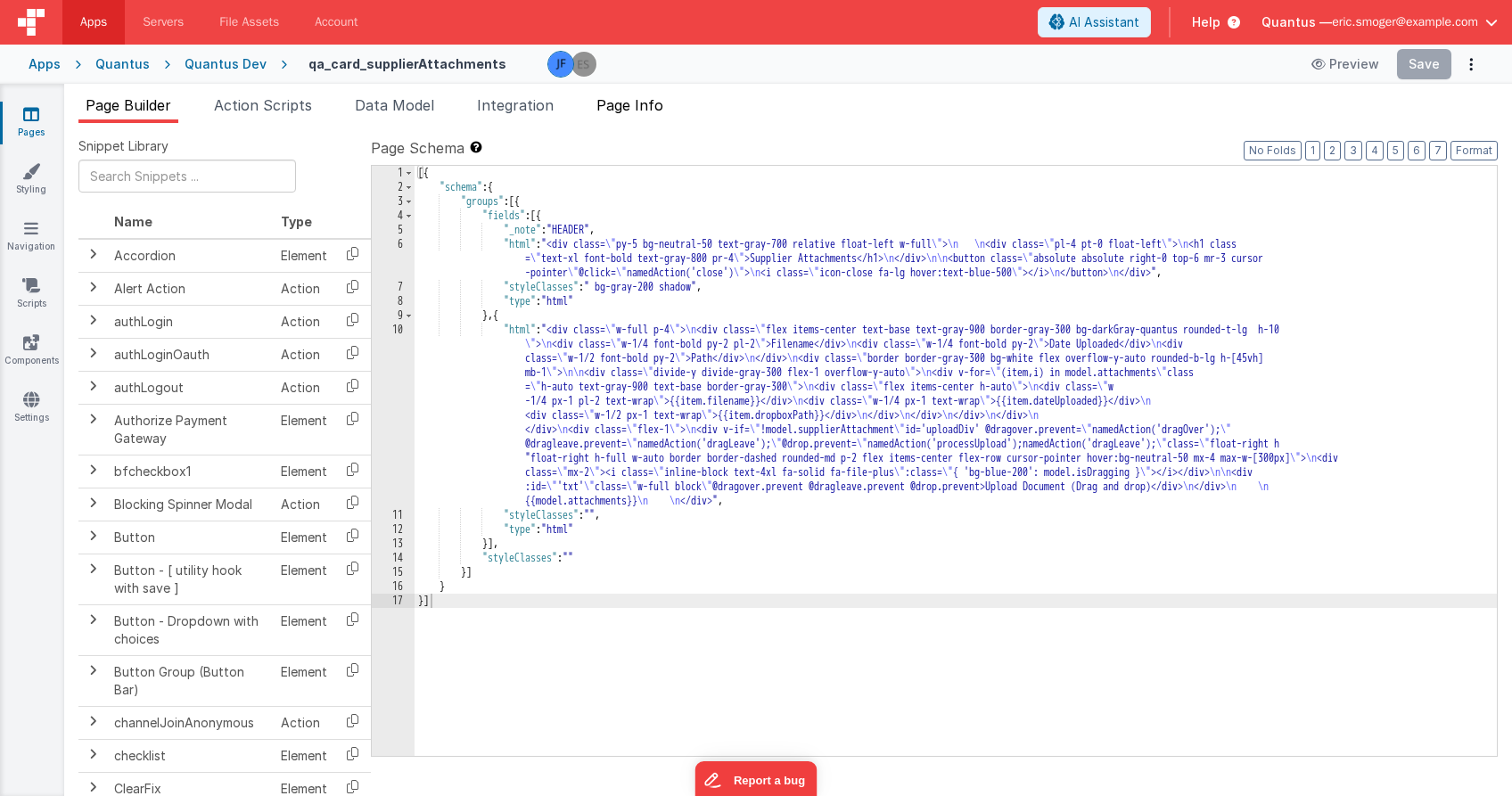 click on "Page Info" at bounding box center [629, 105] 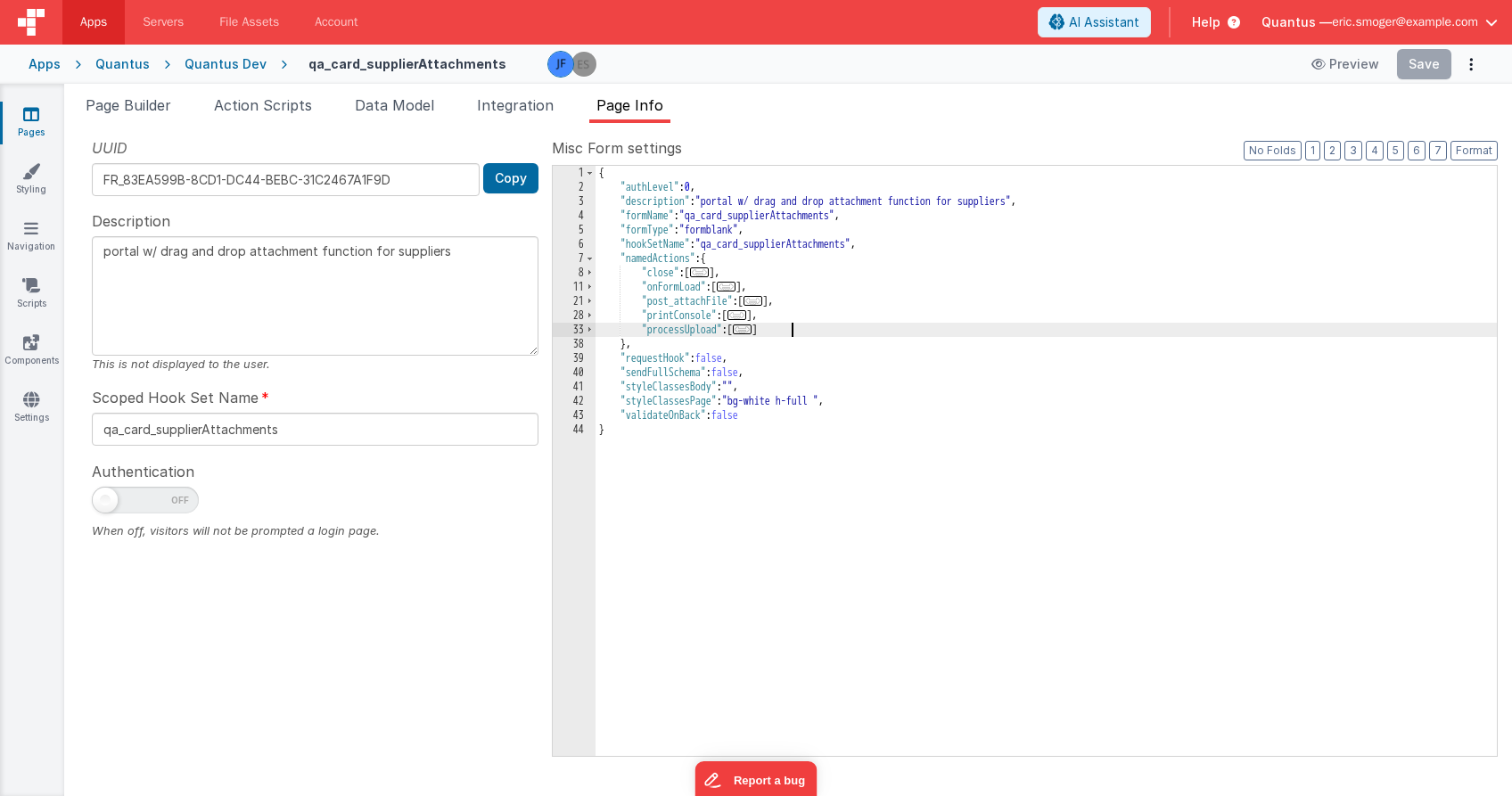 click on "{      "action" :  "function" ,      "function" :  "let obj = document.getElementById('up'+action.options.obj);
obj.classList.add('bg-neutral          -100');
let iconObj = document.getElementById('icon'+action.options.obj);
iconObj.classList          .remove('fa-file-plus');
iconObj.classList.add('fa-cloud-arrow-up');
let txtObj = document          .getElementById('txt'+action.options.obj);
txtObj.innerHTML = 'Drop To Upload';" ,      "options" :  { } }" at bounding box center (1046, 475) 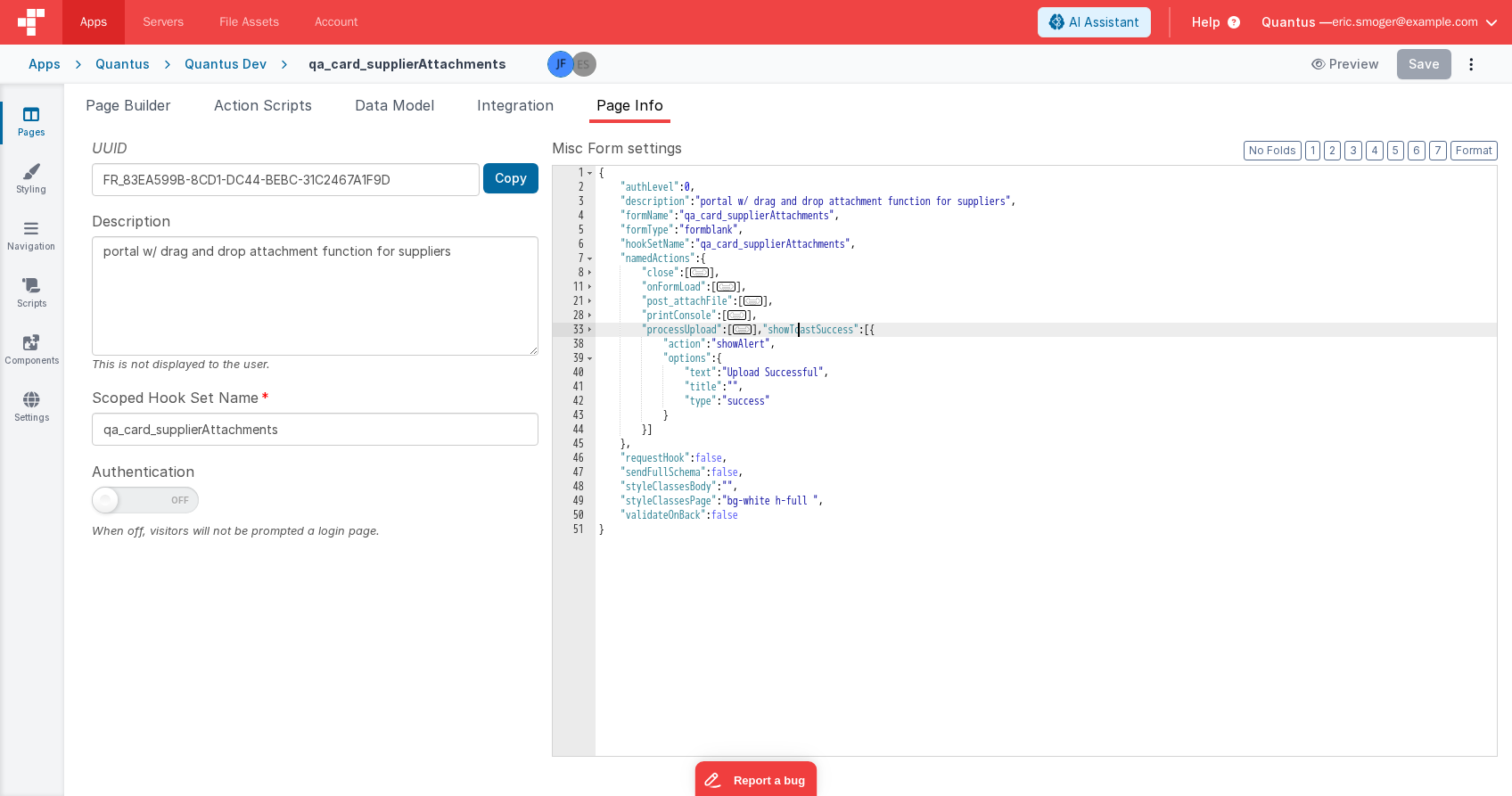 click on "{      "authLevel" :  0 ,      "description" :  "portal w/ drag and drop attachment function for suppliers" ,      "formName" :  "qa_card_supplierAttachments" ,      "formType" :  "formblank" ,      "hookSetName" :  "qa_card_supplierAttachments" ,      "namedActions" :  {           "close" :  [ ... ] ,           "onFormLoad" :  [ ... ] ,           "post_attachFile" :  [ ... ] ,           "printConsole" :  [ ... ] ,           "processUpload" :  [ ... ] , "showToastSuccess" :  [{                "action" :  "showAlert" ,                "options" :  {                     "text" :  "Upload Successful" ,                     "title" :  "" ,                     "type" :  "success"                }           }]      } ,      "requestHook" :  false ,      "sendFullSchema" :  false ,      "styleClassesBody" :  "" ,      "styleClassesPage" :  "bg-white h-full " ,      "validateOnBack" :  false }" at bounding box center [1046, 475] 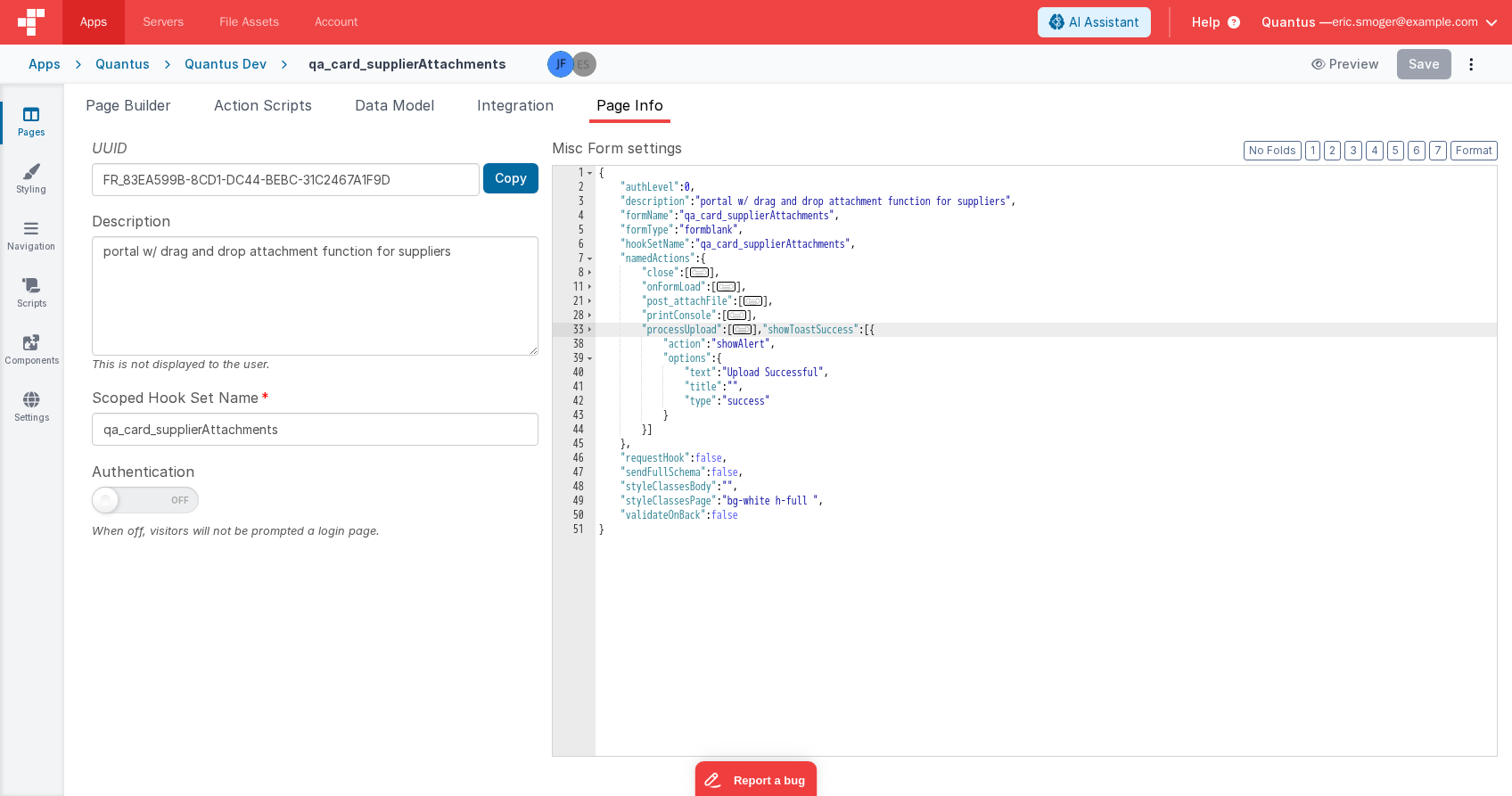 type 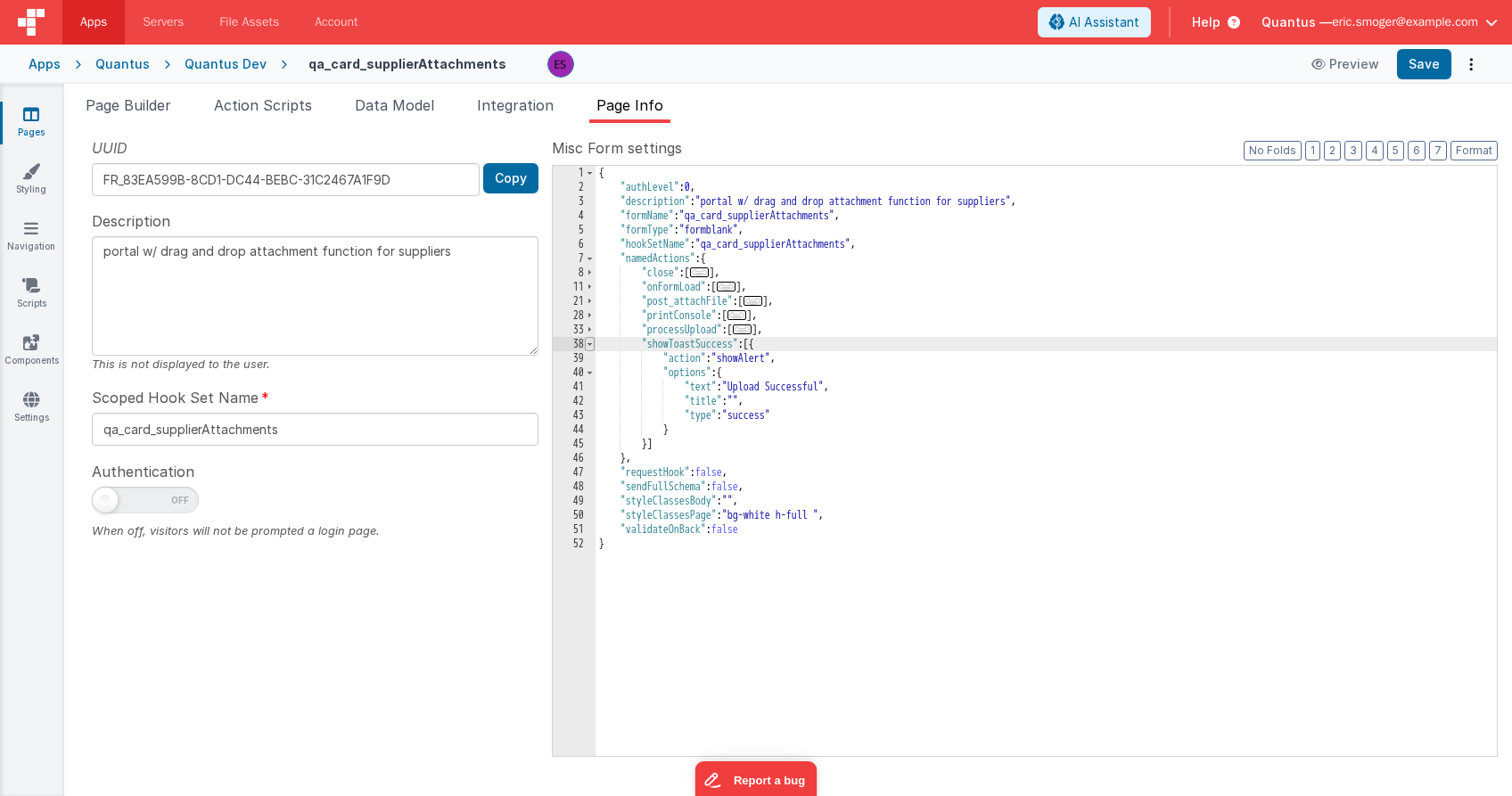click at bounding box center (589, 344) 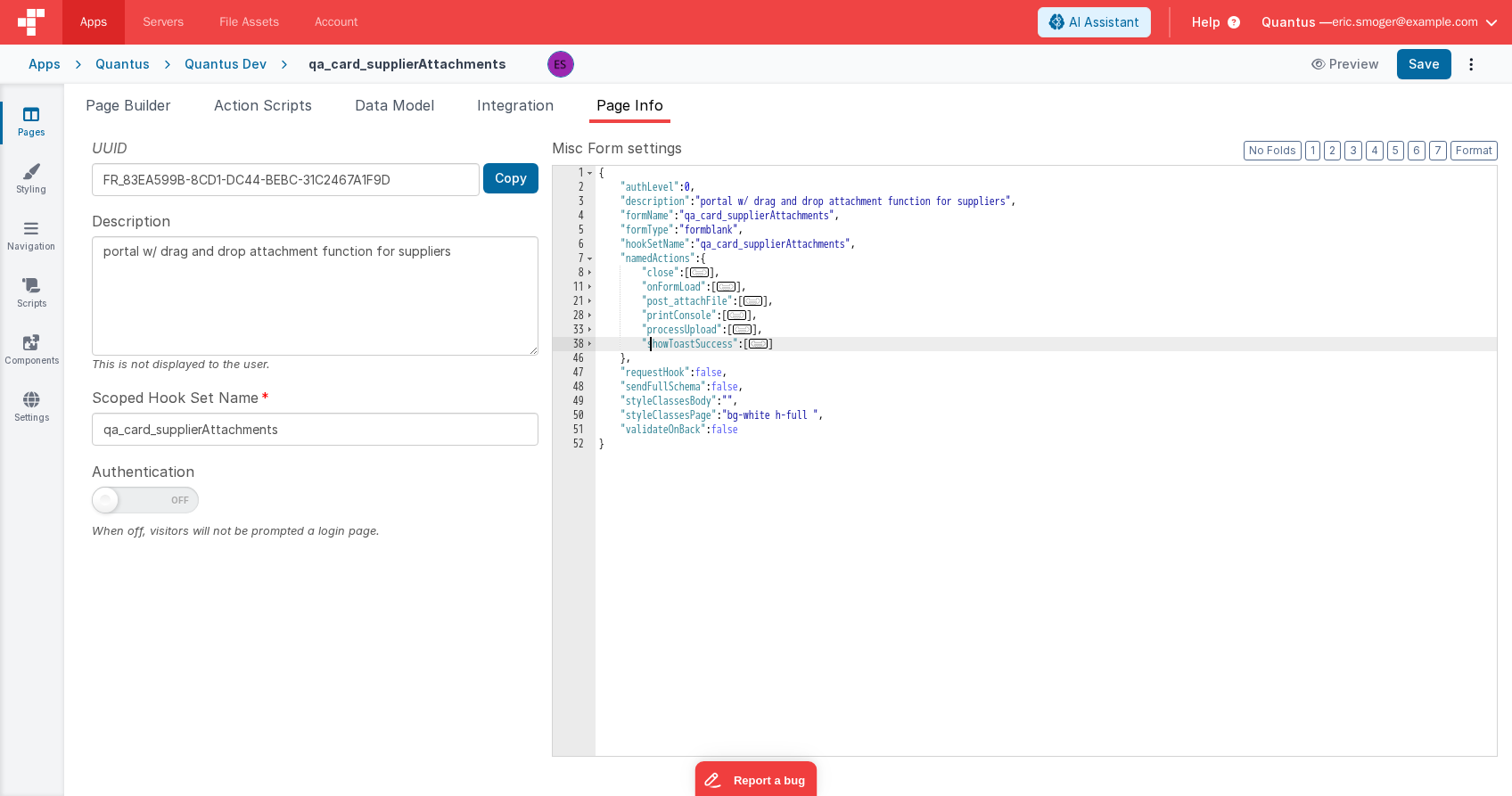 click on "Apps
Quantus
Quantus Dev
qa_card_supplierAttachments
Preview
Save" at bounding box center (756, 64) 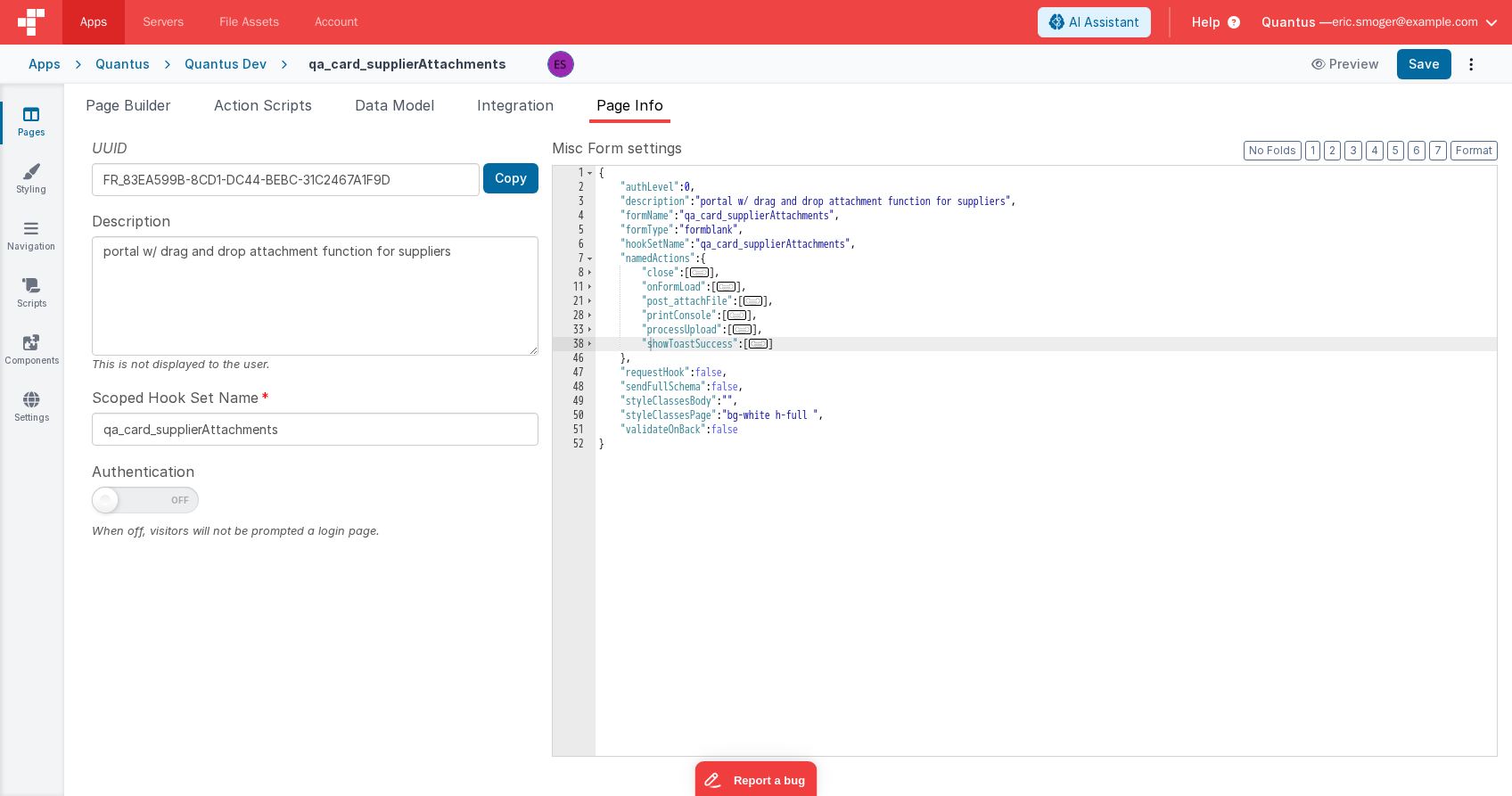 click on "Apps
Quantus
Quantus Dev
qa_card_supplierAttachments
Preview
Save" at bounding box center [756, 64] 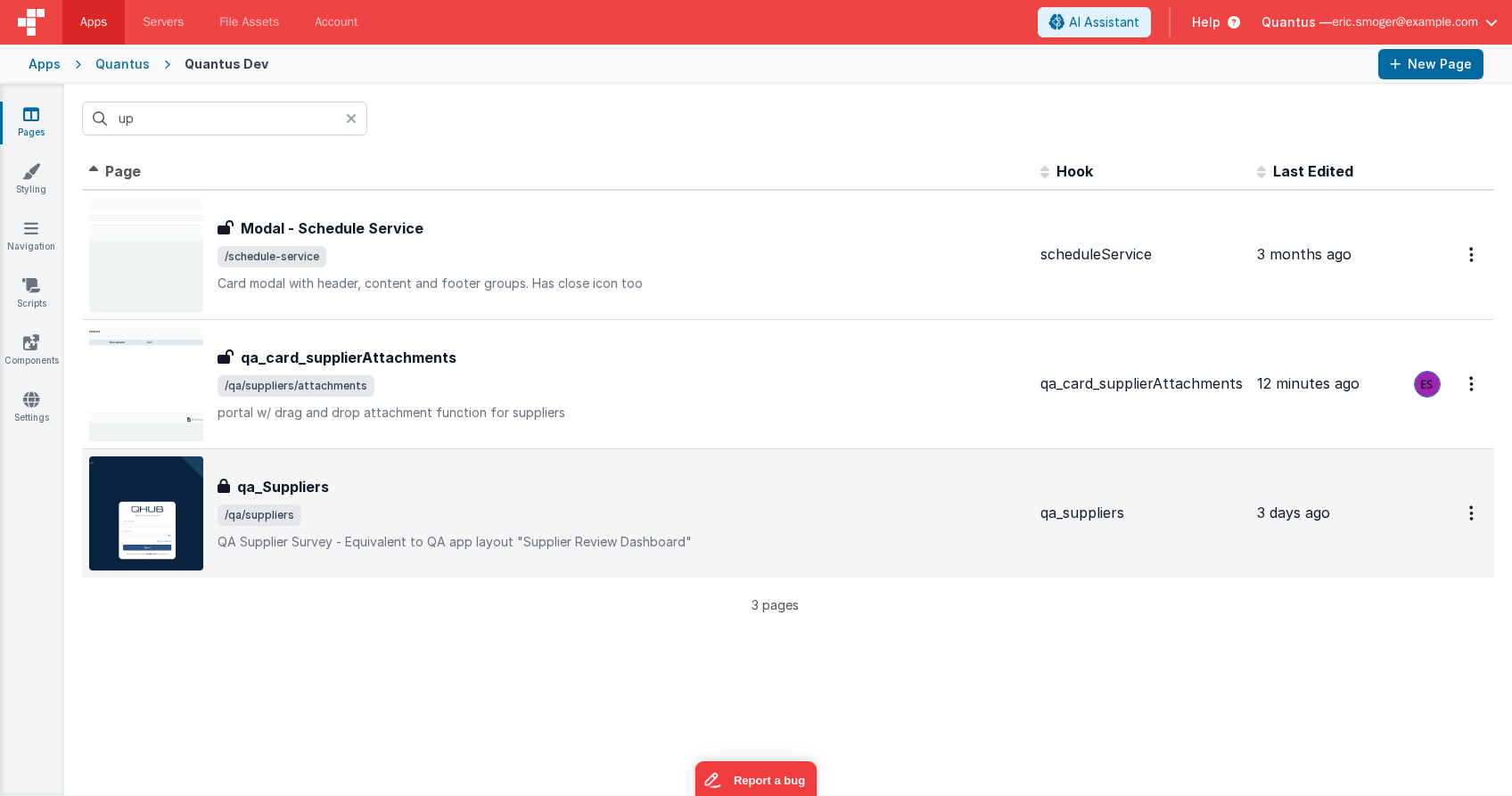 click on "qa_Suppliers
qa_Suppliers
/qa/suppliers   QA Supplier Survey - Equivalent to QA app layout "Supplier Review Dashboard"" at bounding box center (557, 513) 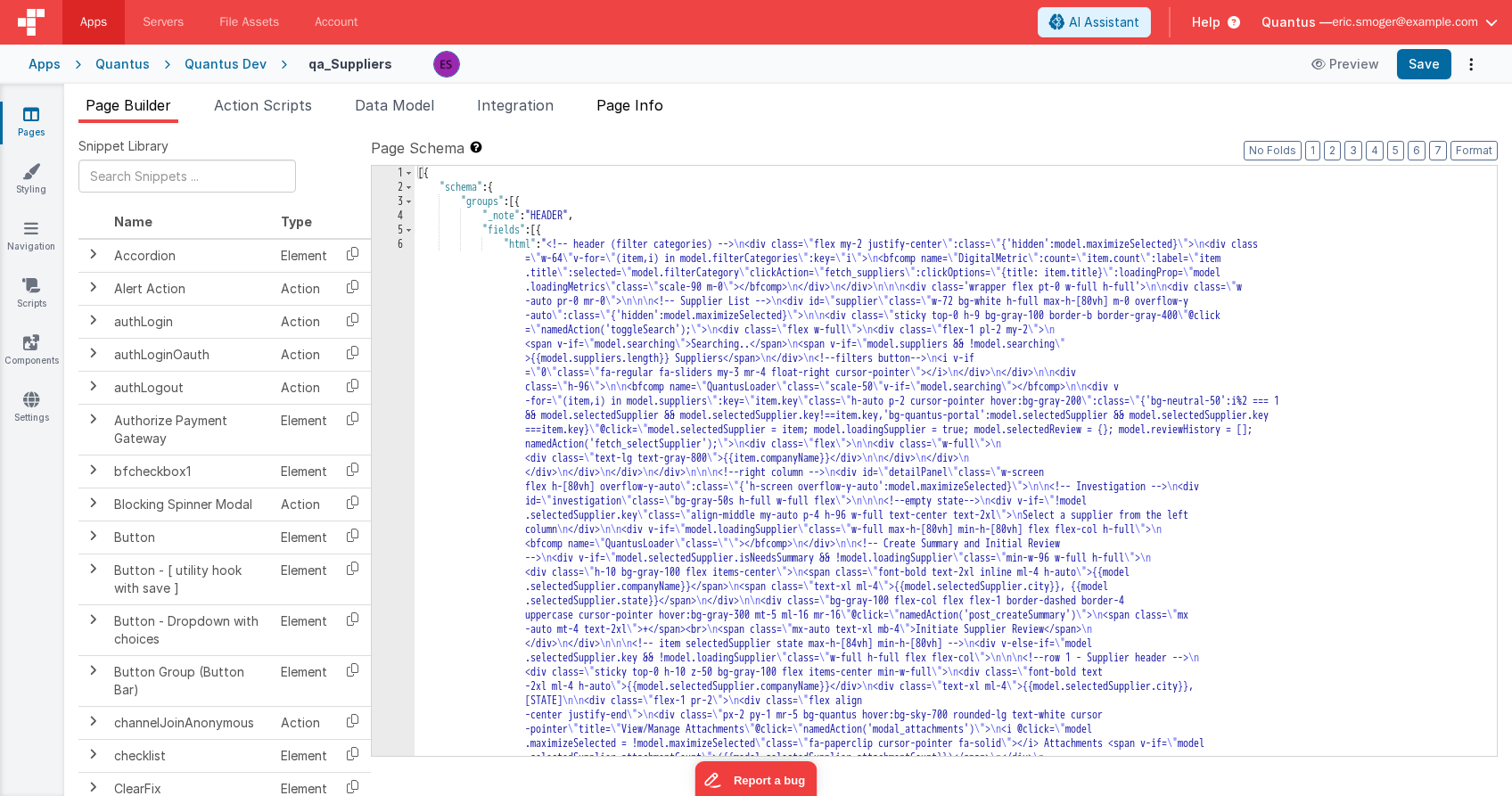 click on "Page Info" at bounding box center (629, 105) 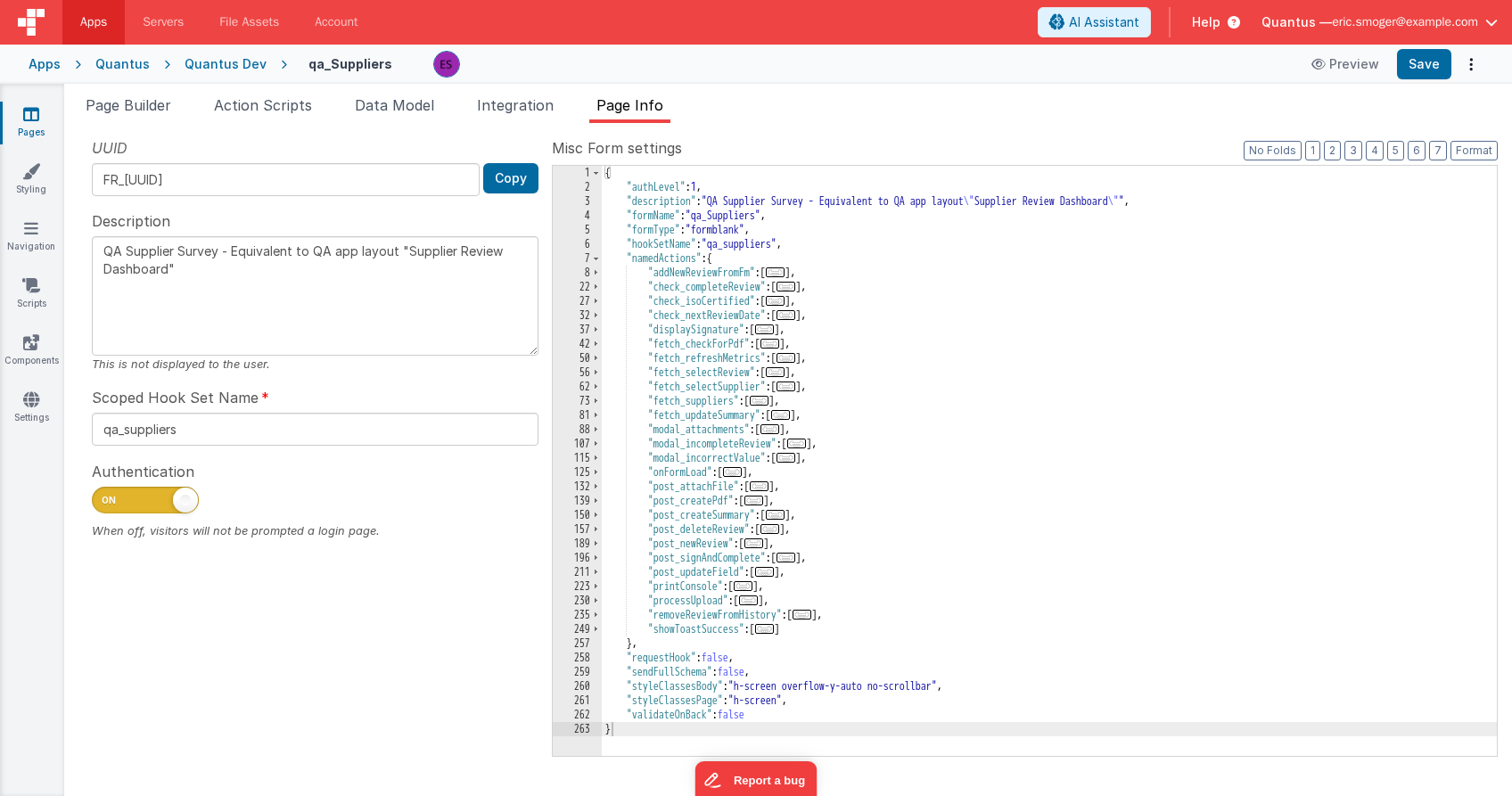 click on "Quantus Dev" at bounding box center (226, 64) 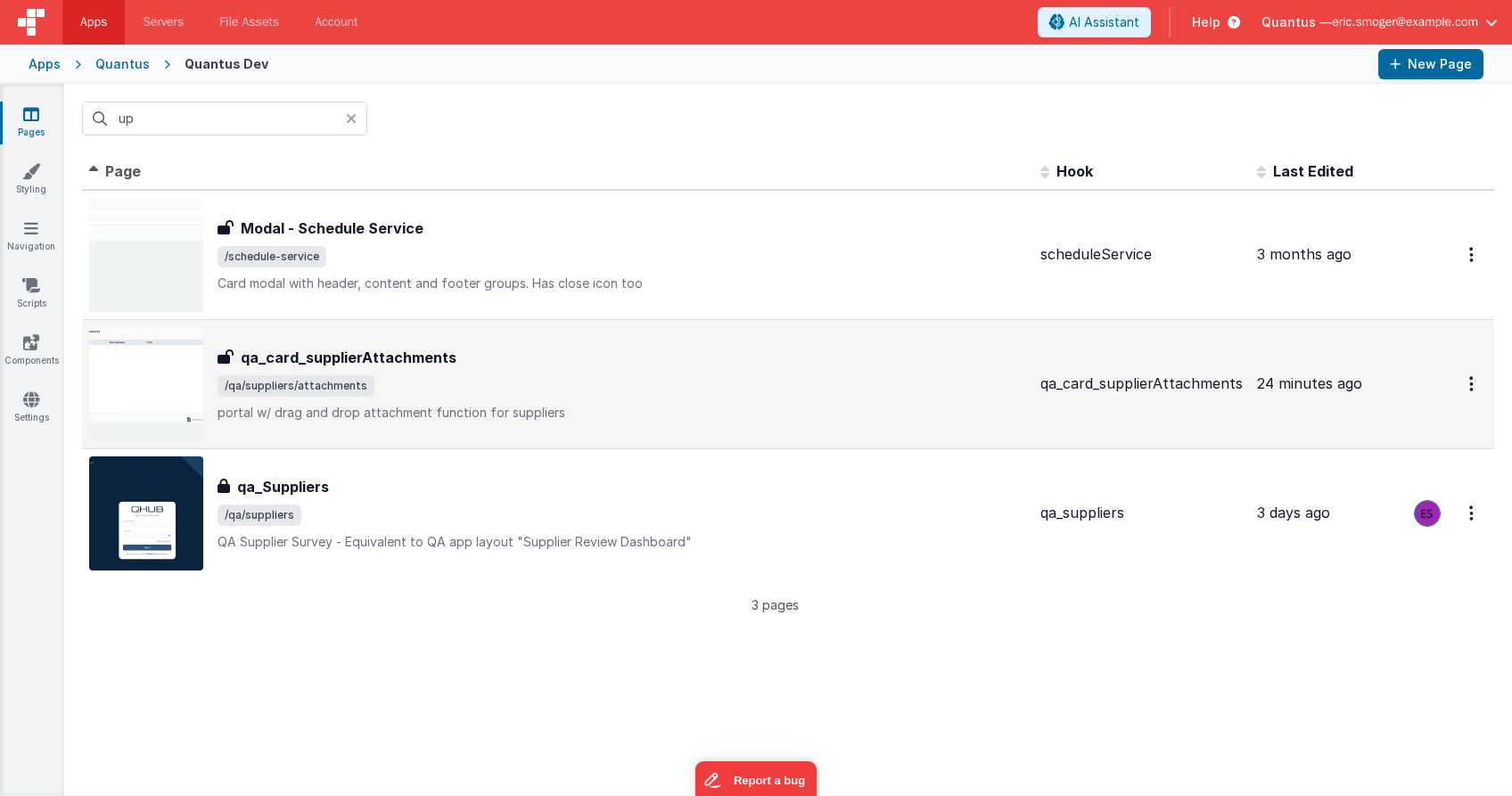 click on "qa_card_supplierAttachments qa_card_supplierAttachments /qa/suppliers/attachments portal w/ drag and drop attachment function for suppliers" at bounding box center (557, 384) 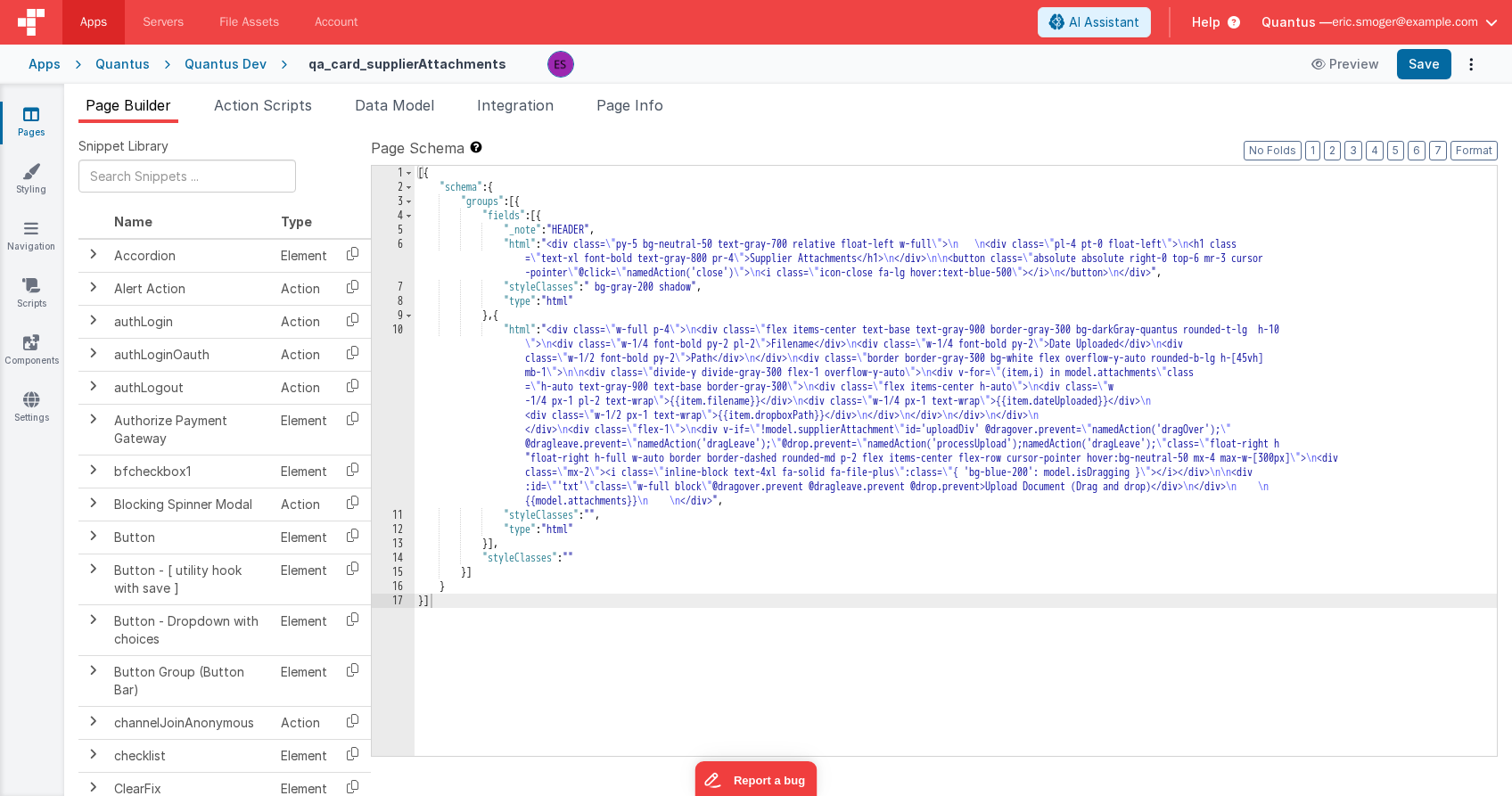 click on "[      {"schema" :  {           "groups" :  [{                "fields" :  [{                     "_note" :  "HEADER" ,                     "html" :  "<div class= \" py-5 bg-neutral-50 text-gray-700 relative float-left w-full \" > \n     \n     <div class= \" pl-4 pt-0 float-left \" > \n         <h1 class                      = \" text-xl font-bold text-gray-800 pr-4 \" >Supplier Attachments</h1> \n     </div> \n\n     <button class= \" absolute absolute right-0 top-6 mr-3 cursor                      -pointer \"  @click= \" namedAction('close')  \" > \n         <i class= \" icon-close fa-lg hover:text-blue-500 \" ></i> \n     </button> \n </div>" ,                     "styleClasses" :  " bg-gray-200 shadow" ,                     "type" :  "html"                } ,  {                     "html" :  "<div class= \" w-full p-4 \" > \n     <div class= \" flex items-center text-base text-gray-900 border-gray-300 bg-darkGray-quantus rounded-t-lg  h-10  \" > \n \" \" \n \" \" \n" at bounding box center (956, 475) 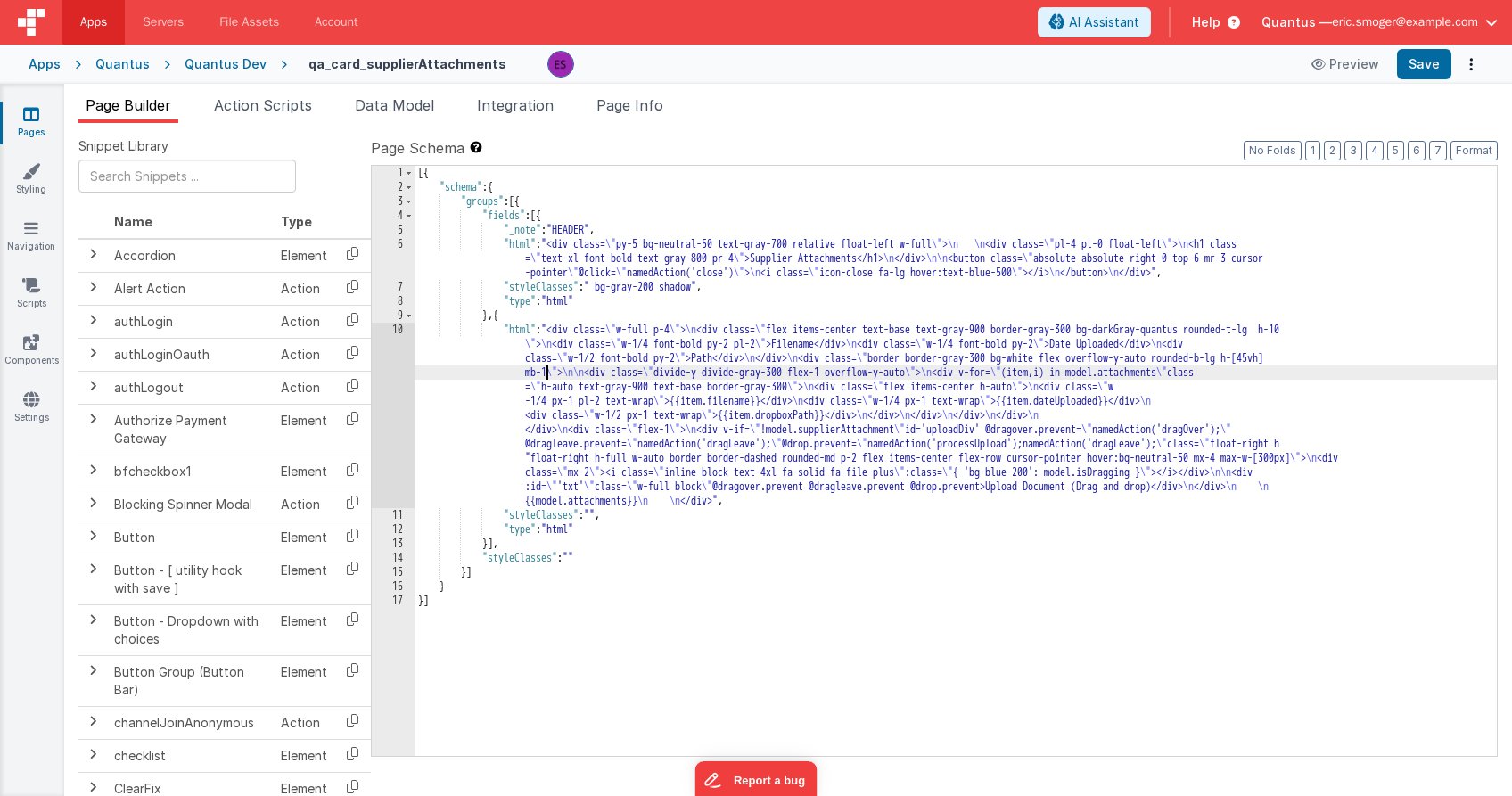 click on "10" at bounding box center (393, 415) 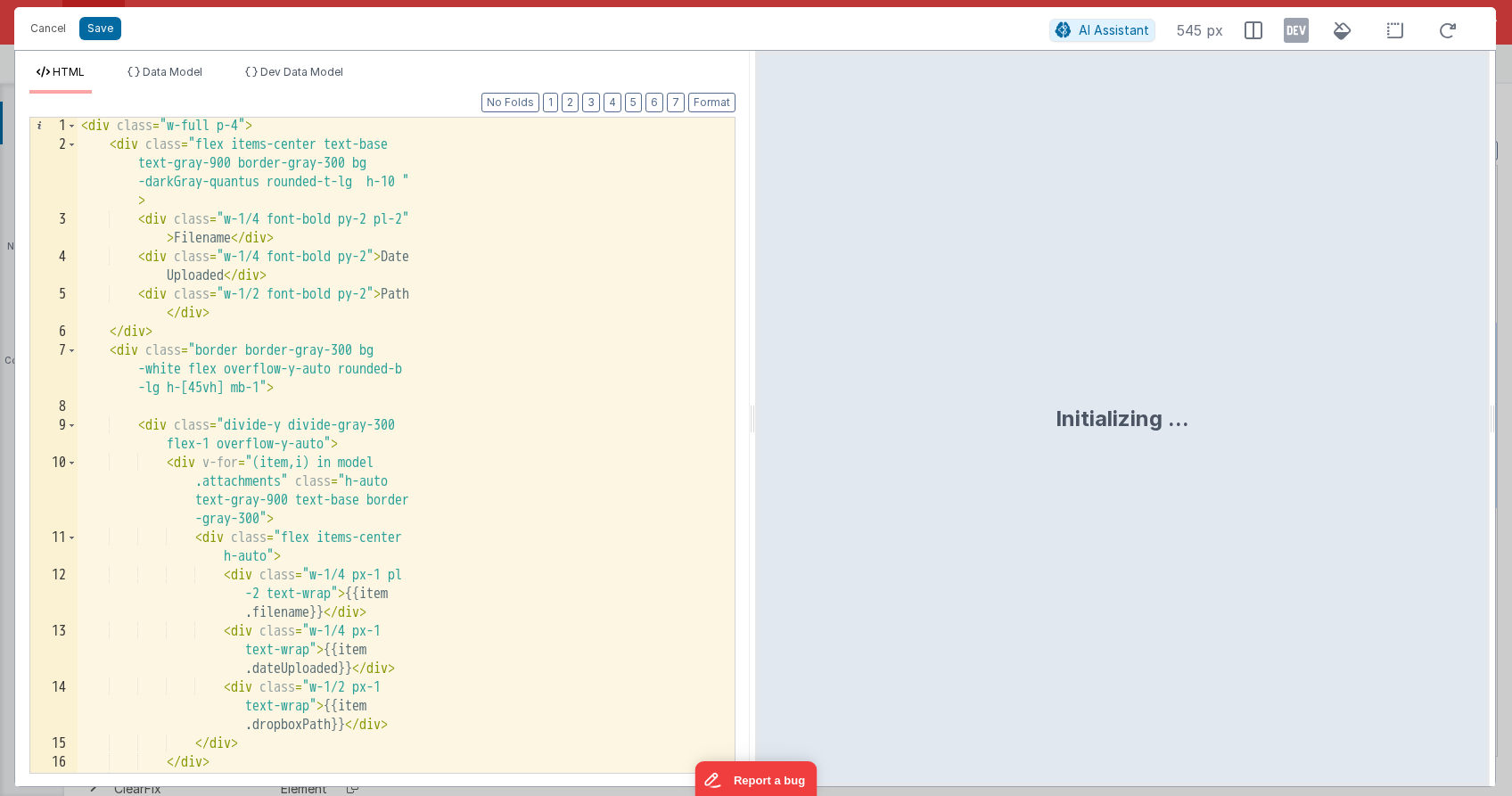 scroll, scrollTop: 150, scrollLeft: 0, axis: vertical 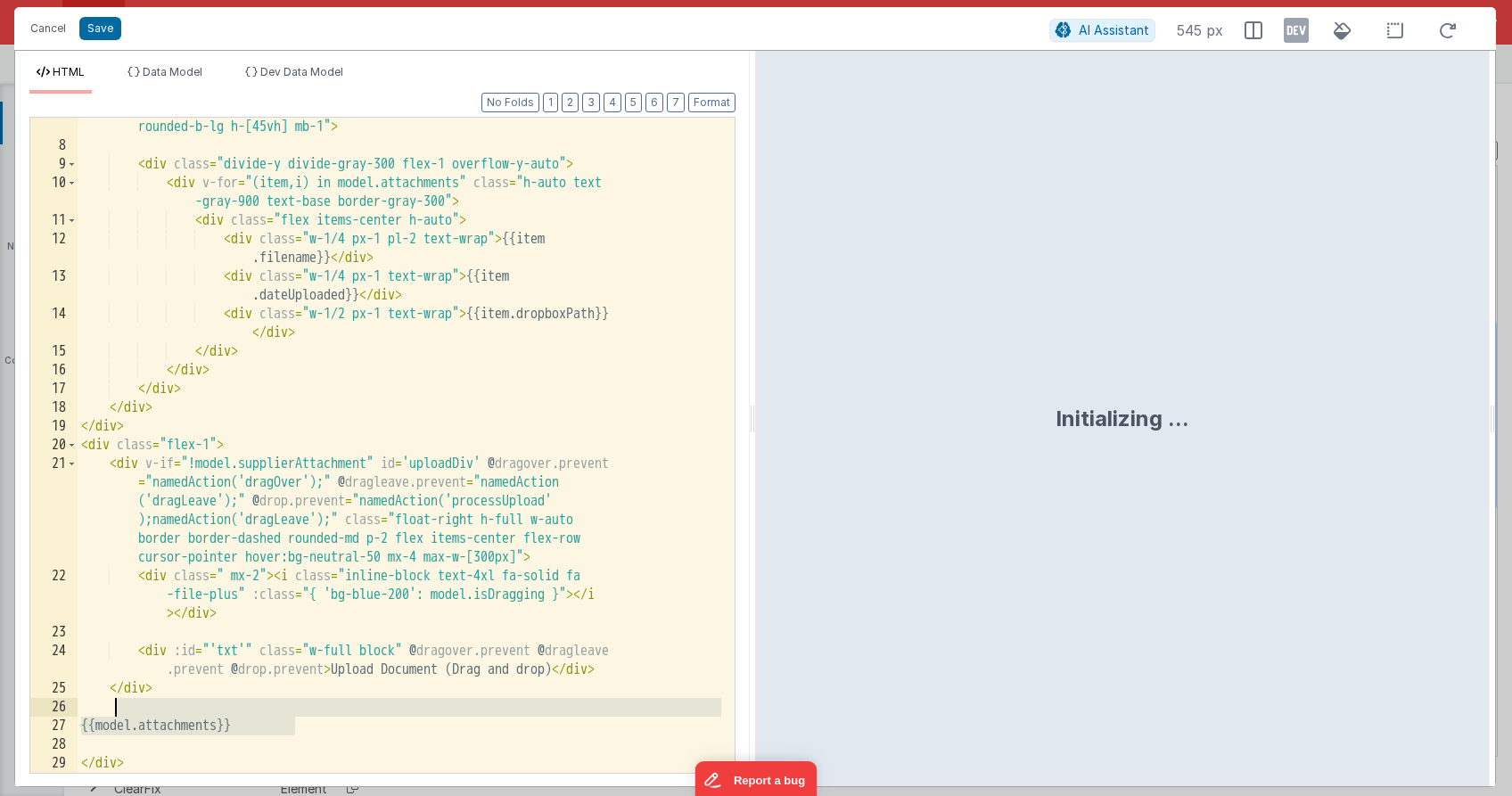 drag, startPoint x: 297, startPoint y: 724, endPoint x: 302, endPoint y: 710, distance: 14.866069 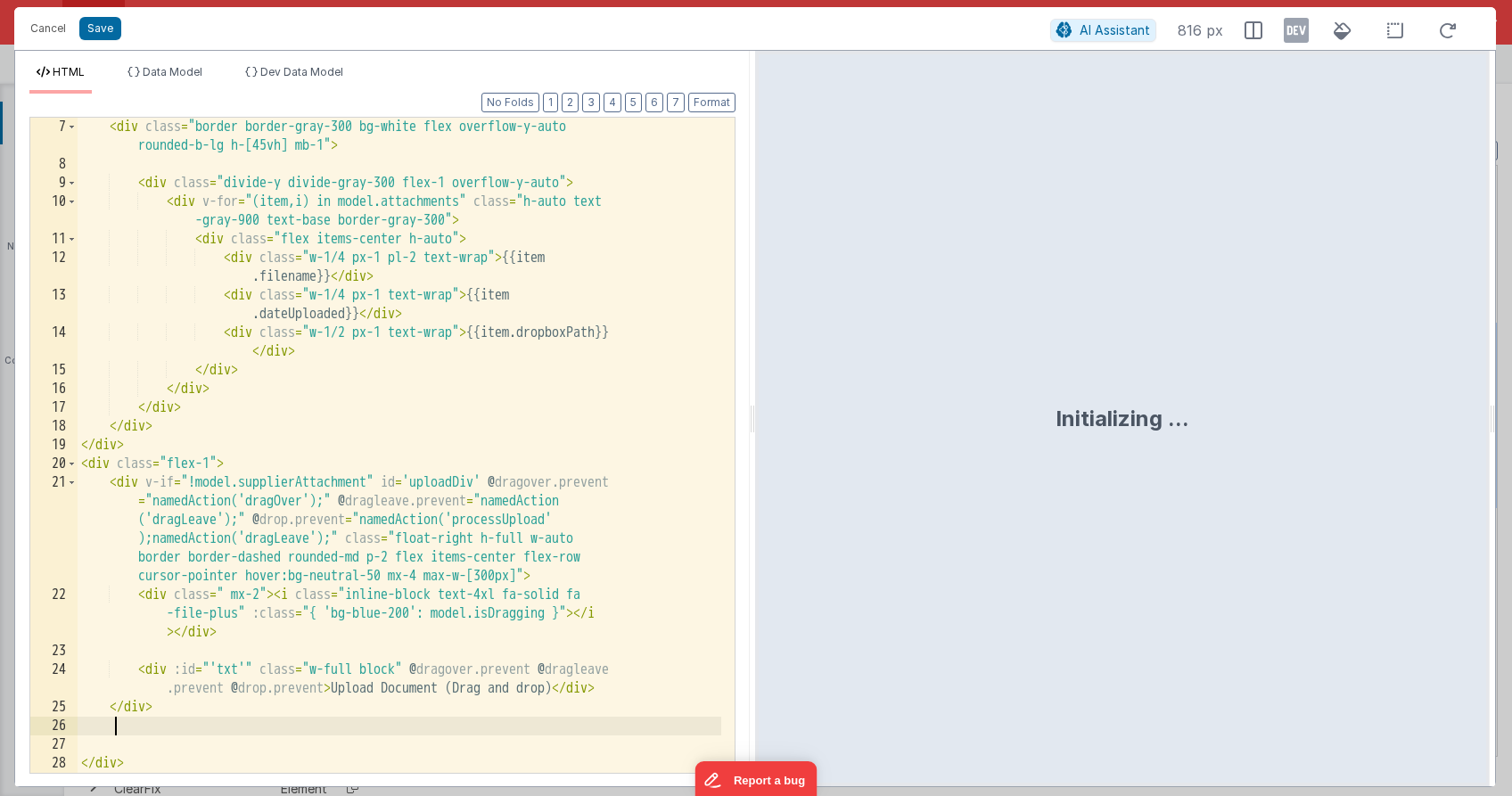 scroll, scrollTop: 131, scrollLeft: 0, axis: vertical 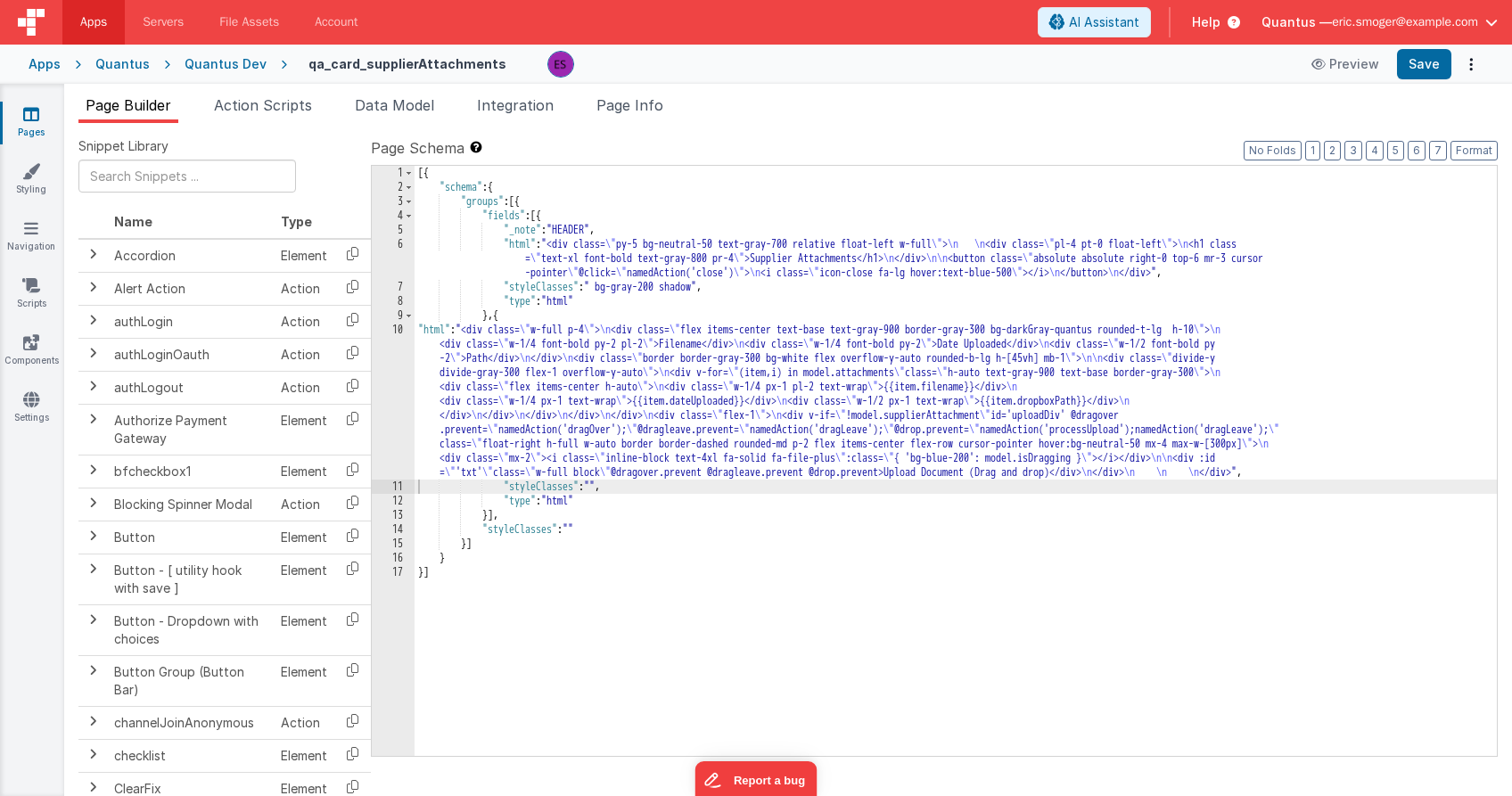click on "Quantus Dev" at bounding box center (226, 64) 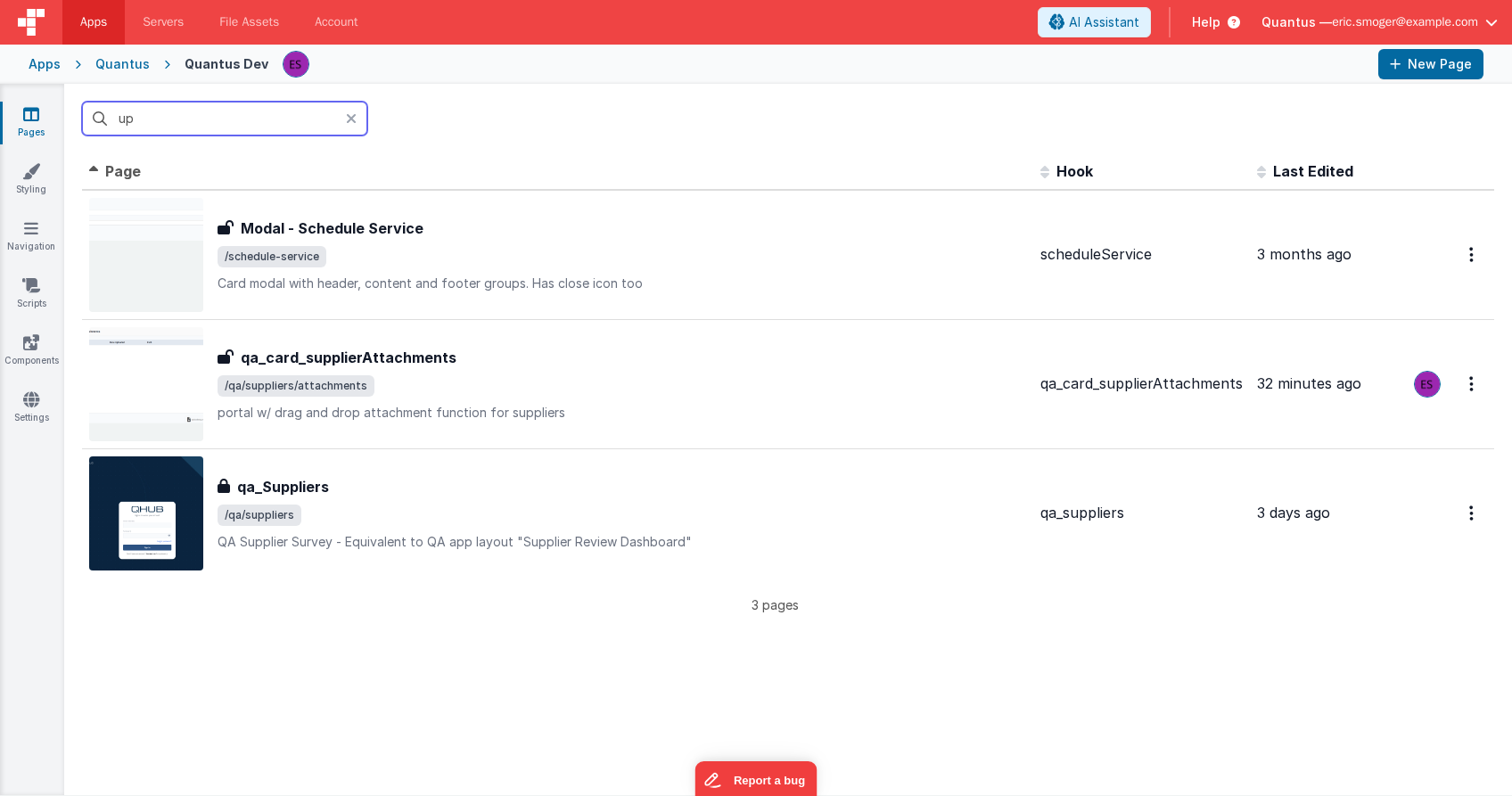 click on "up" at bounding box center (225, 119) 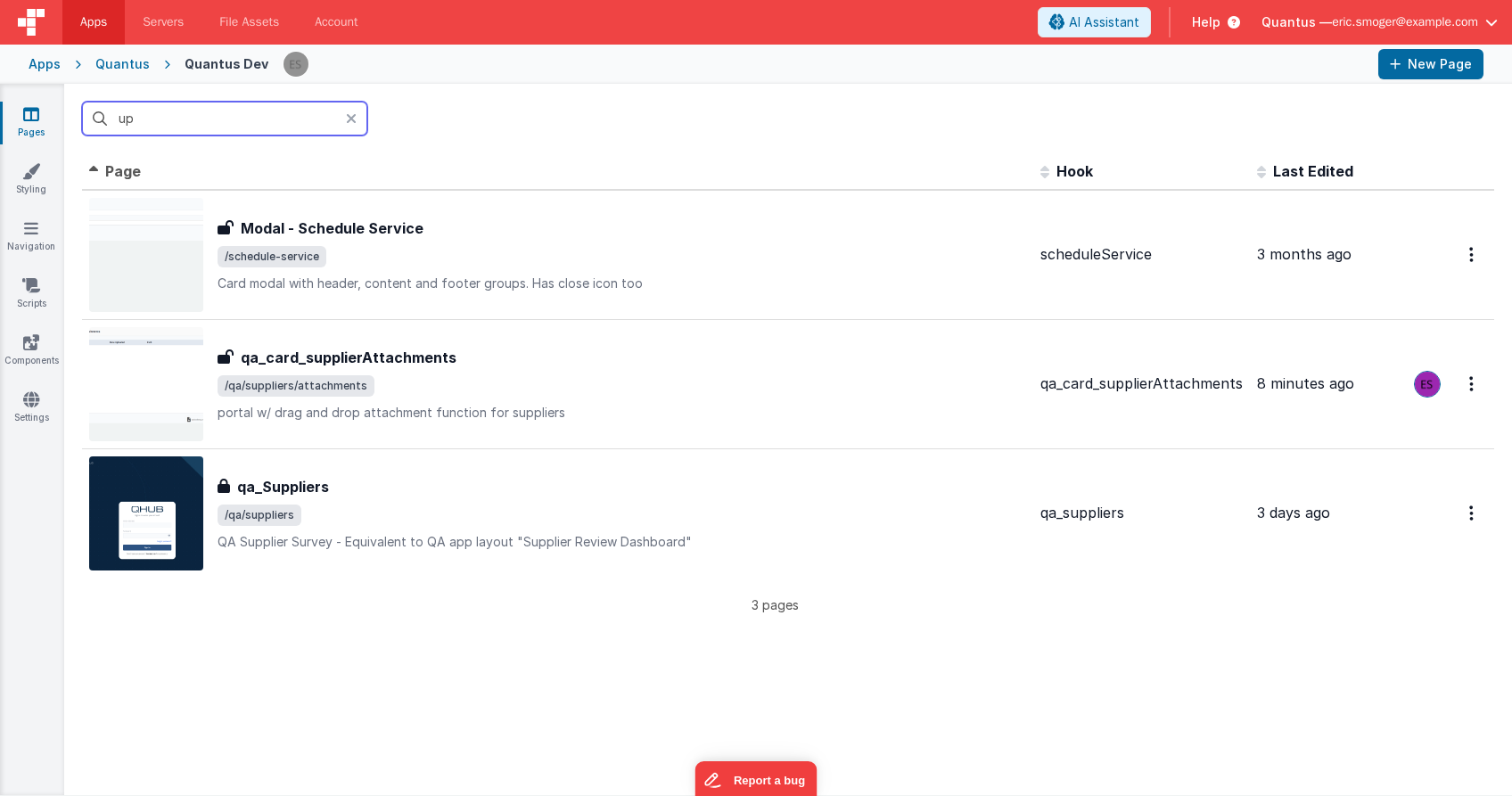 click on "up" at bounding box center [225, 119] 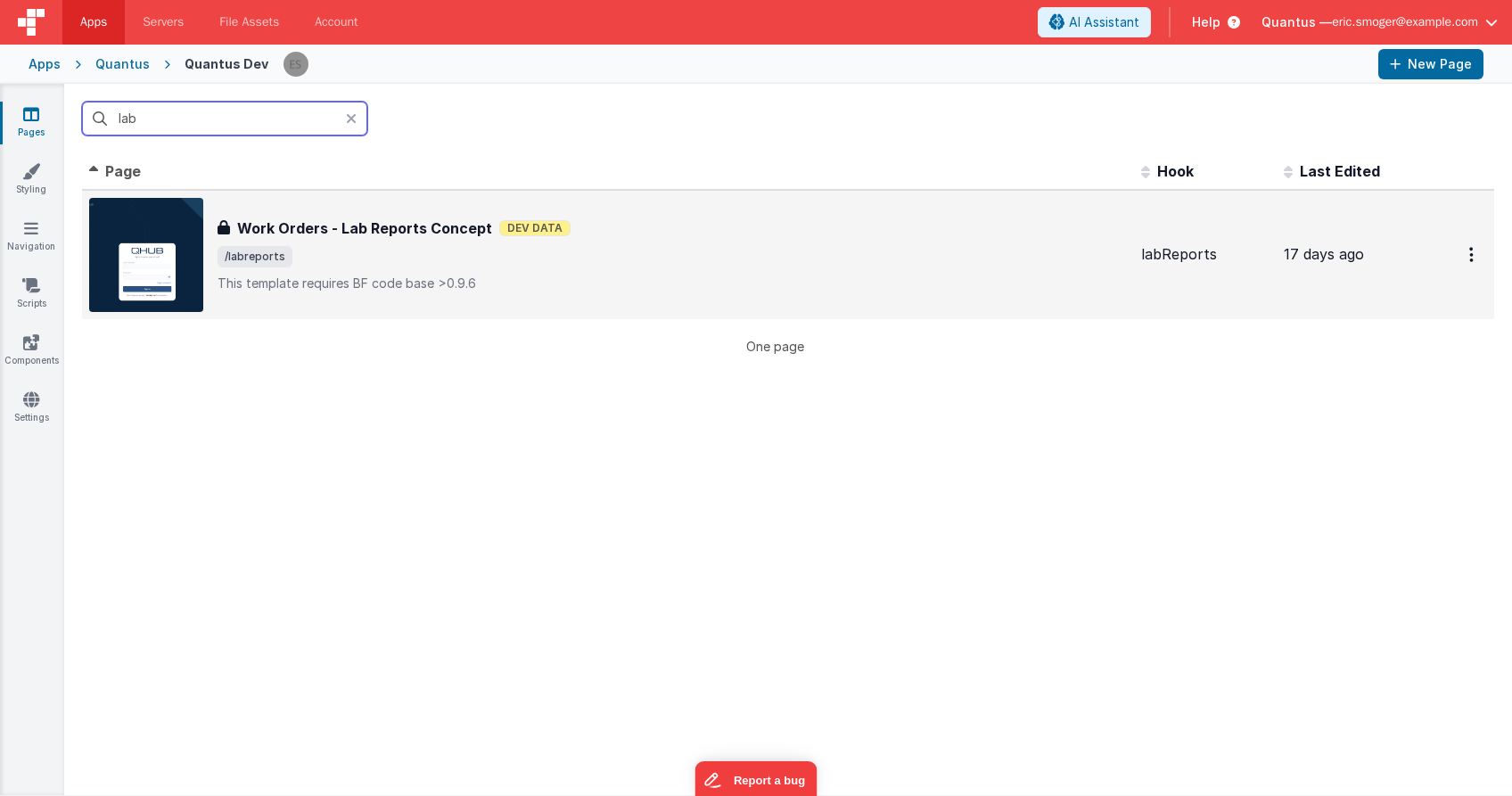 type on "lab" 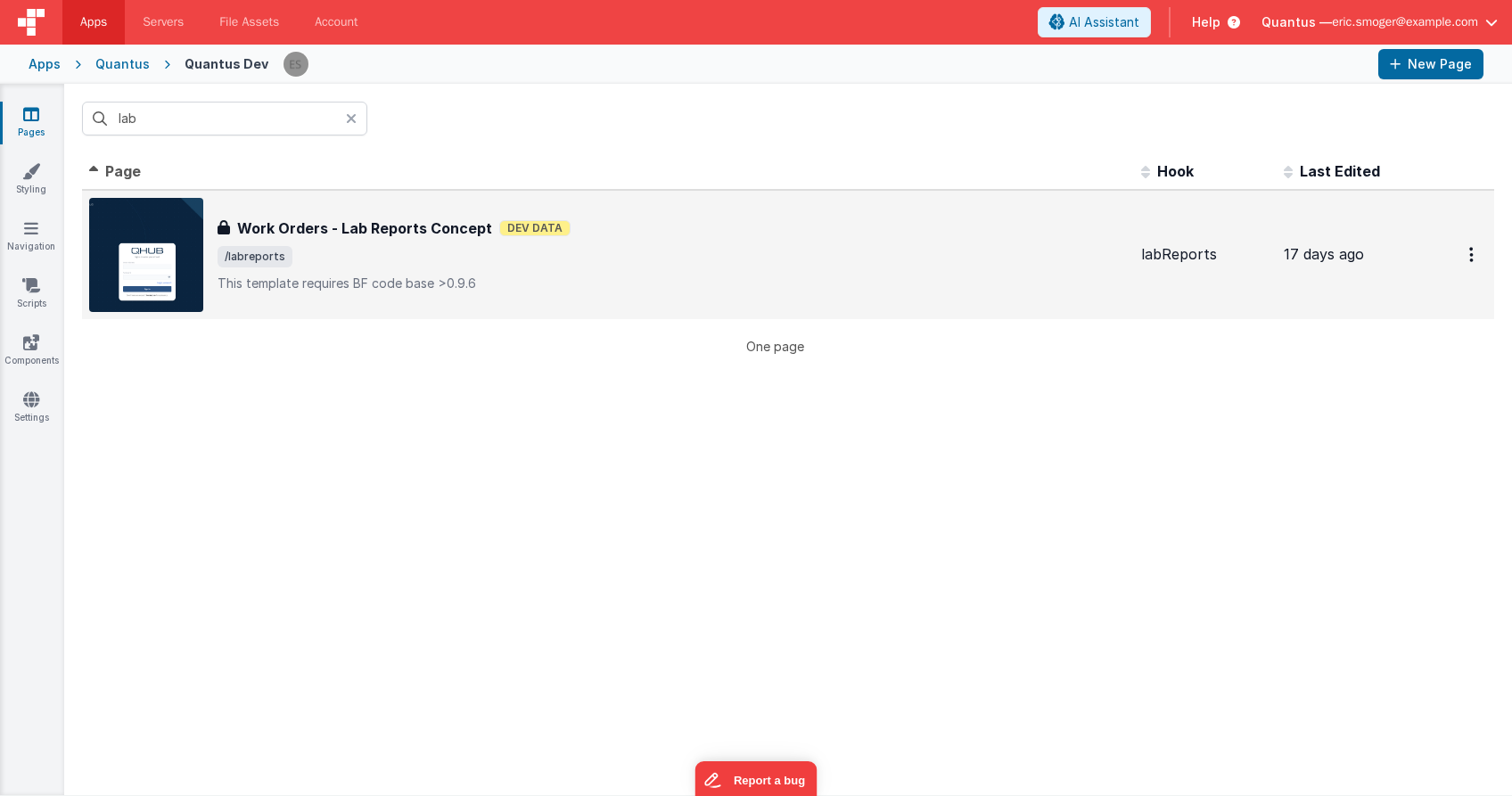 click on "Work Orders - Lab Reports Concept
Work Orders - Lab Reports Concept
Dev Data
/labreports   This template requires BF code base >0.9.6" at bounding box center [672, 255] 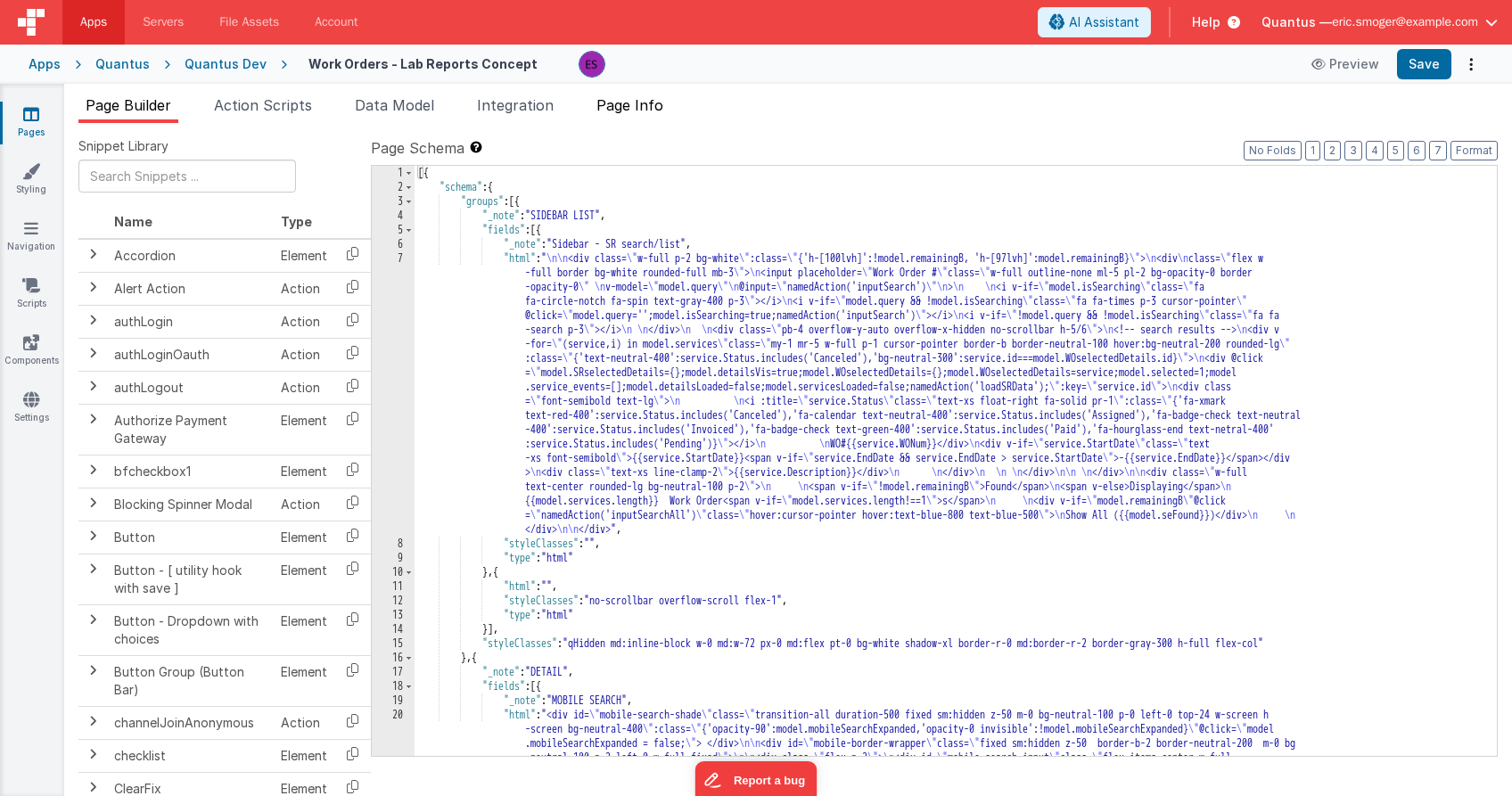 click on "Page Info" at bounding box center (629, 105) 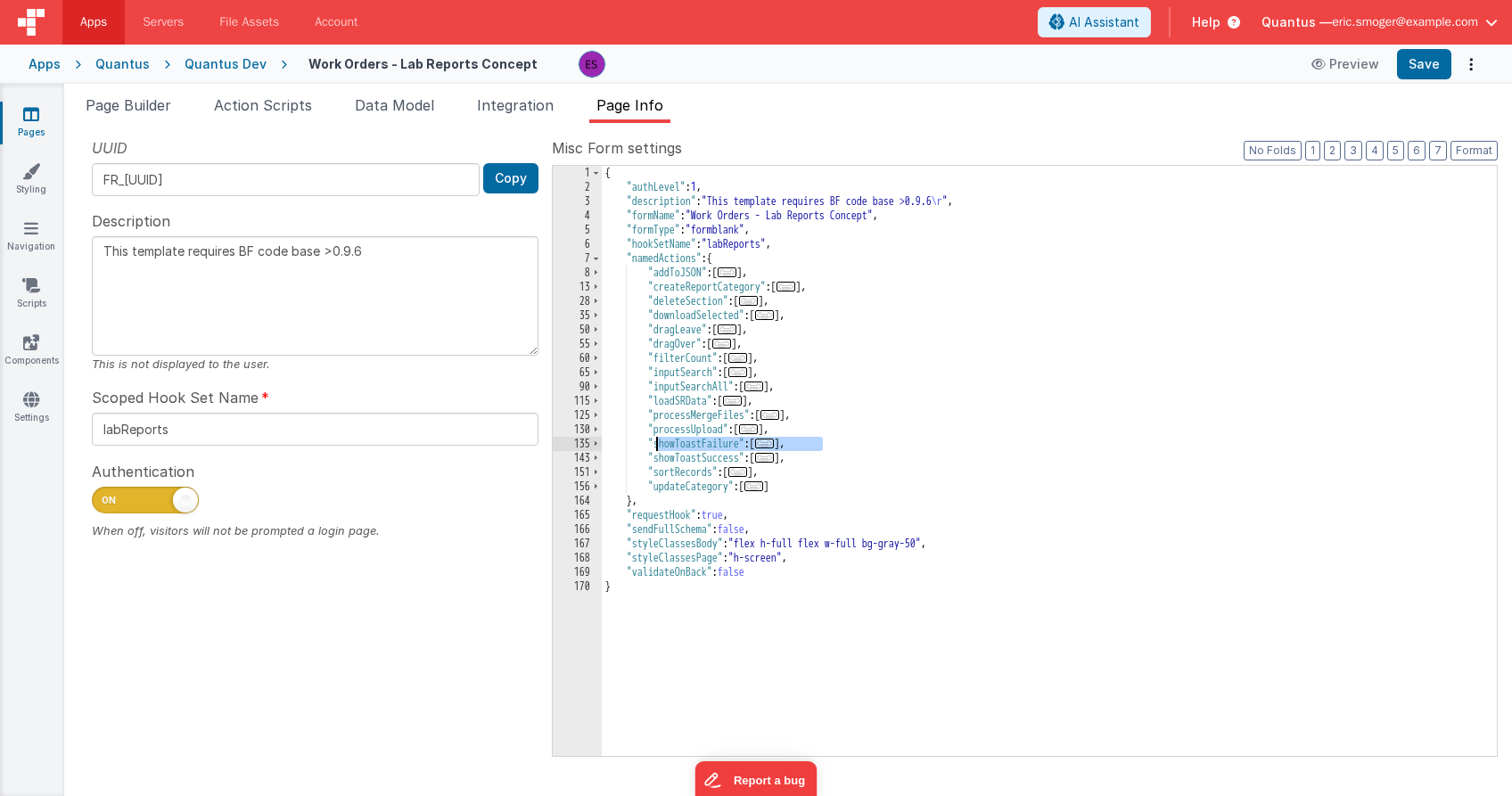 drag, startPoint x: 826, startPoint y: 443, endPoint x: 654, endPoint y: 439, distance: 172.0465 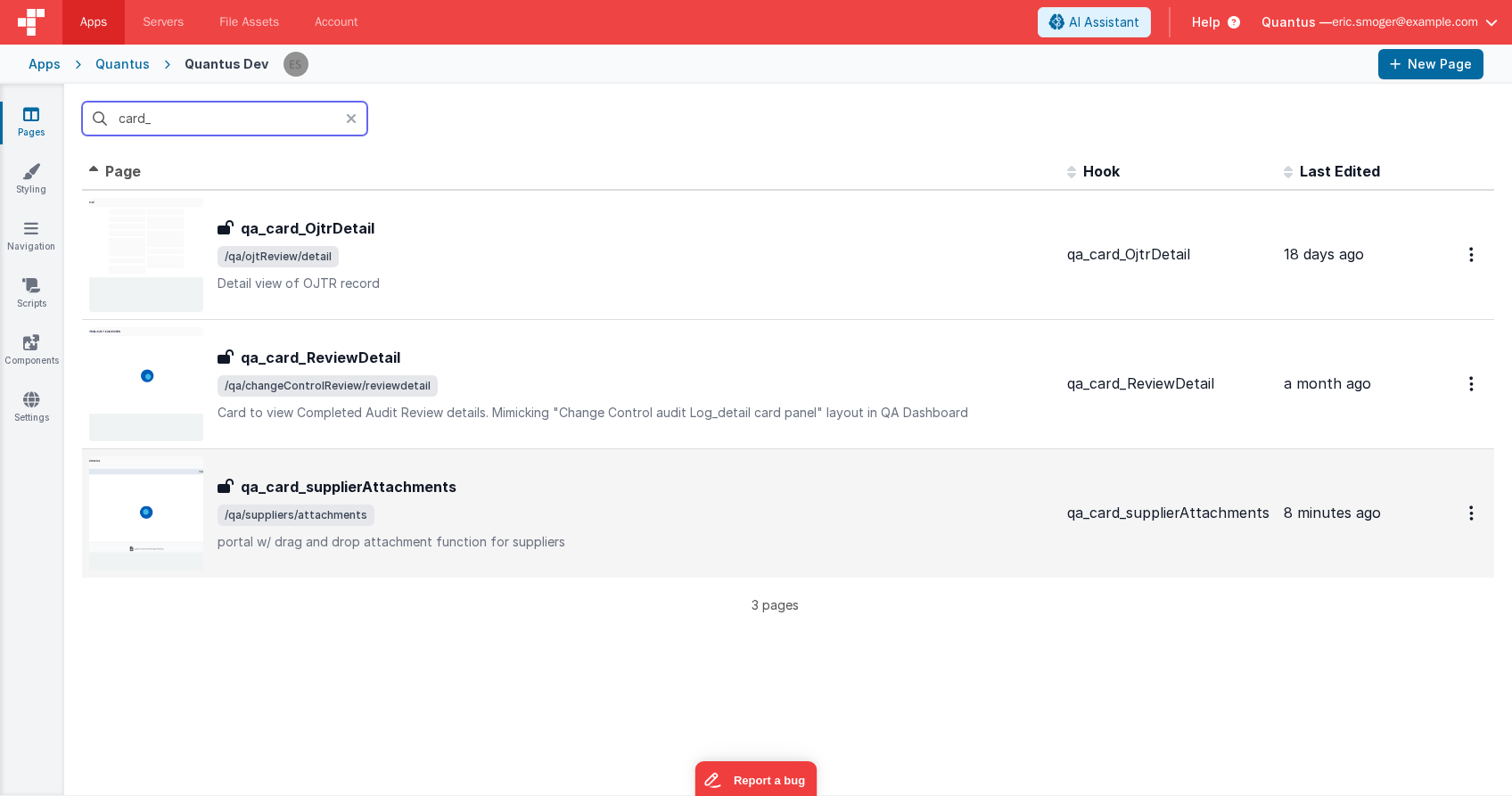 type on "card_" 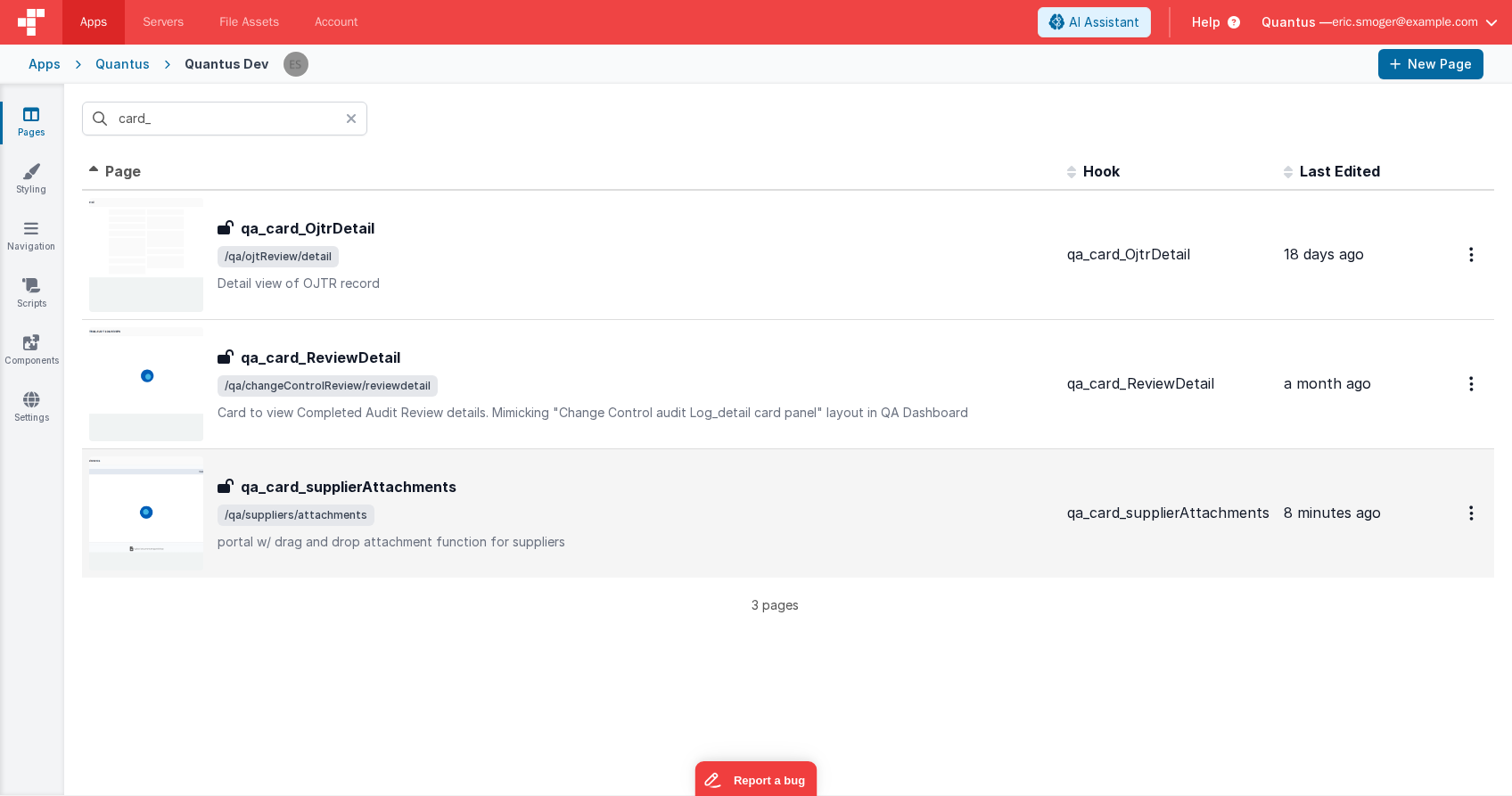 click on "qa_card_supplierAttachments" at bounding box center (635, 487) 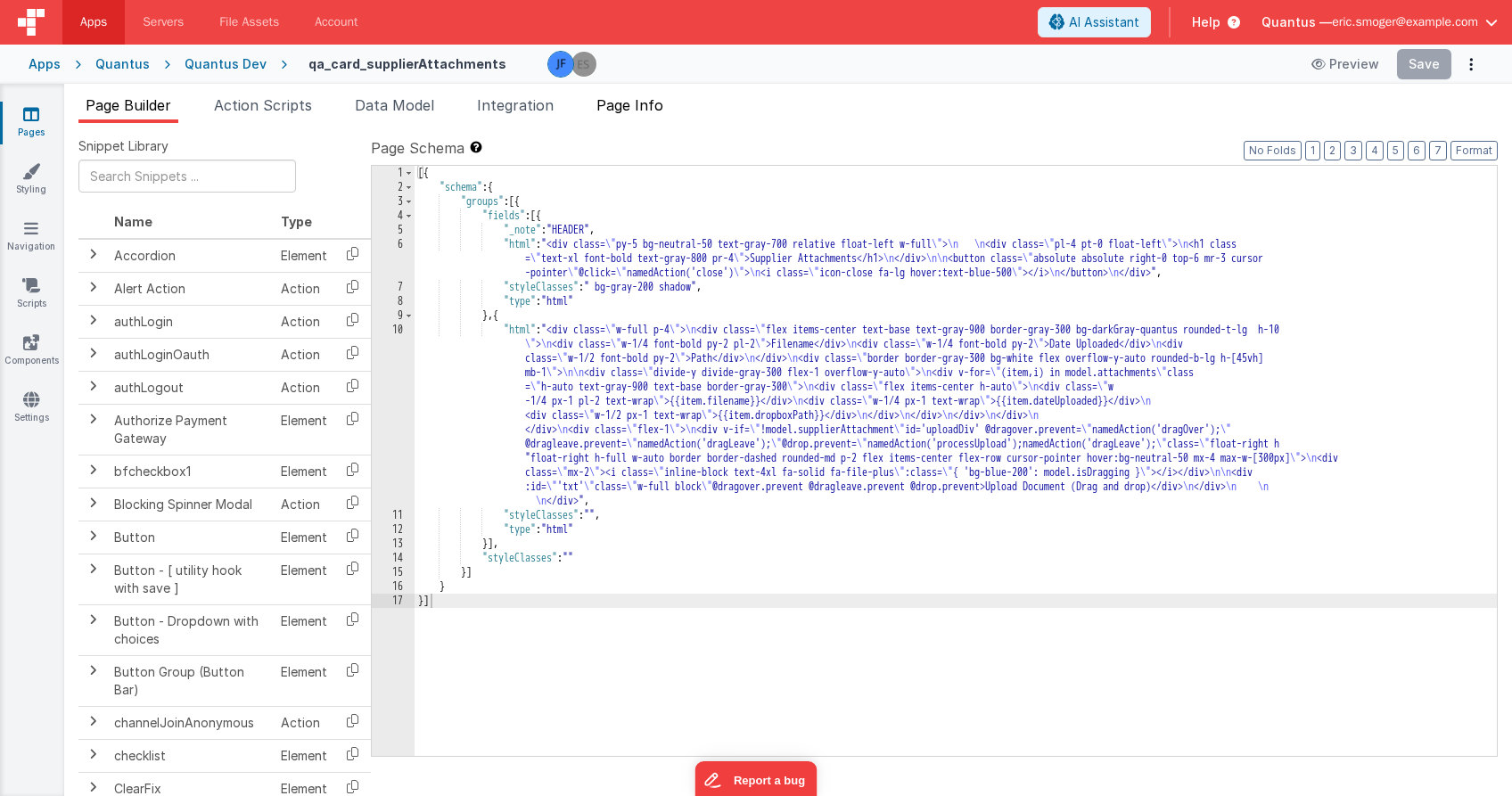 click on "Page Info" at bounding box center [629, 105] 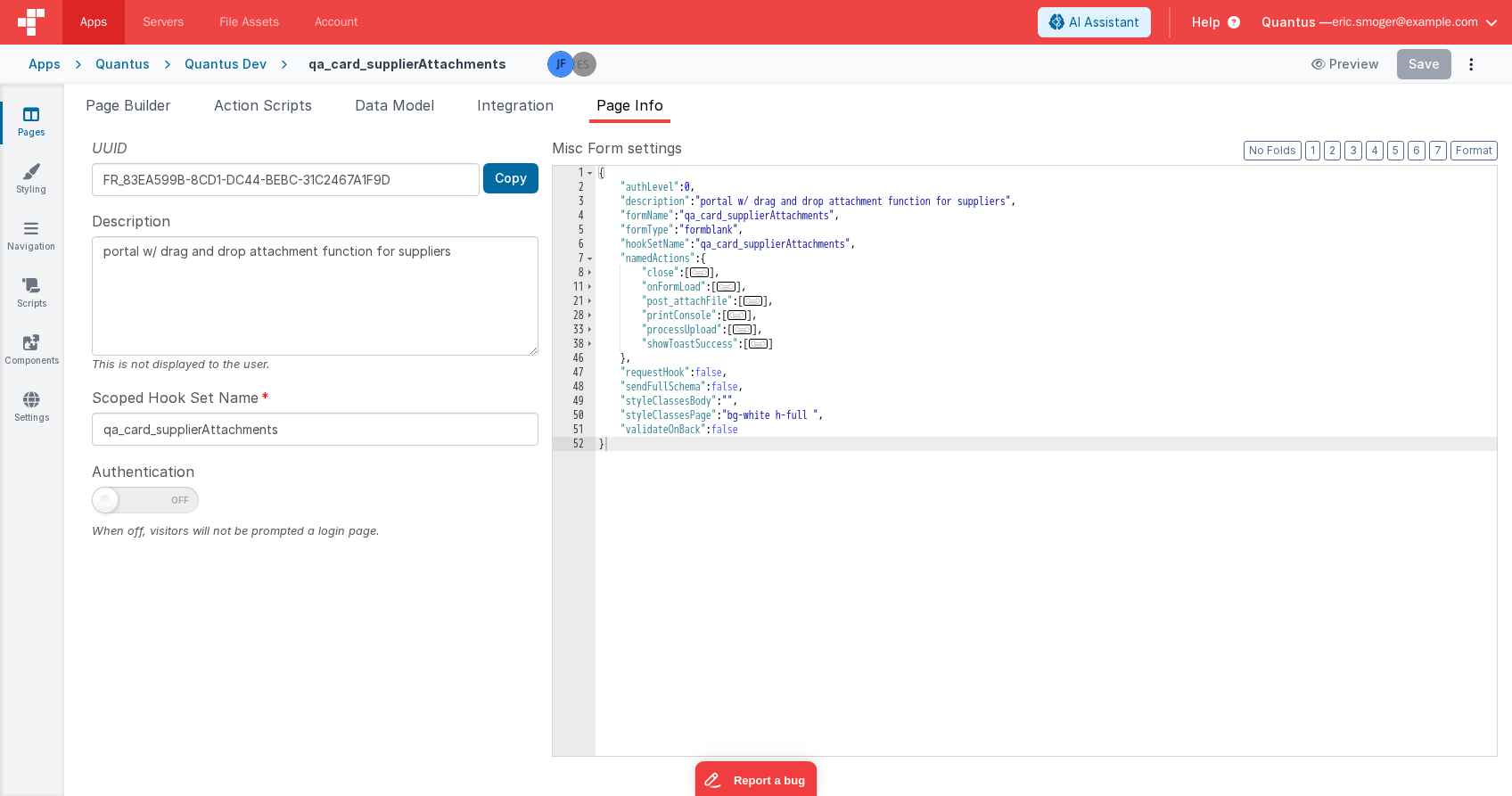 click on "{      "authLevel" :  0 ,      "description" :  "portal w/ drag and drop attachment function for suppliers" ,      "formName" :  "qa_card_supplierAttachments" ,      "formType" :  "formblank" ,      "hookSetName" :  "qa_card_supplierAttachments" ,      "namedActions" :  {           "close" :  [ ... ] ,           "onFormLoad" :  [ ... ] ,           "post_attachFile" :  [ ... ] ,           "printConsole" :  [ ... ] ,           "processUpload" :  [ ... ] ,           "showToastSuccess" :  [ ... ]      } ,      "requestHook" :  false ,      "sendFullSchema" :  false ,      "styleClassesBody" :  "" ,      "styleClassesPage" :  "bg-white h-full " ,      "validateOnBack" :  false }" at bounding box center (1046, 475) 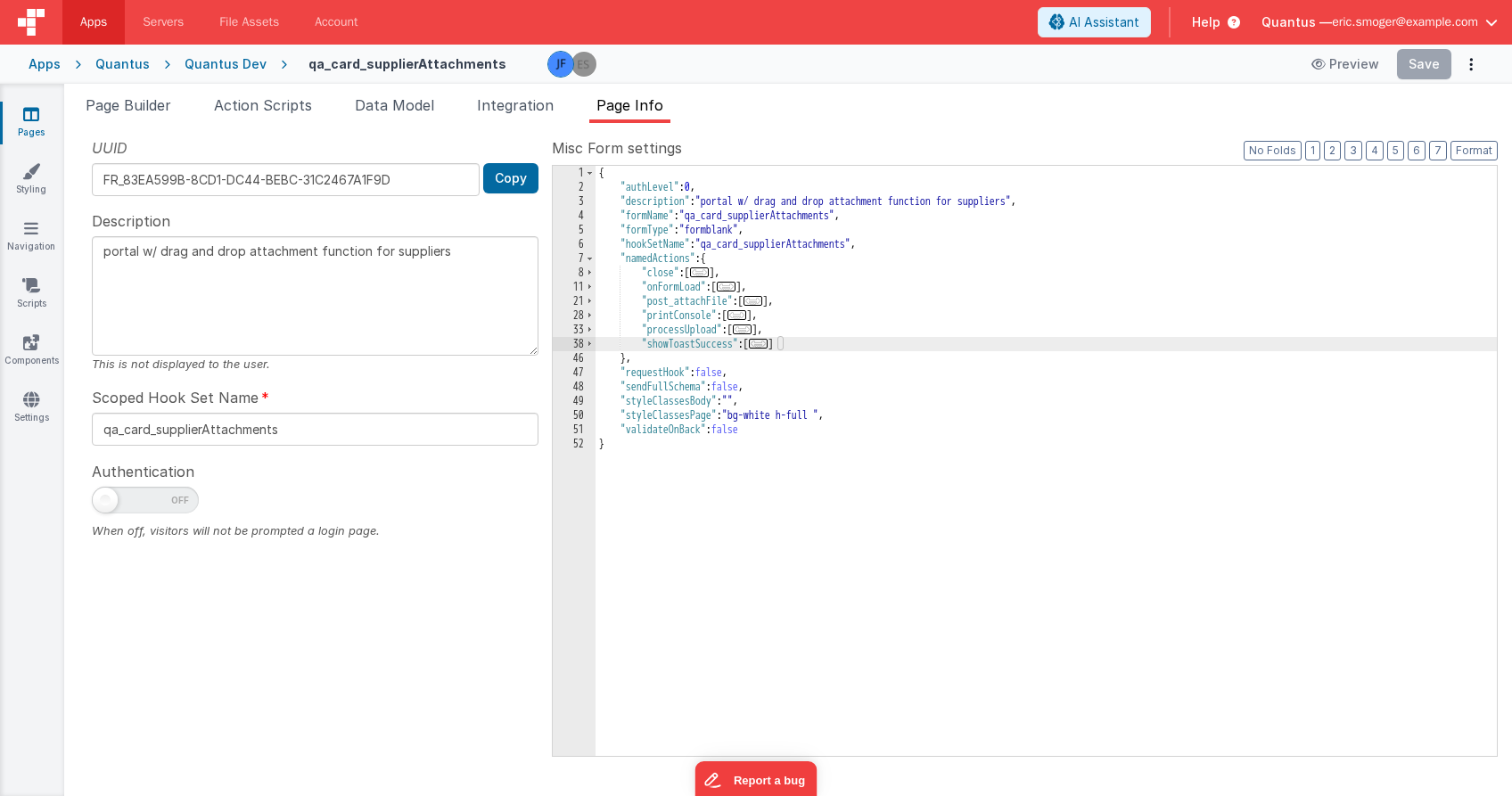 type 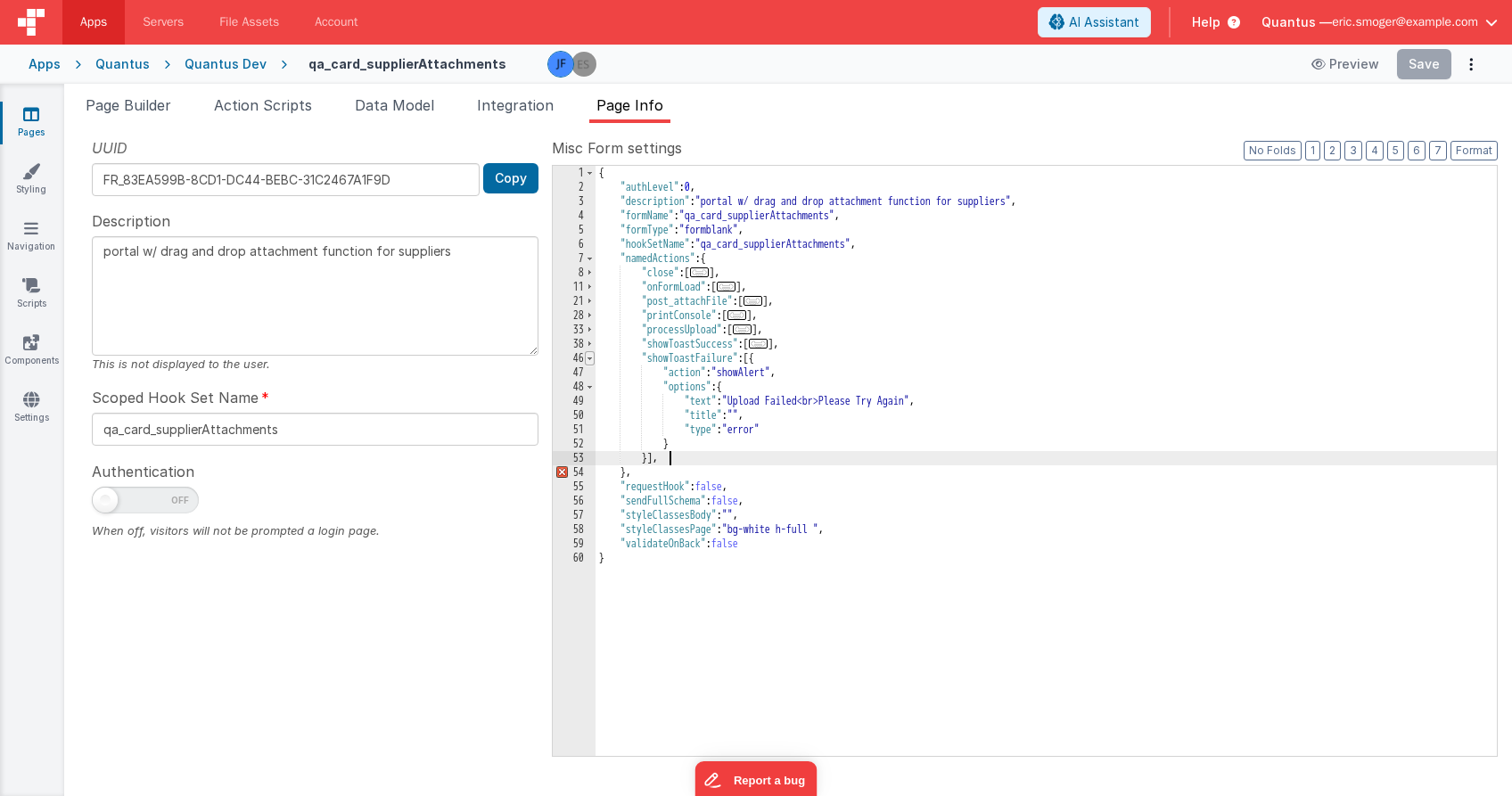 click at bounding box center [589, 358] 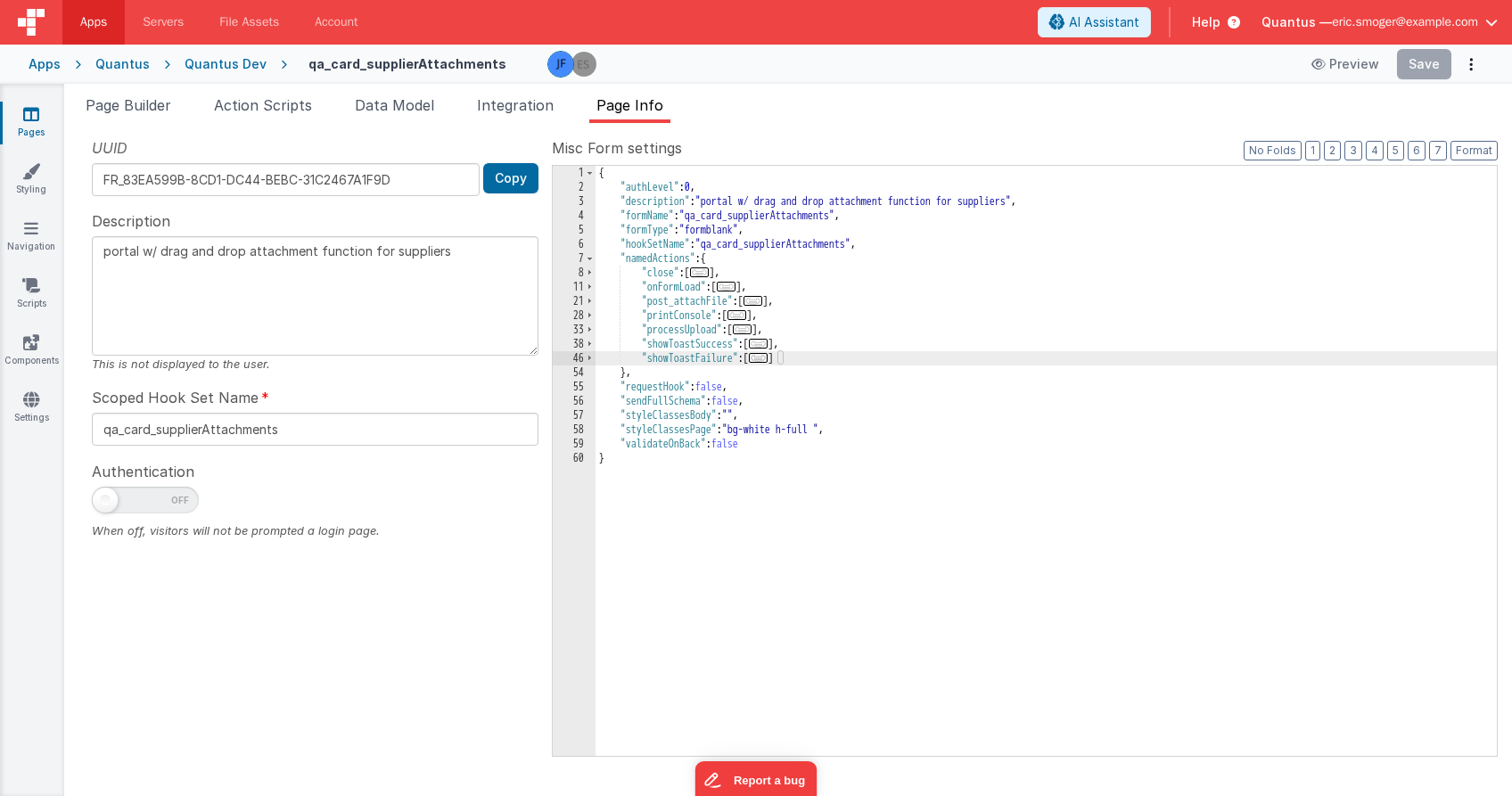 click on "..." at bounding box center (759, 357) 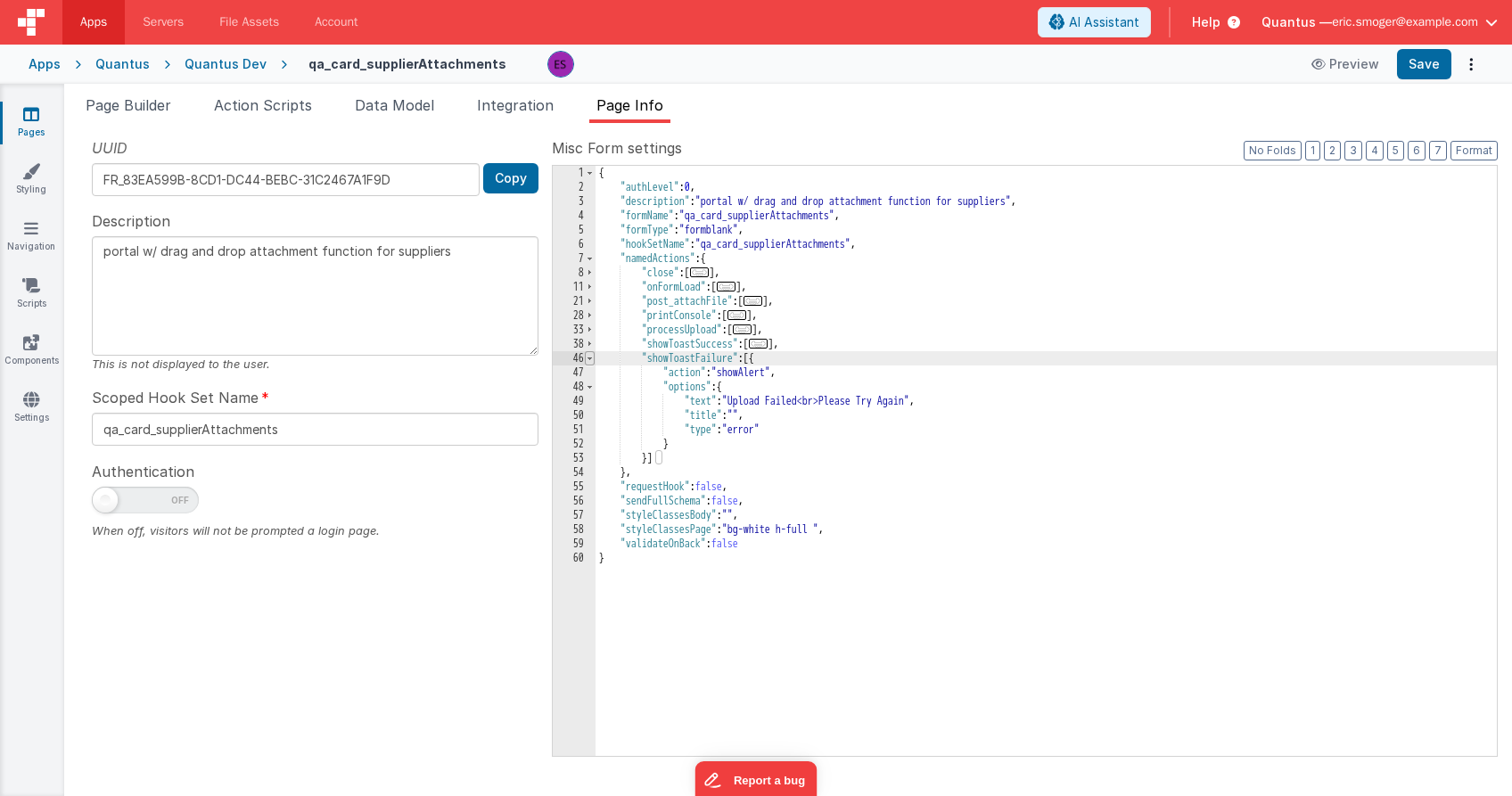 click at bounding box center [589, 358] 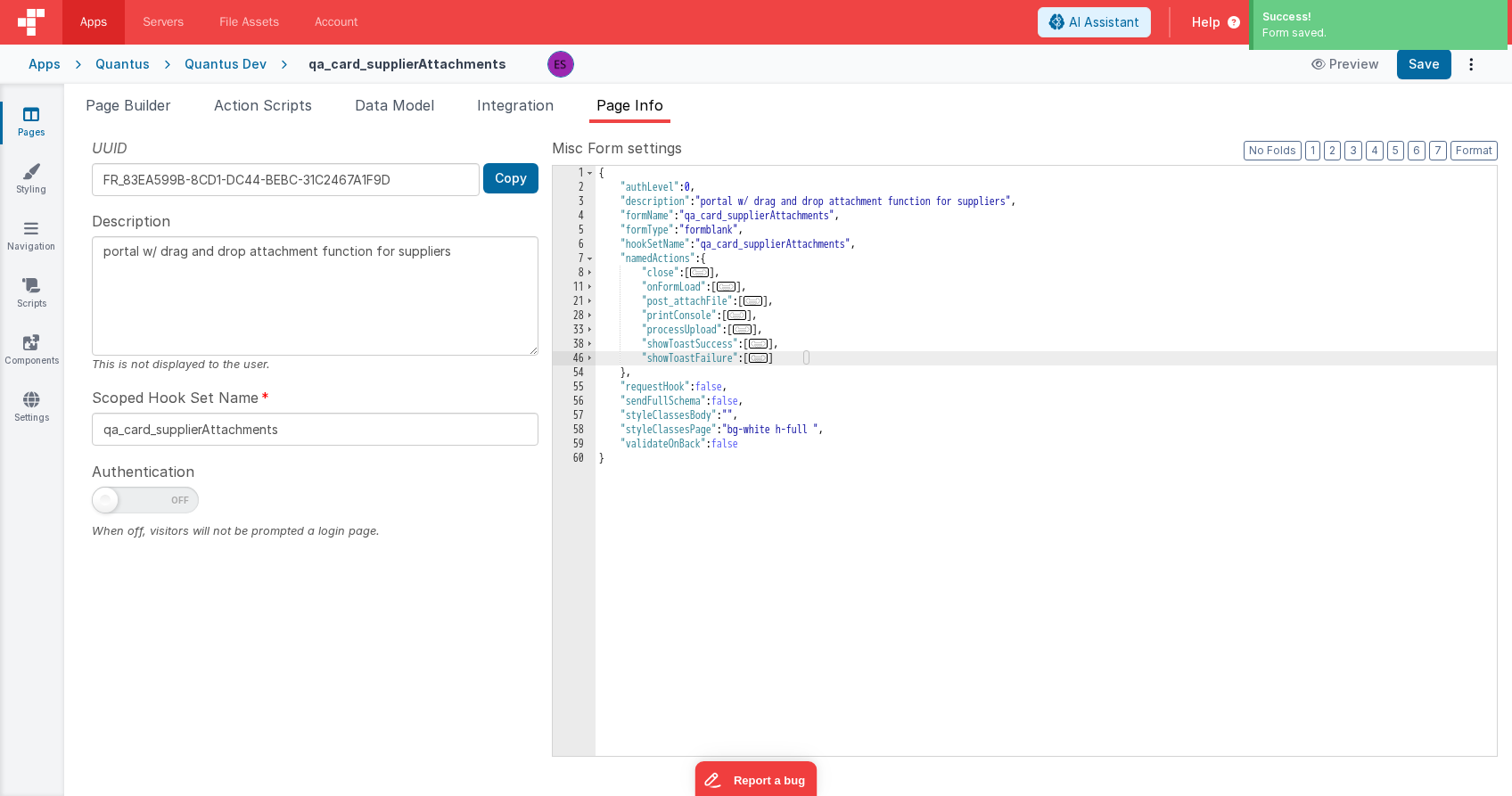 click on "Quantus Dev" at bounding box center (226, 64) 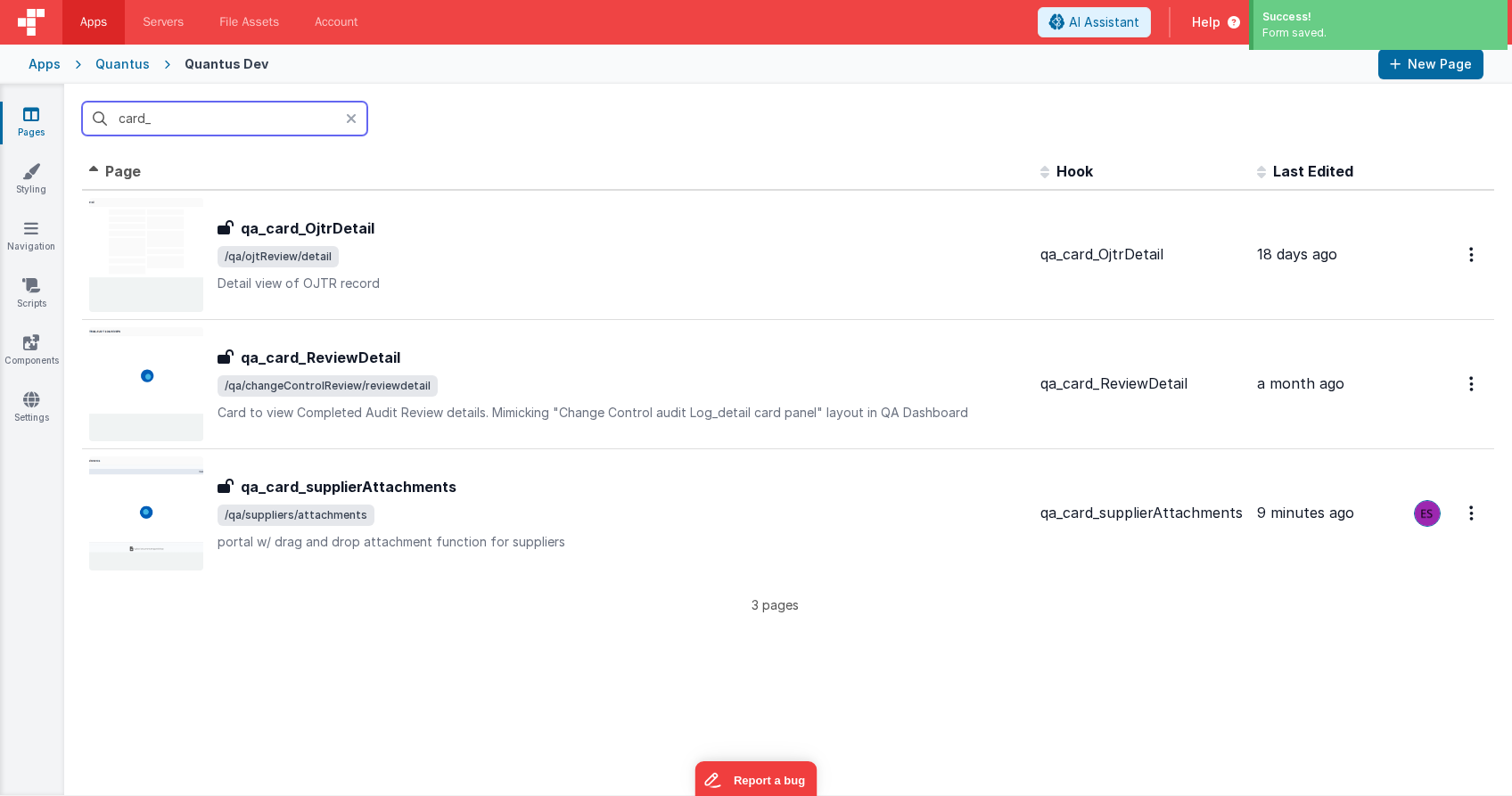 click on "card_" at bounding box center (225, 119) 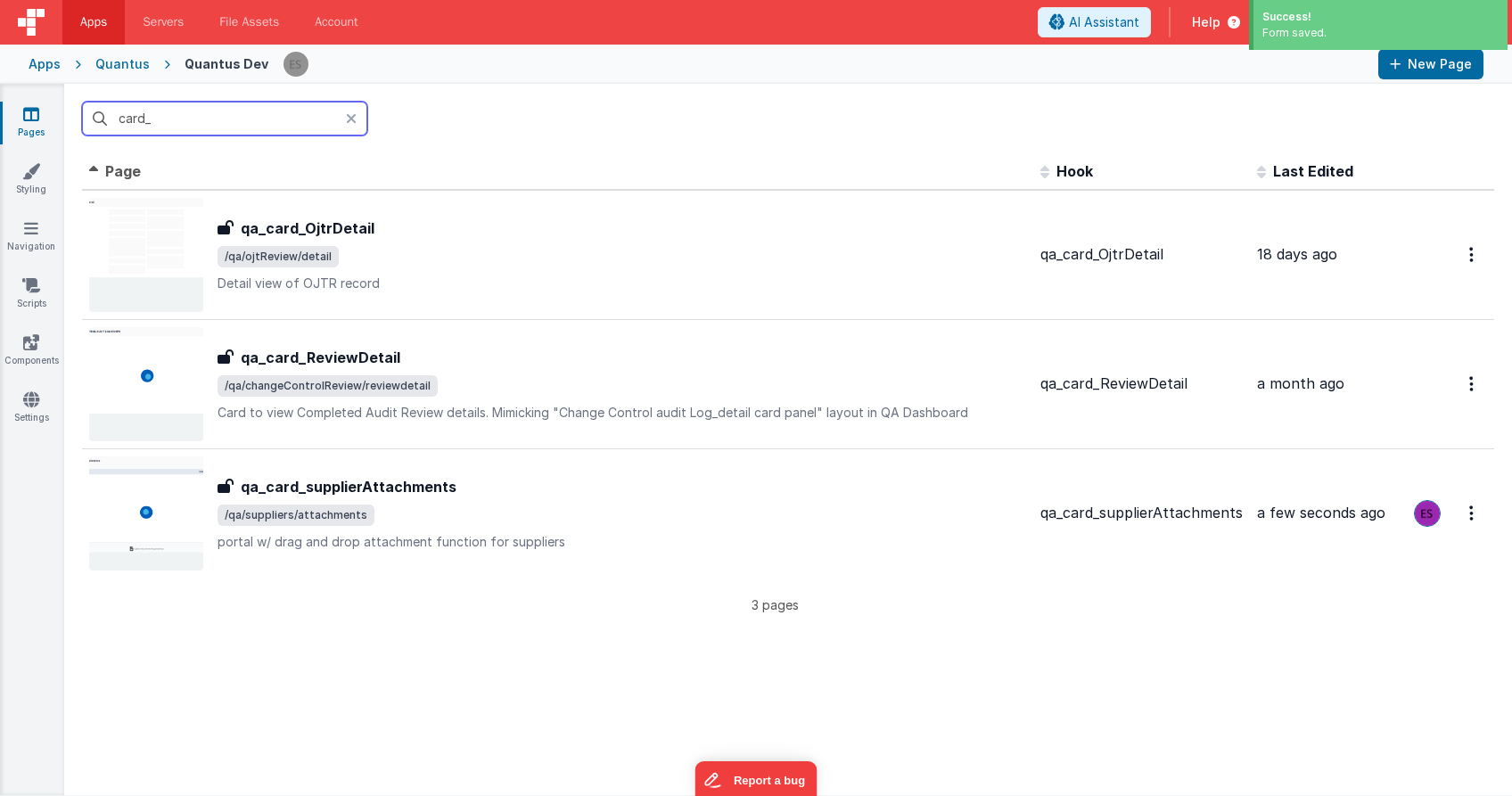 click on "card_" at bounding box center [225, 119] 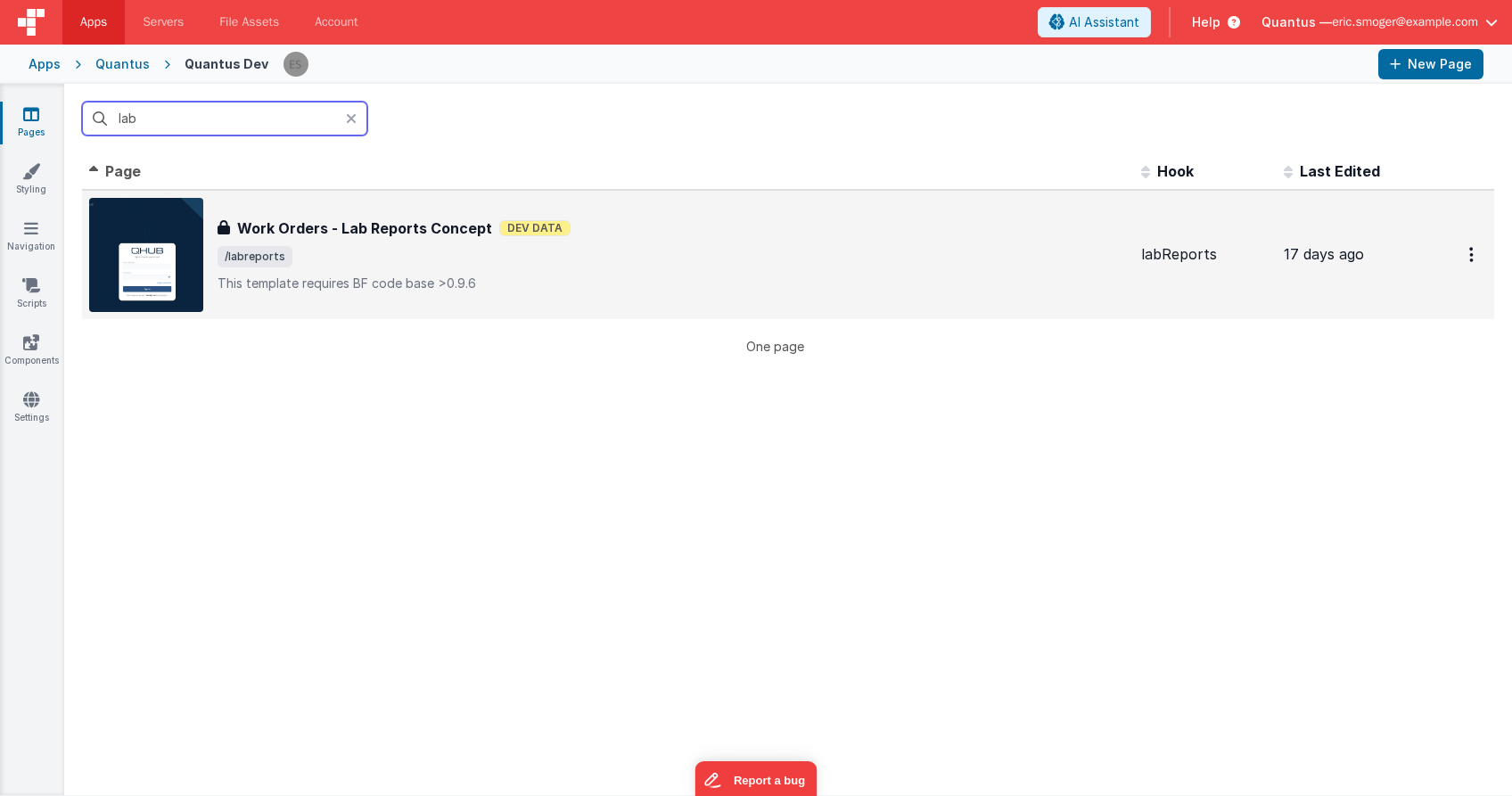 type on "lab" 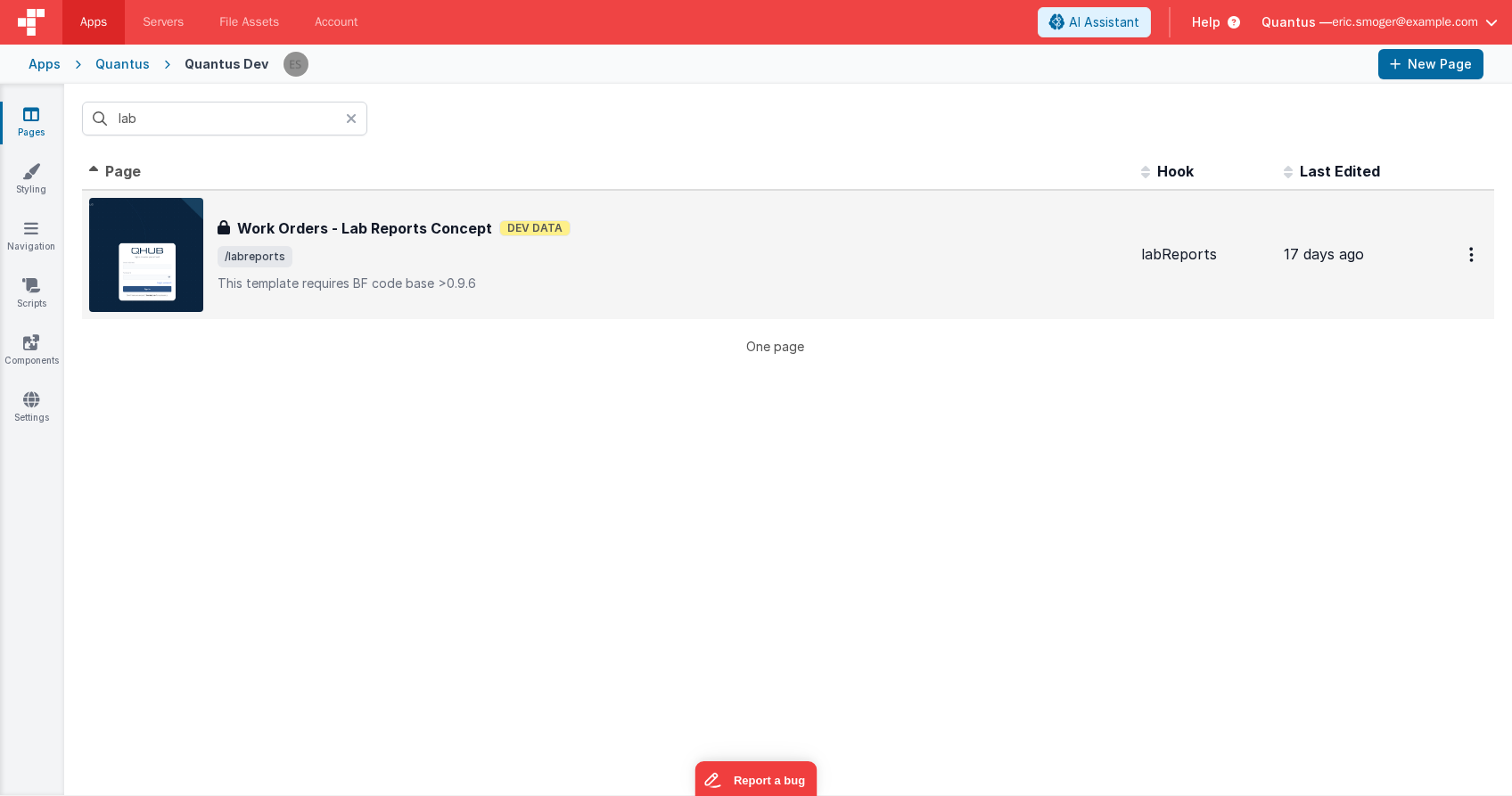 click on "Work Orders - Lab Reports Concept" at bounding box center [365, 228] 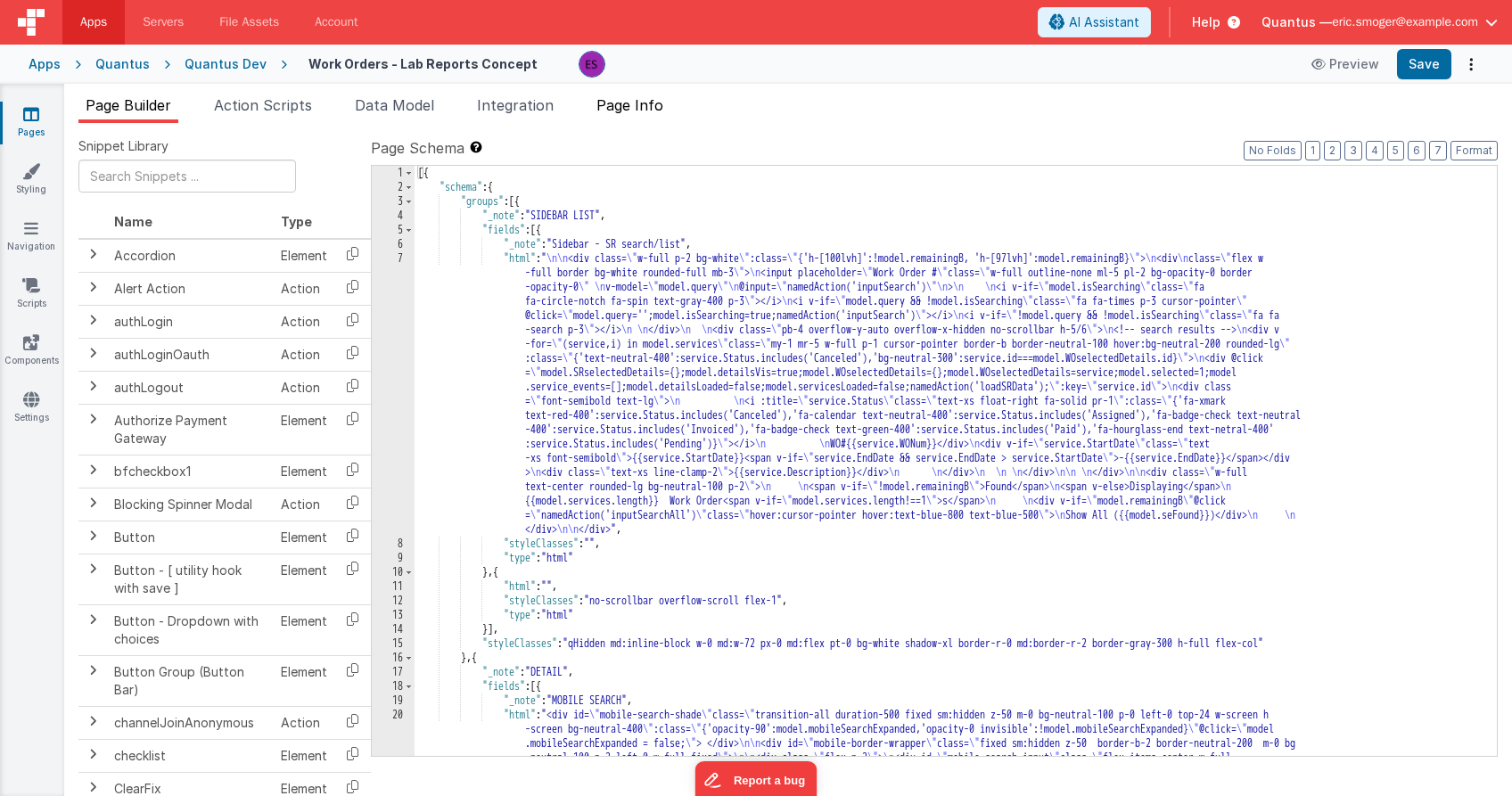 click on "Page Info" at bounding box center [629, 105] 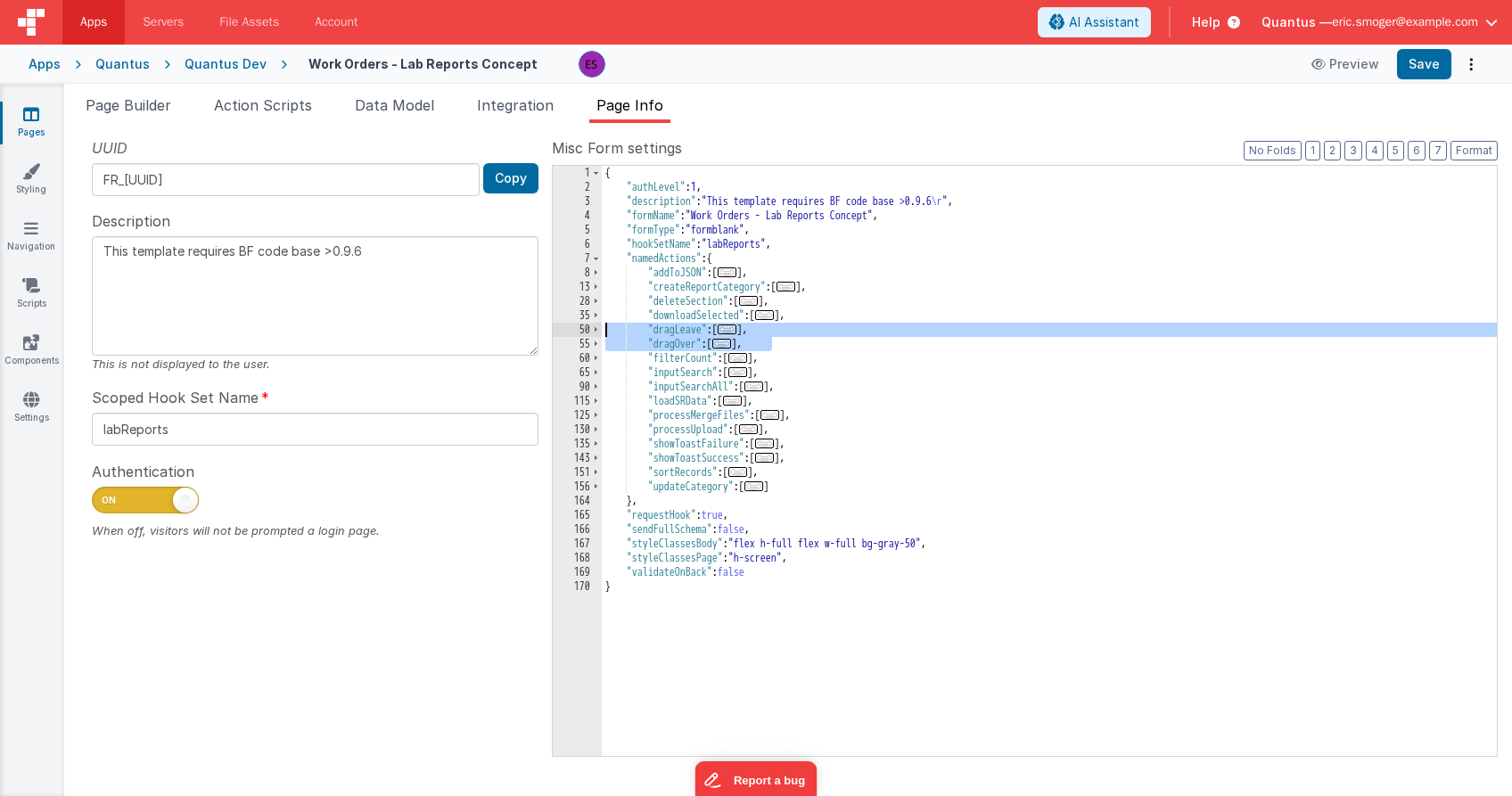 drag, startPoint x: 803, startPoint y: 346, endPoint x: 573, endPoint y: 330, distance: 230.55585 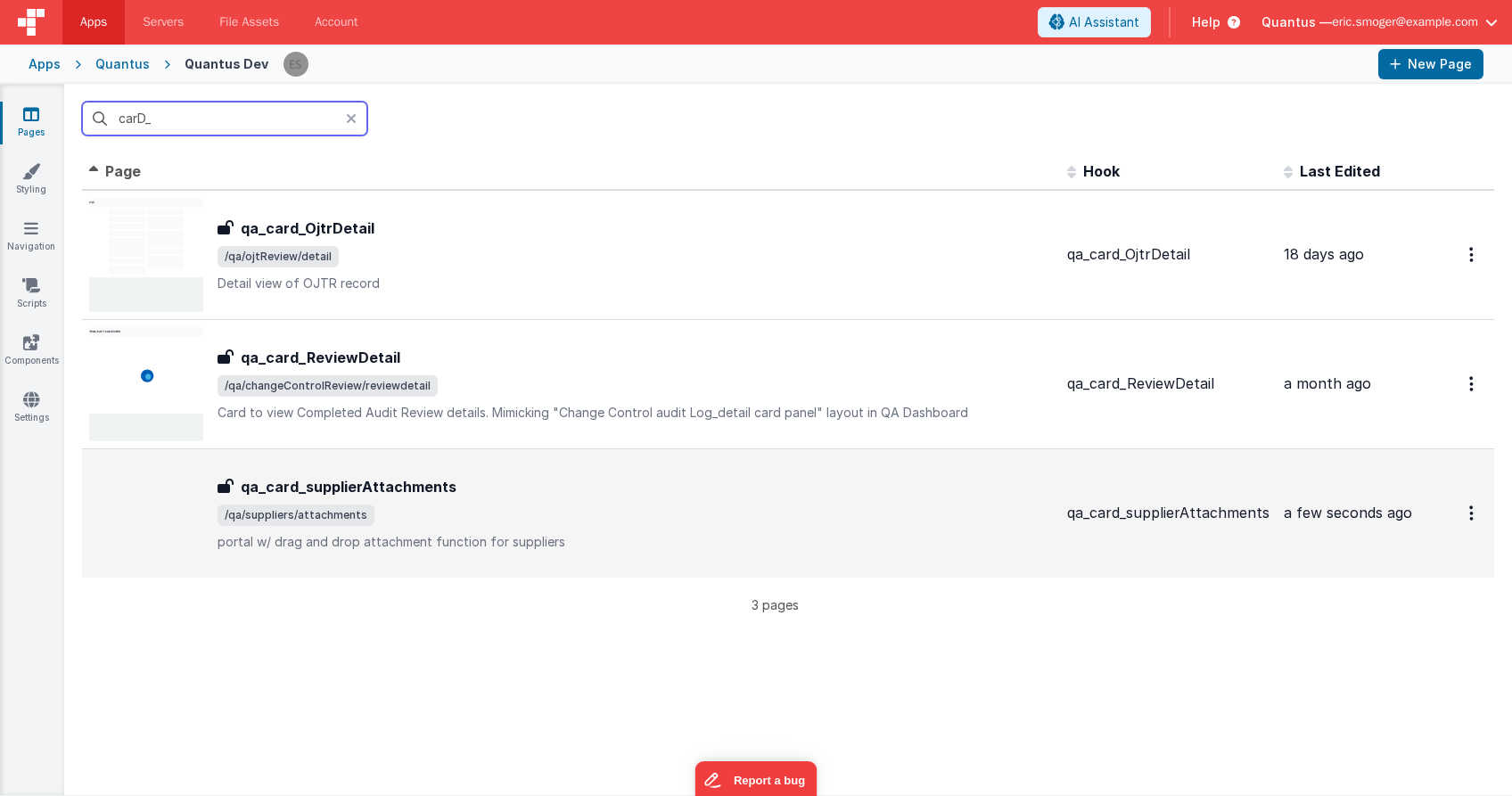 type on "carD_" 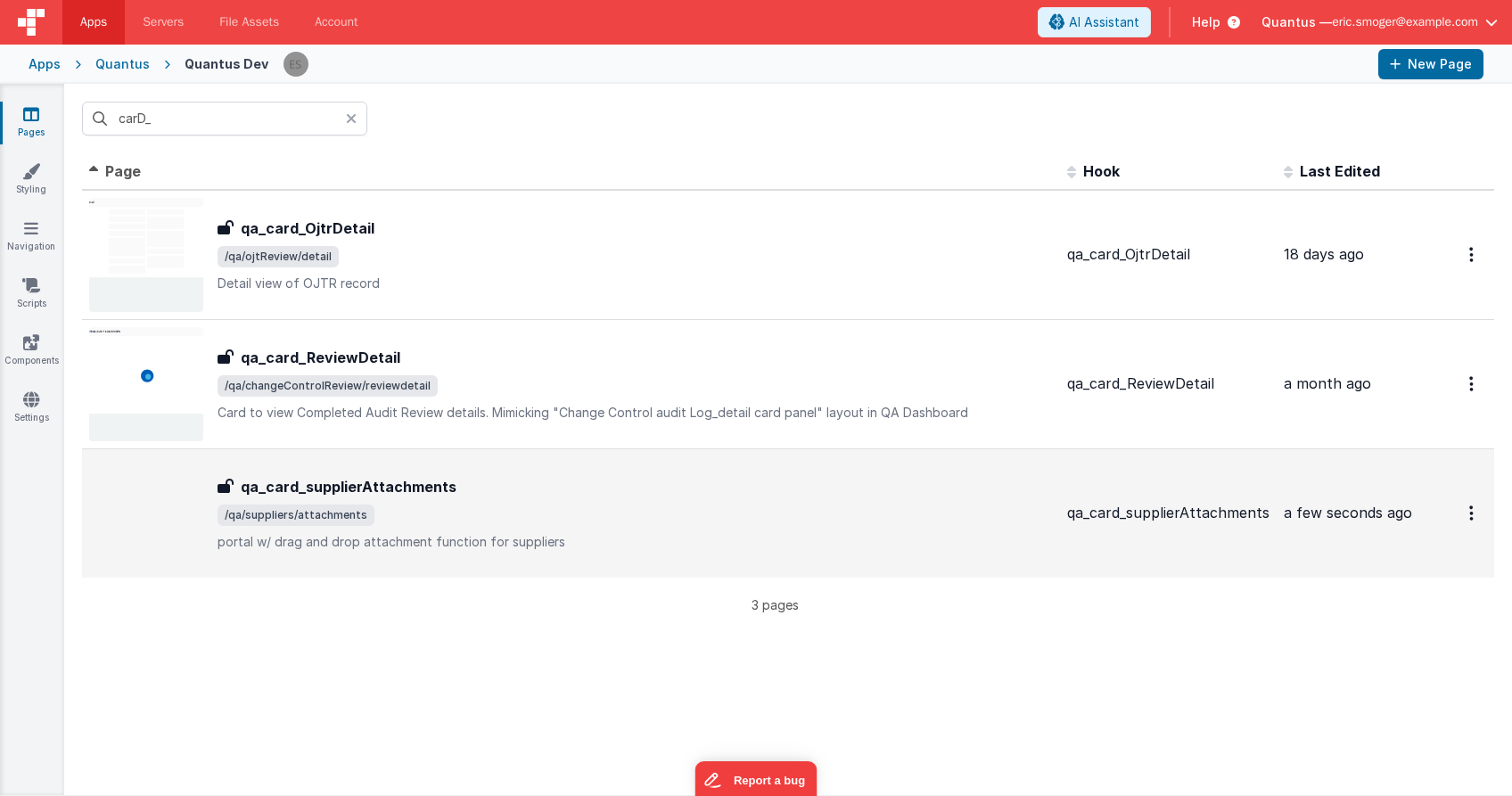 click on "portal w/ drag and drop attachment function for suppliers" at bounding box center (635, 542) 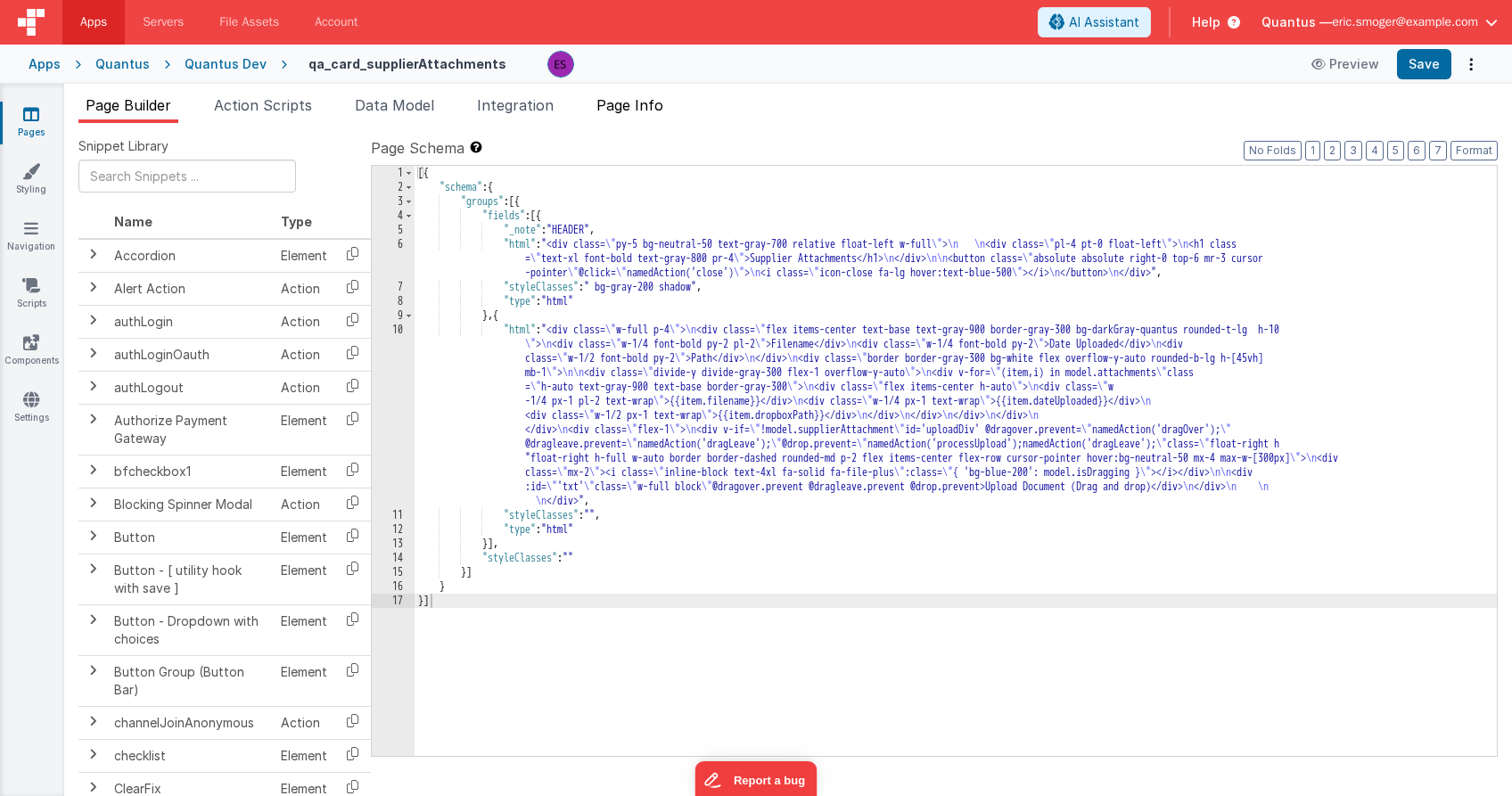 click on "Page Info" at bounding box center [629, 105] 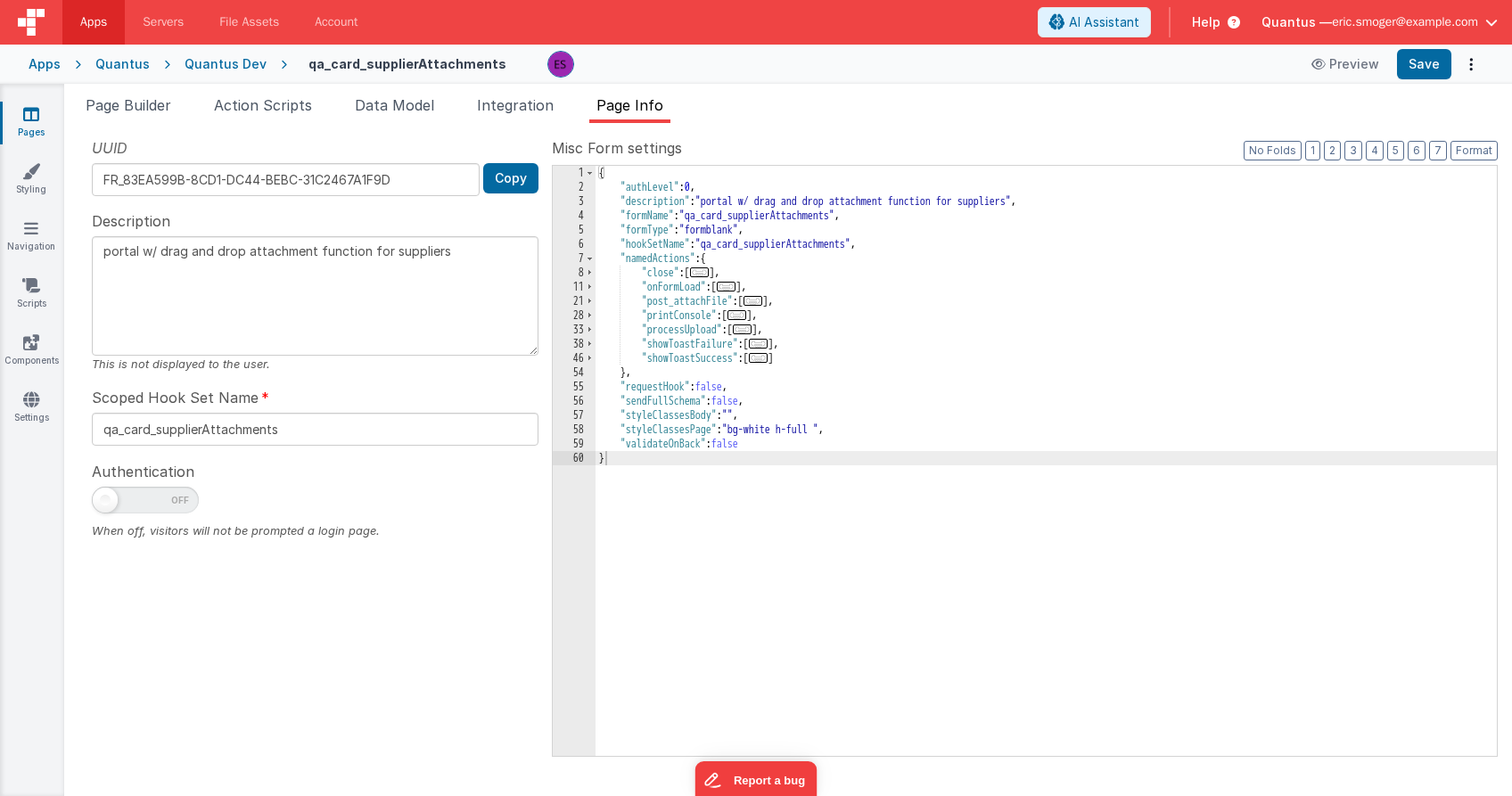 click on "{      "authLevel" :  0 ,      "description" :  "portal w/ drag and drop attachment function for suppliers" ,      "formName" :  "qa_card_supplierAttachments" ,      "formType" :  "formblank" ,      "hookSetName" :  "qa_card_supplierAttachments" ,      "namedActions" :  {           "close" :  [ ... ] ,           "onFormLoad" :  [ ... ] ,           "post_attachFile" :  [ ... ] ,           "printConsole" :  [ ... ] ,           "processUpload" :  [ ... ] ,           "showToastFailure" :  [ ... ] ,           "showToastSuccess" :  [ ... ]      } ,      "requestHook" :  false ,      "sendFullSchema" :  false ,      "styleClassesBody" :  "" ,      "styleClassesPage" :  "bg-white h-full " ,      "validateOnBack" :  false }" at bounding box center [1046, 475] 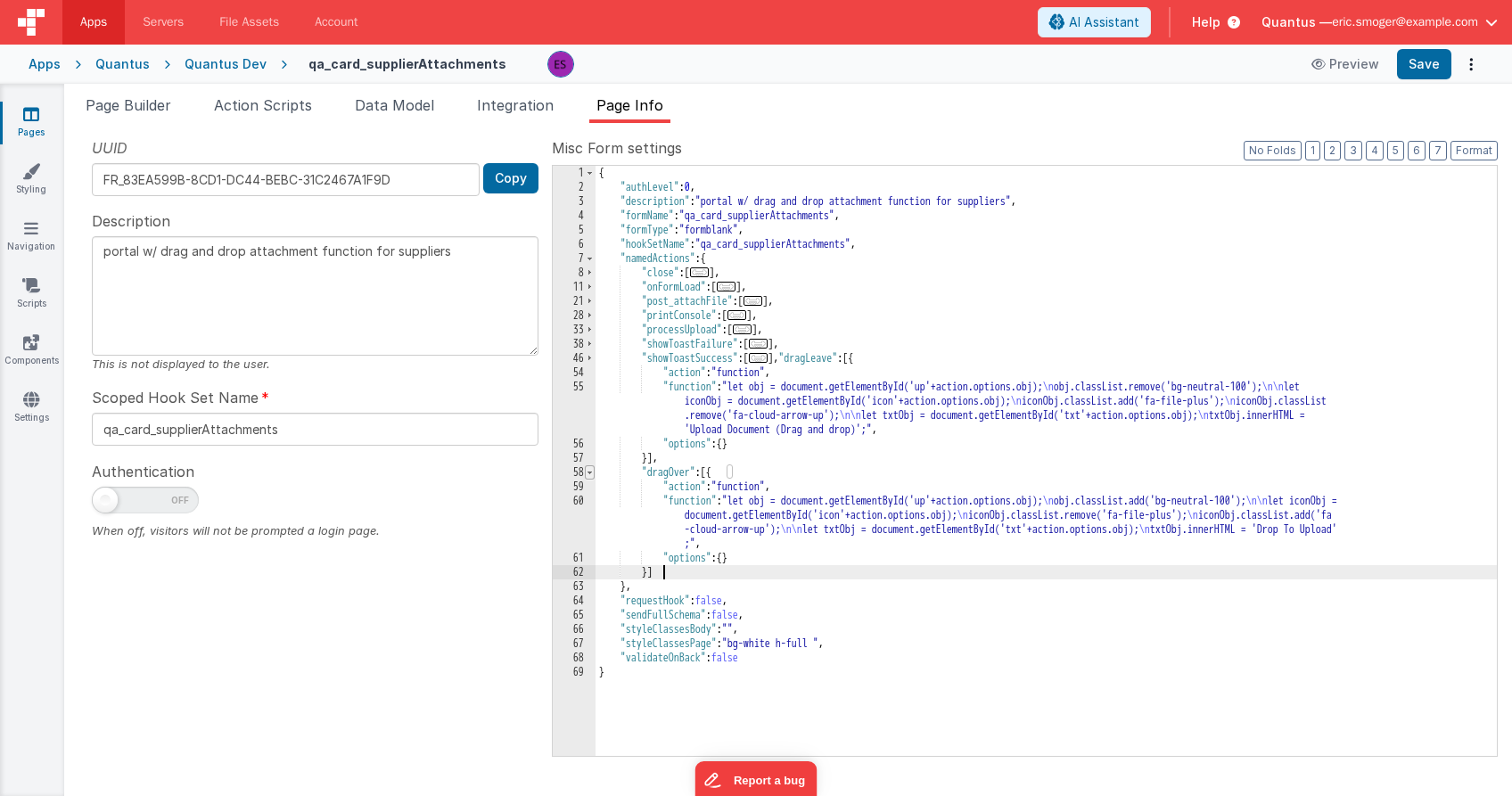 click at bounding box center [589, 472] 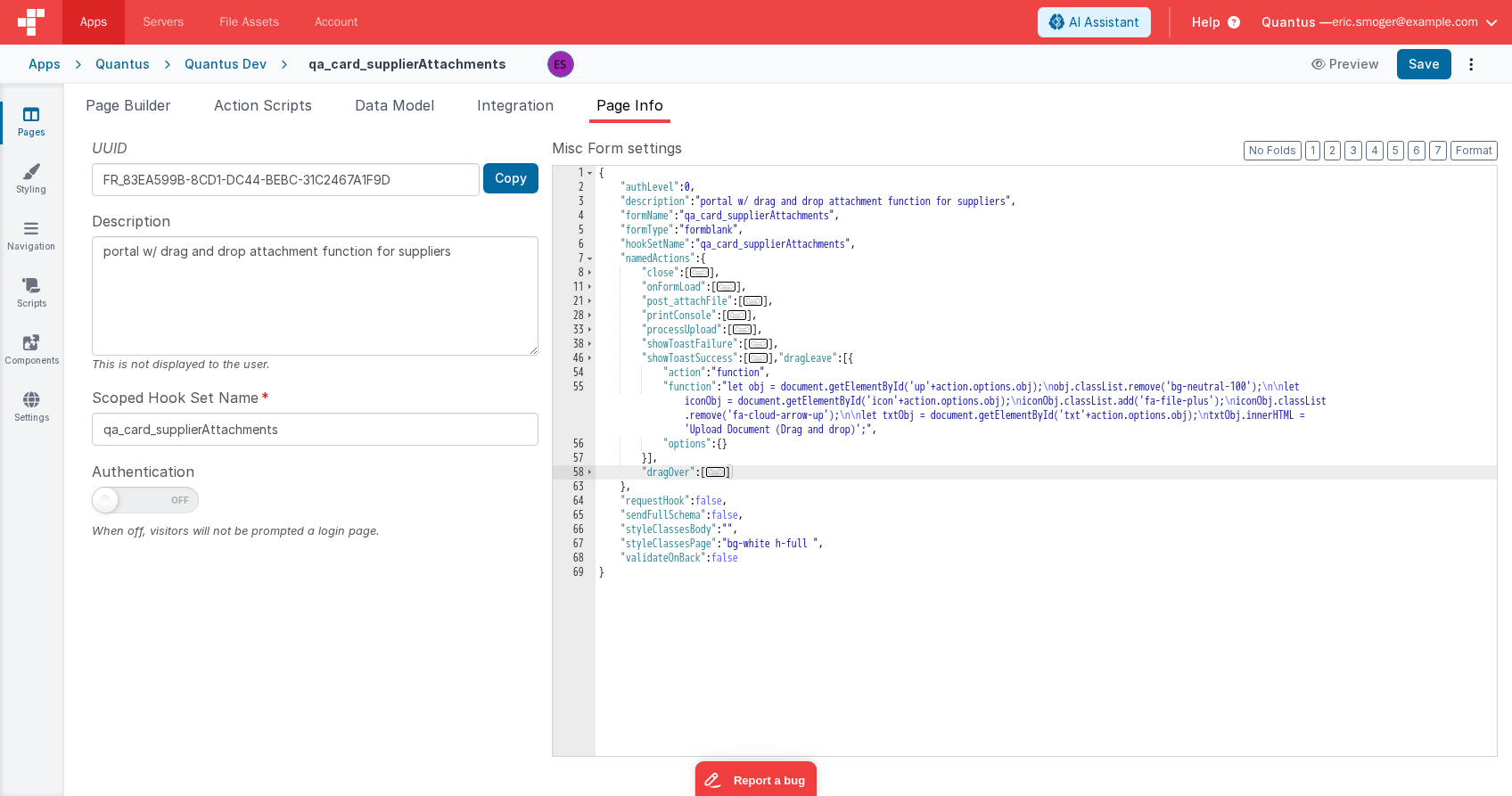 click on "{      "authLevel" :  0 ,      "description" :  "portal w/ drag and drop attachment function for suppliers" ,      "formName" :  "qa_card_supplierAttachments" ,      "formType" :  "formblank" ,      "hookSetName" :  "qa_card_supplierAttachments" ,      "namedActions" :  {           "close" :  [ ... ] ,           "onFormLoad" :  [ ... ] ,           "post_attachFile" :  [ ... ] ,           "printConsole" :  [ ... ] ,           "processUpload" :  [ ... ] ,           "showToastFailure" :  [ ... ] ,           "showToastSuccess" :  [ ... ] ,         "dragLeave" :  [{                "action" :  "function" ,                "function" :  "let obj = document.getElementById('up'+action.options.obj); \n obj.classList.remove('bg-neutral-100'); \n\n let                   iconObj = document.getElementById('icon'+action.options.obj); \n iconObj.classList.add('fa-file-plus'); \n iconObj.classList                  .remove('fa-cloud-arrow-up'); \n\n \n txtObj.innerHTML =  ,                :  { }" at bounding box center [1046, 475] 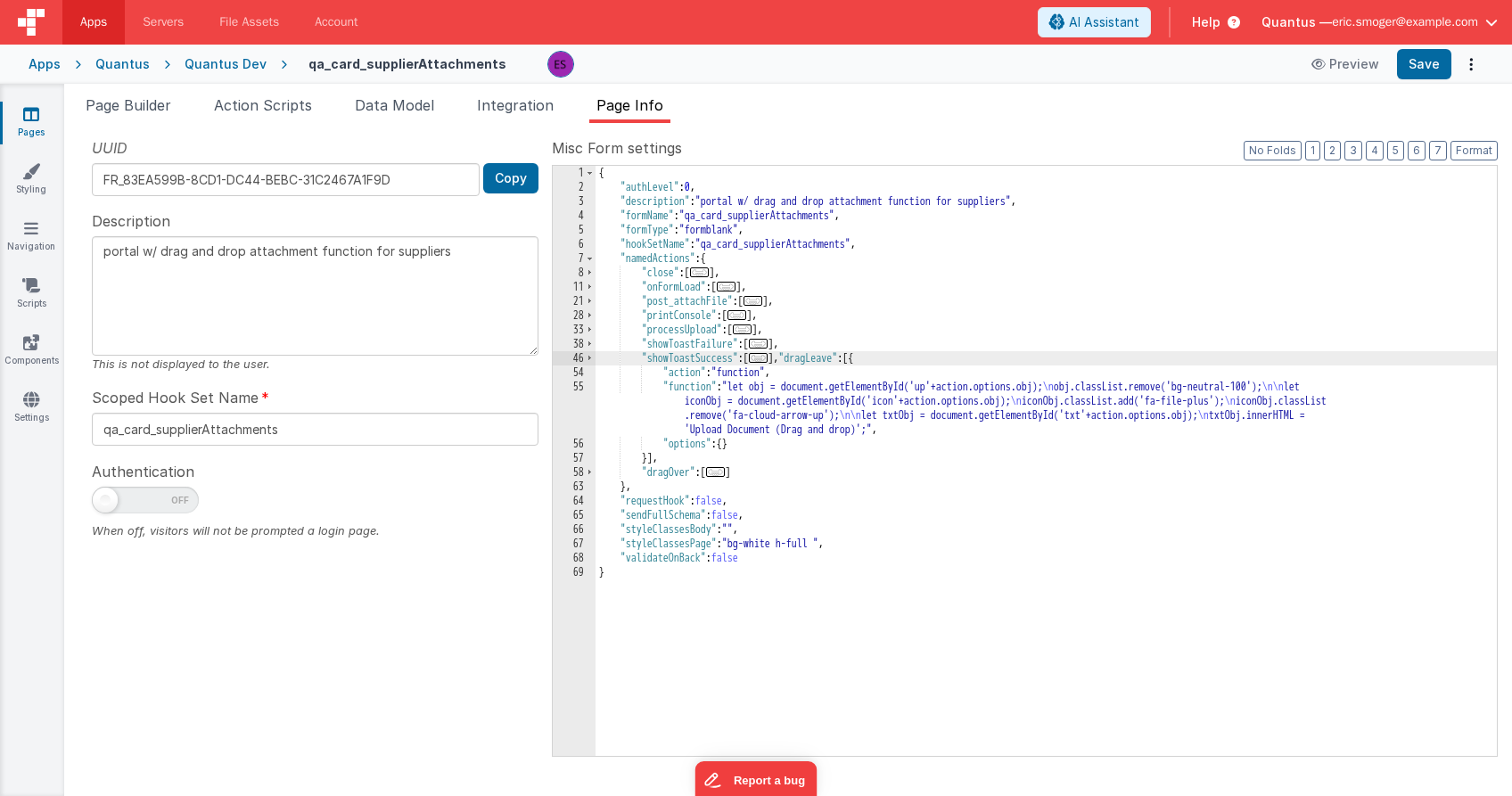 type 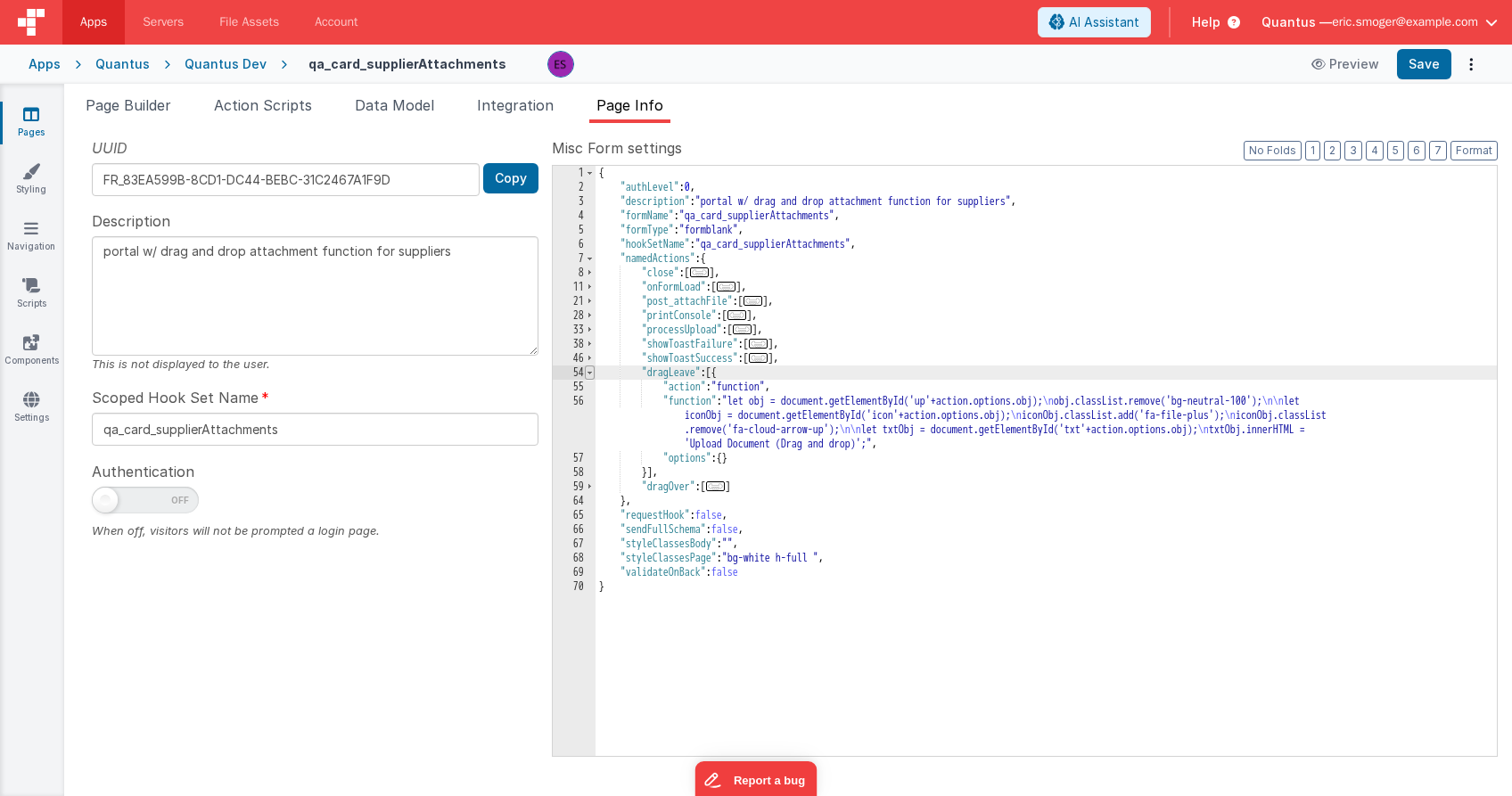 click at bounding box center [589, 373] 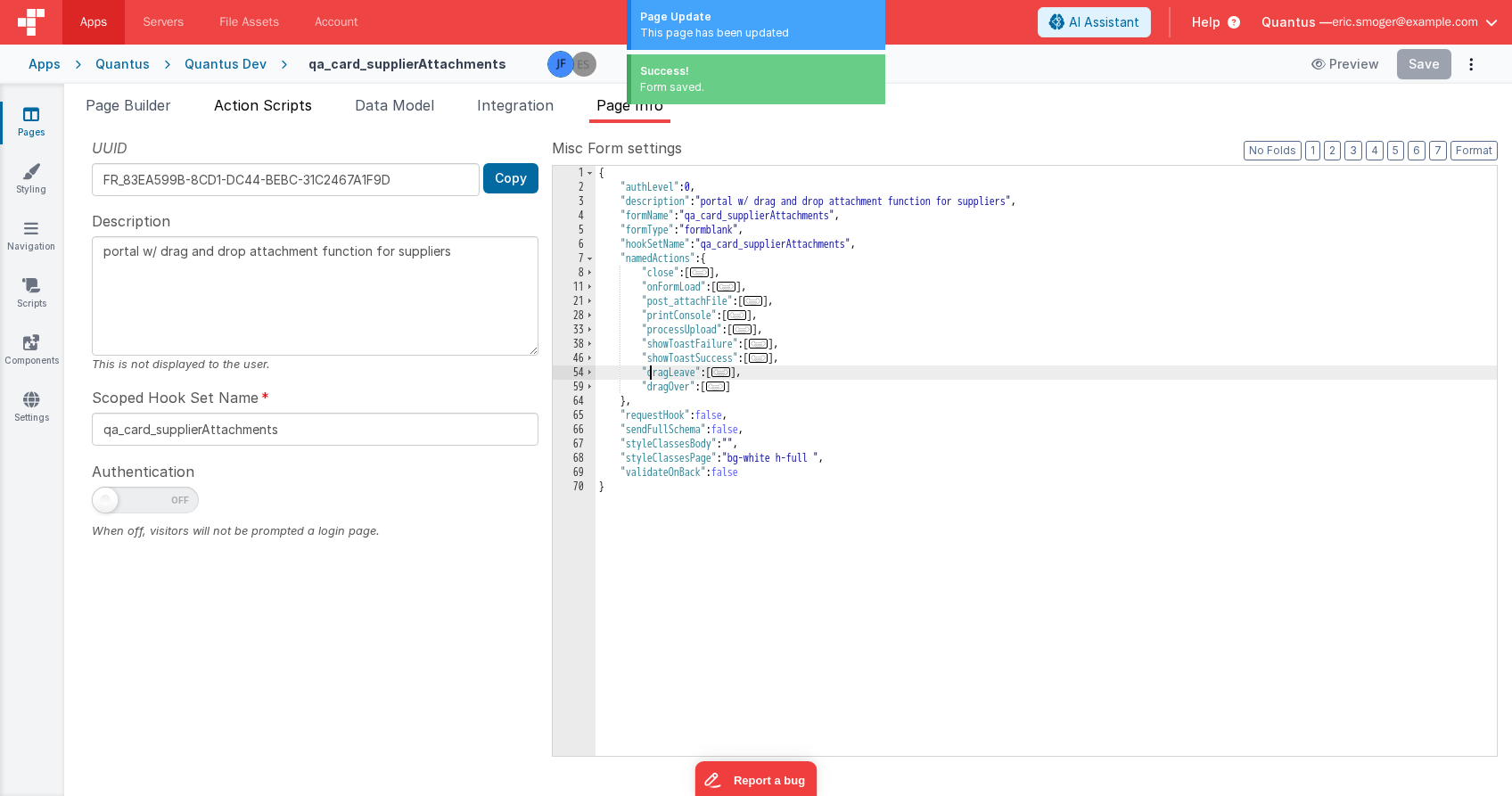 click on "Action Scripts" at bounding box center [263, 109] 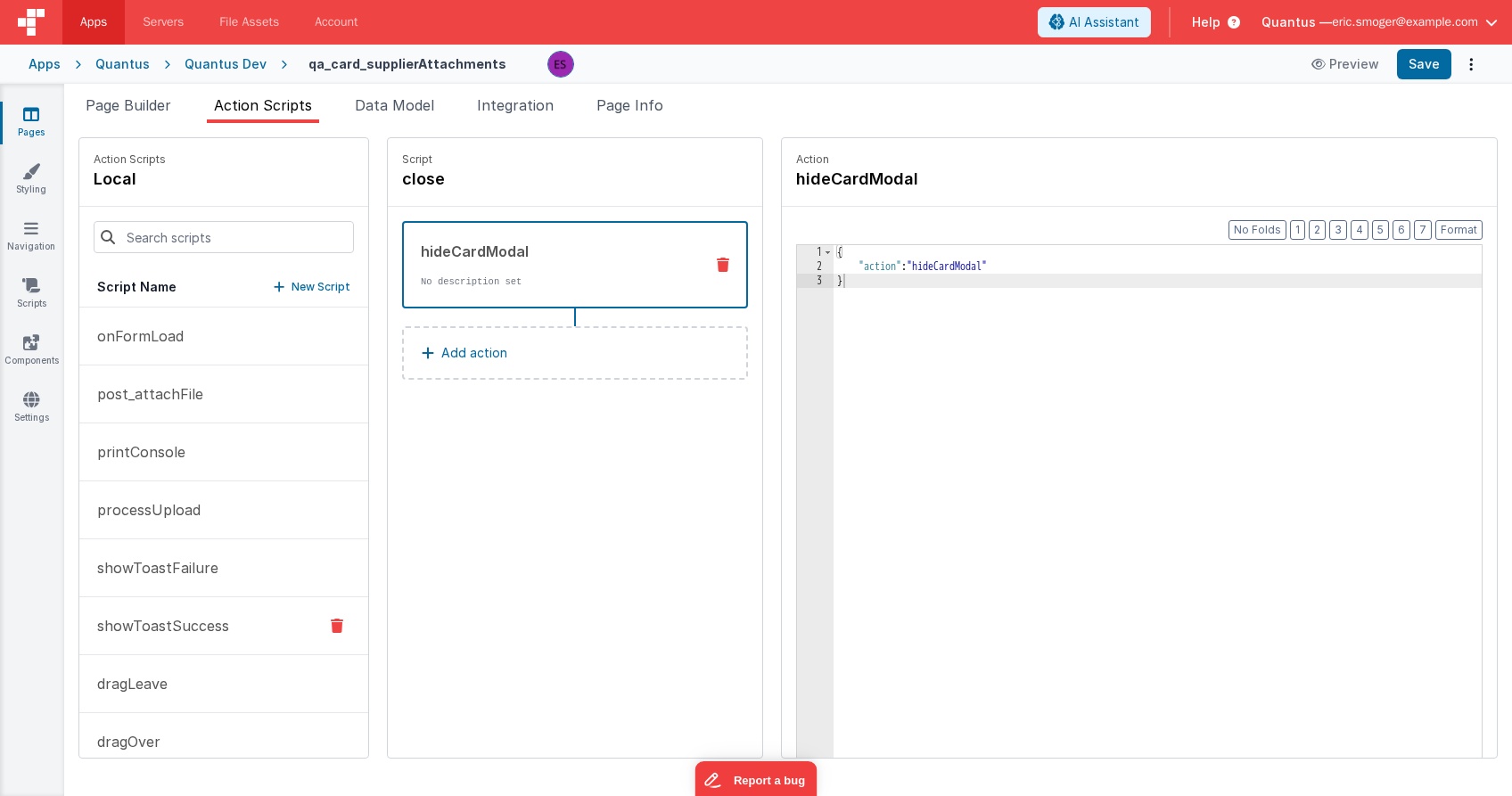 scroll, scrollTop: 25, scrollLeft: 0, axis: vertical 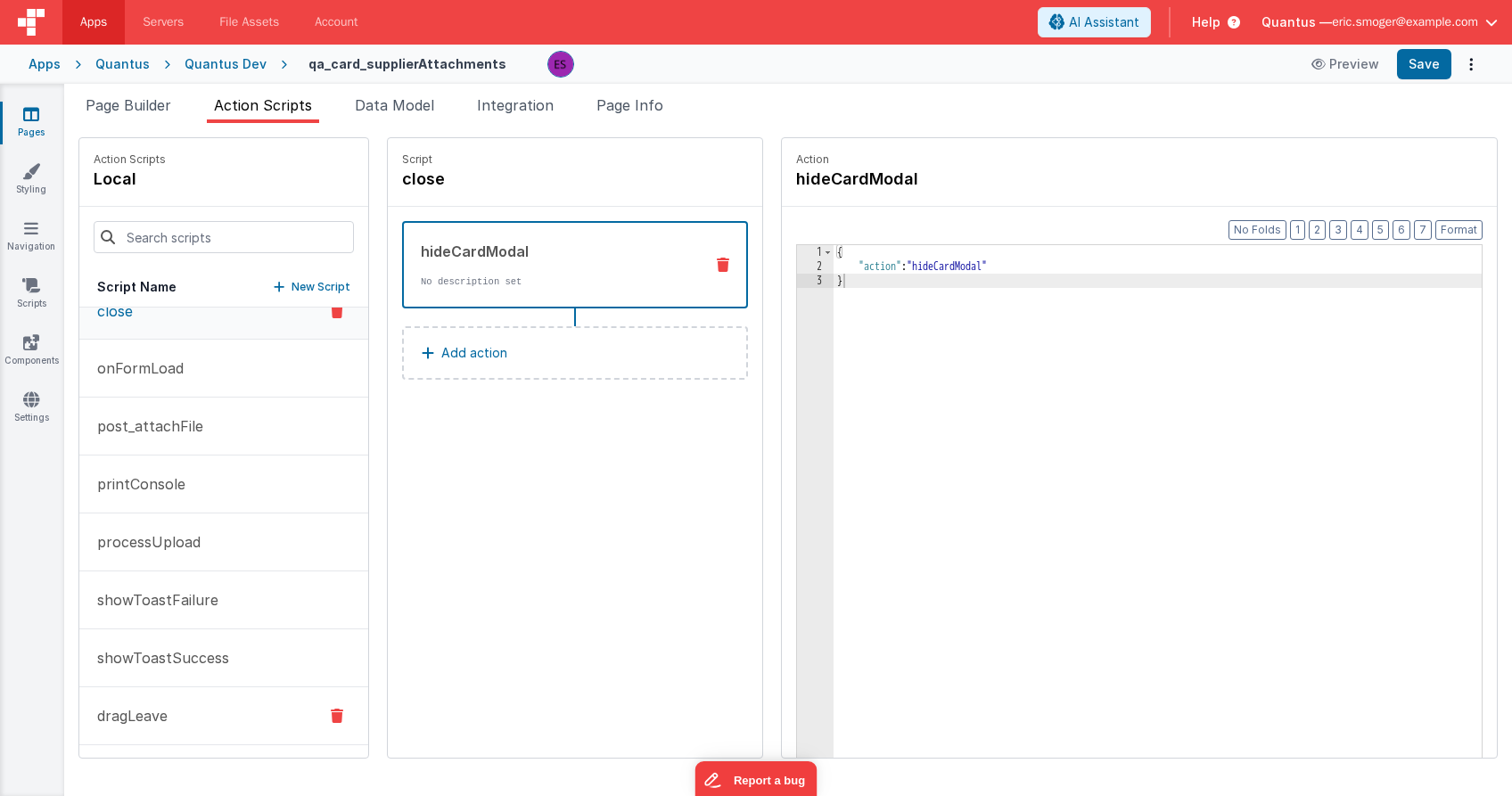 click on "dragLeave" at bounding box center (224, 716) 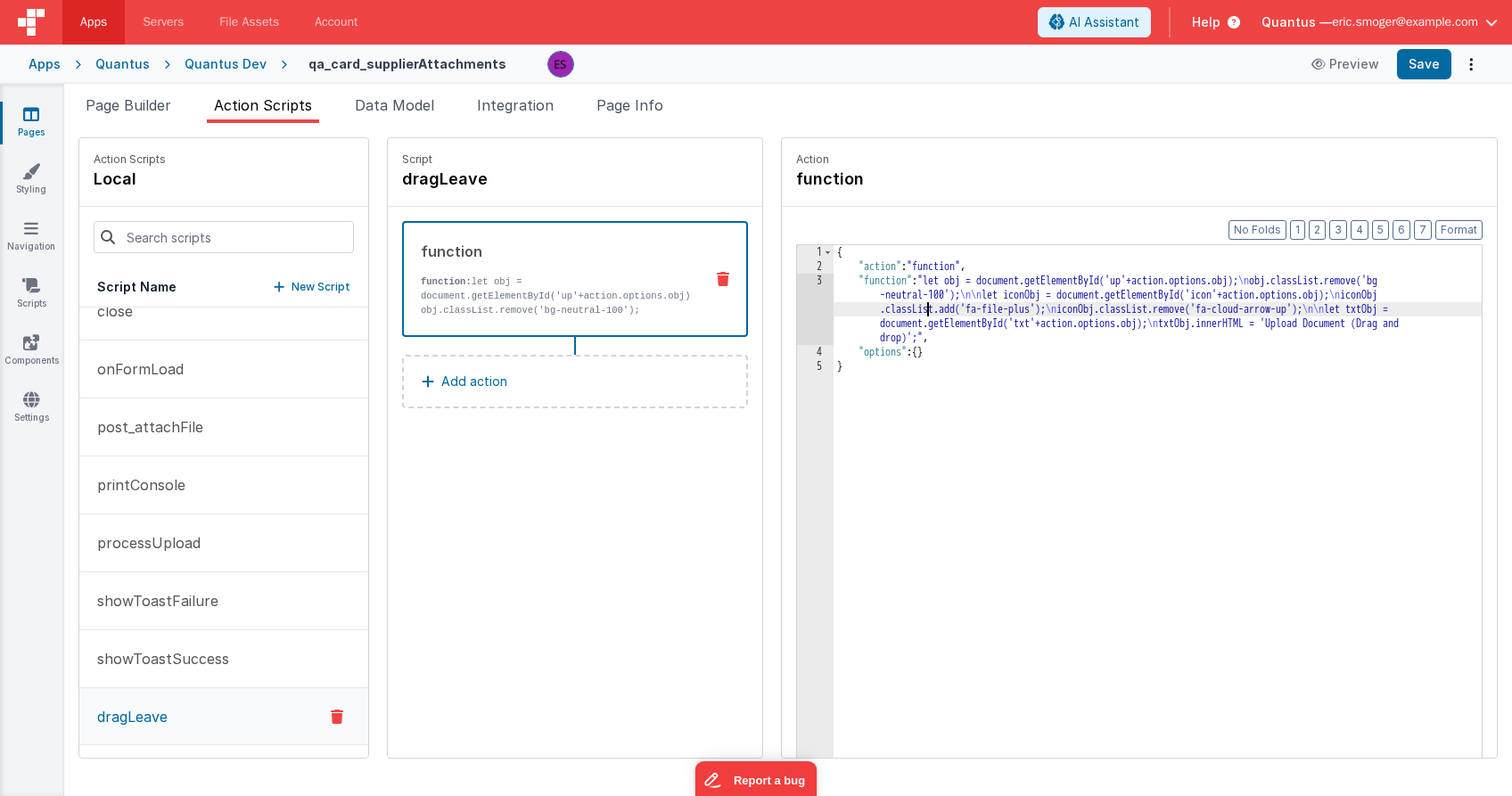 click on "{      "action" :  "function" ,      "function" :  "let obj = document.getElementById('up'+action.options.obj);
obj.classList.remove('bg          -neutral-100');
let iconObj = document.getElementById('icon'+action.options.obj);
iconObj          .classList.add('fa-file-plus');
iconObj.classList.remove('fa-cloud-arrow-up');
let txtObj =           document.getElementById('txt'+action.options.obj);
txtObj.innerHTML = 'Upload Document (Drag and           drop)';" ,      "options" :  { } }" at bounding box center [1180, 543] 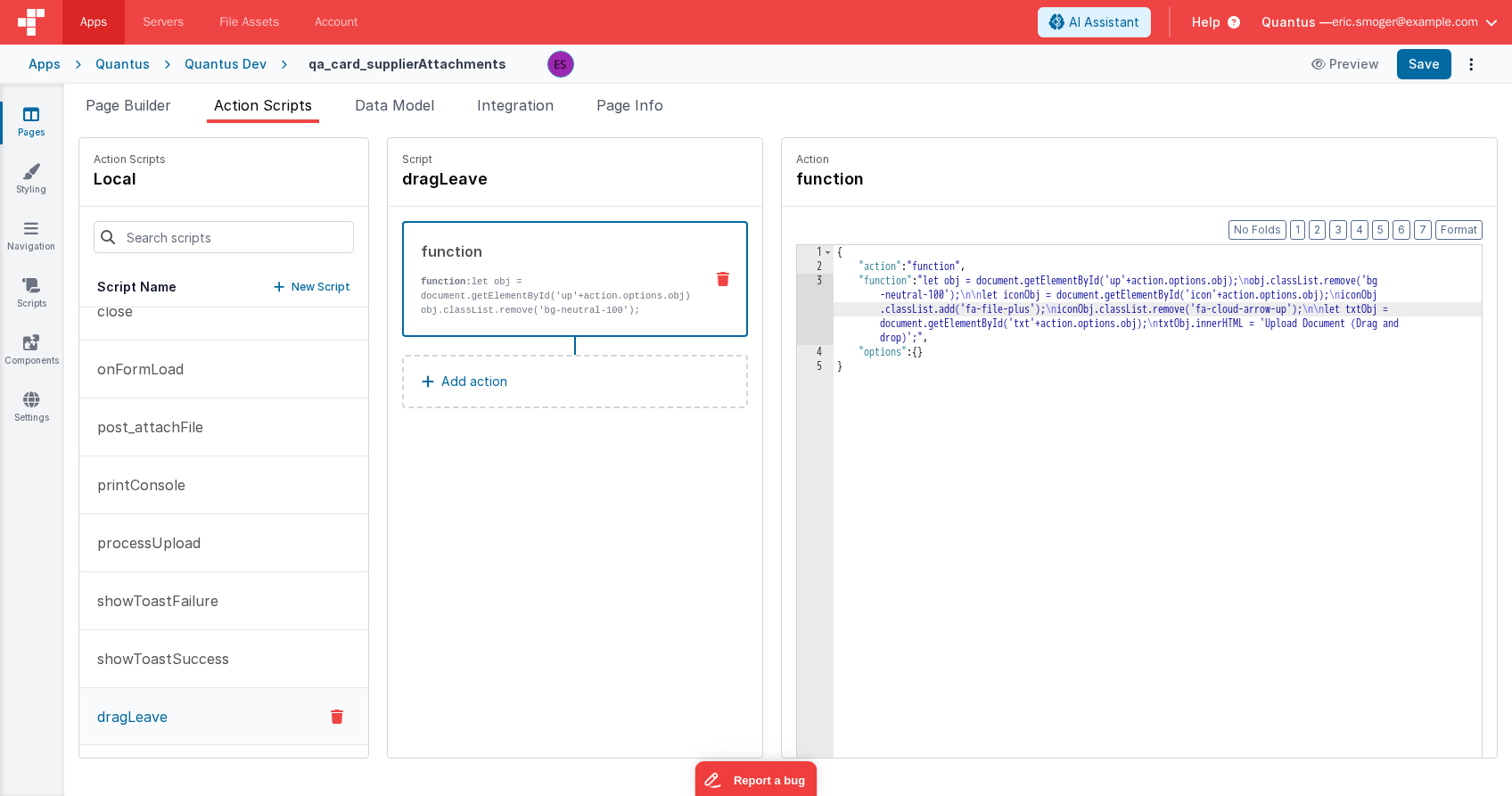 click on "3" at bounding box center [815, 309] 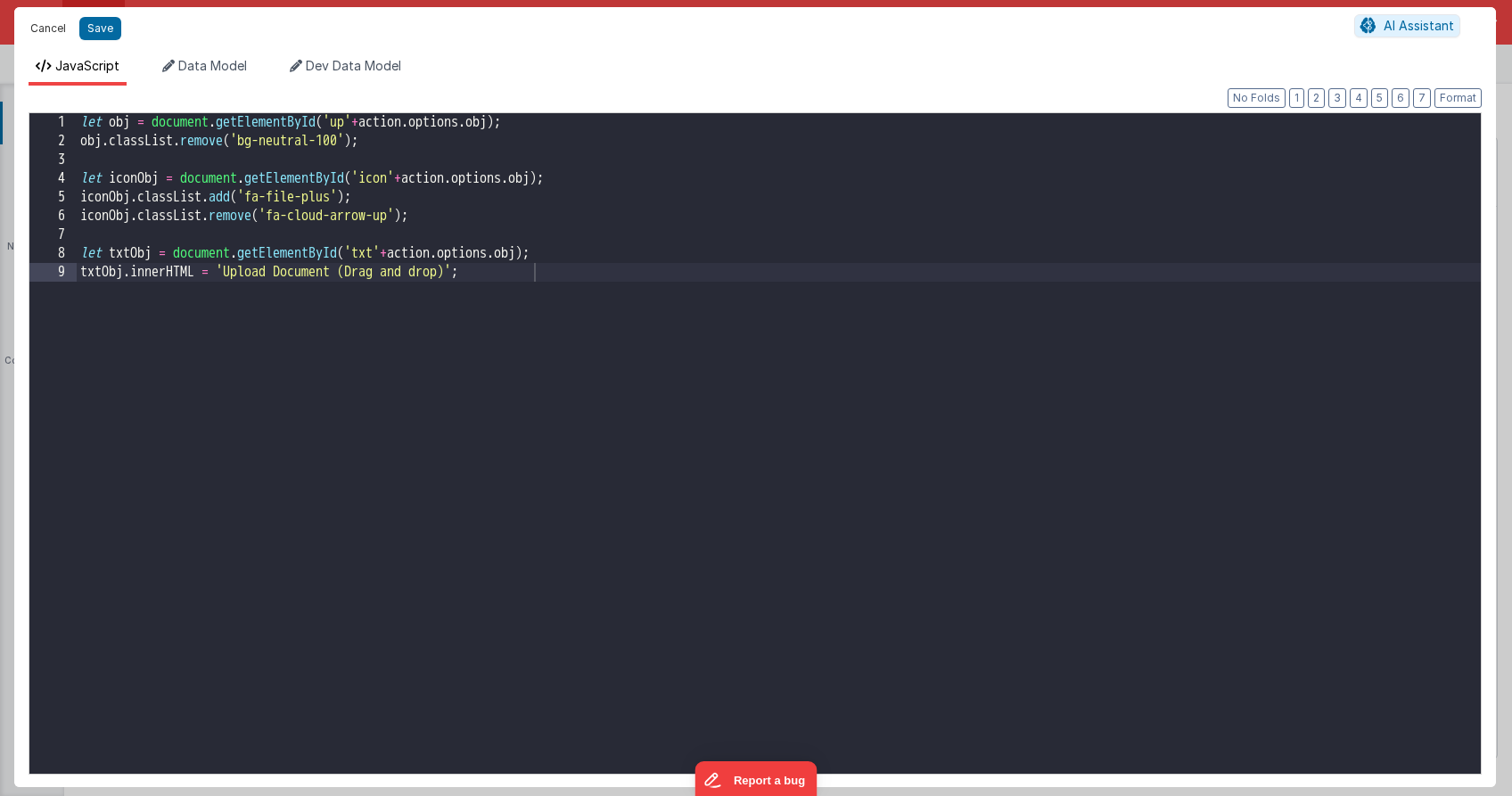 click on "Cancel" at bounding box center [48, 29] 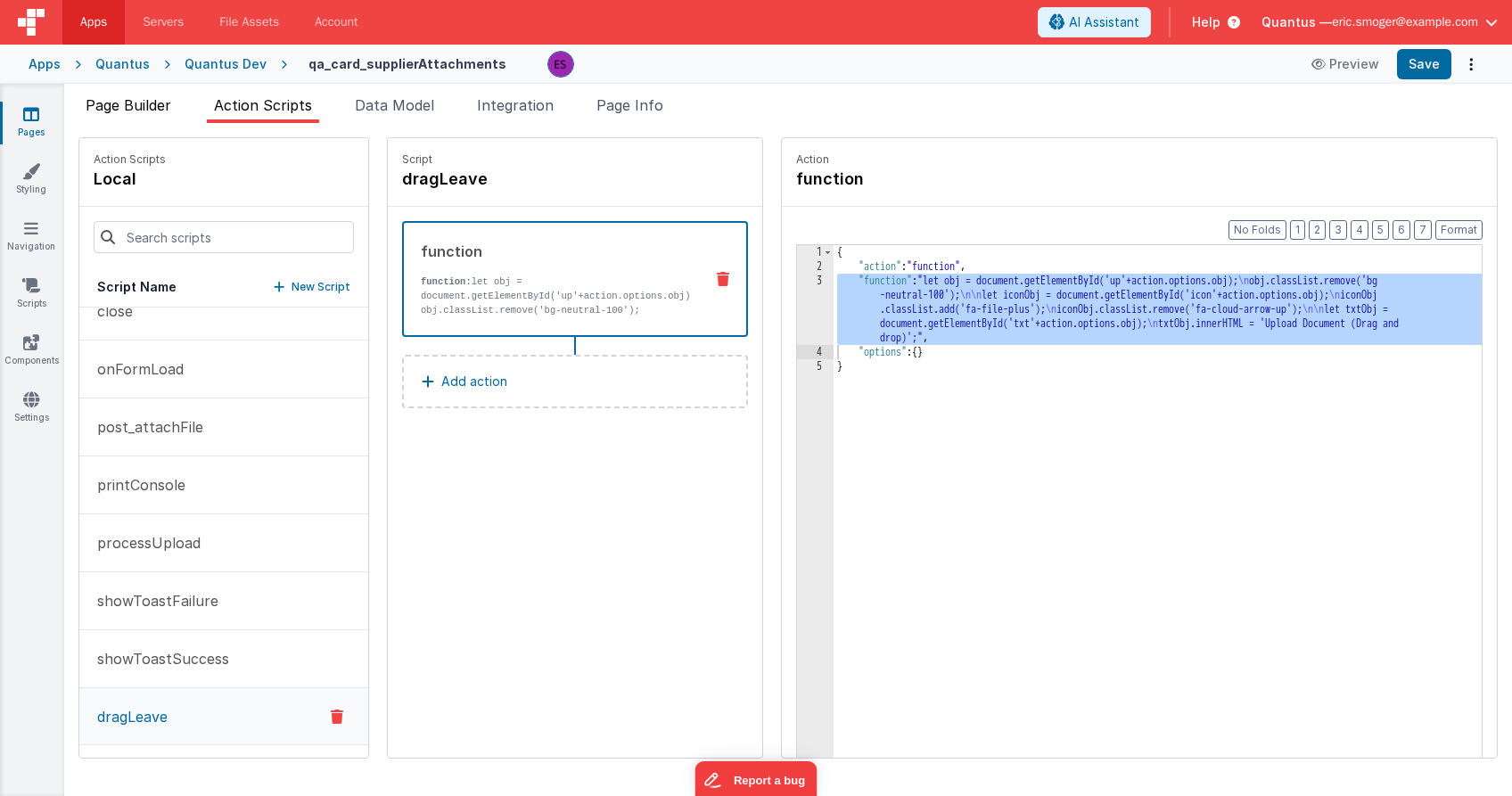 click on "Page Builder" at bounding box center [128, 105] 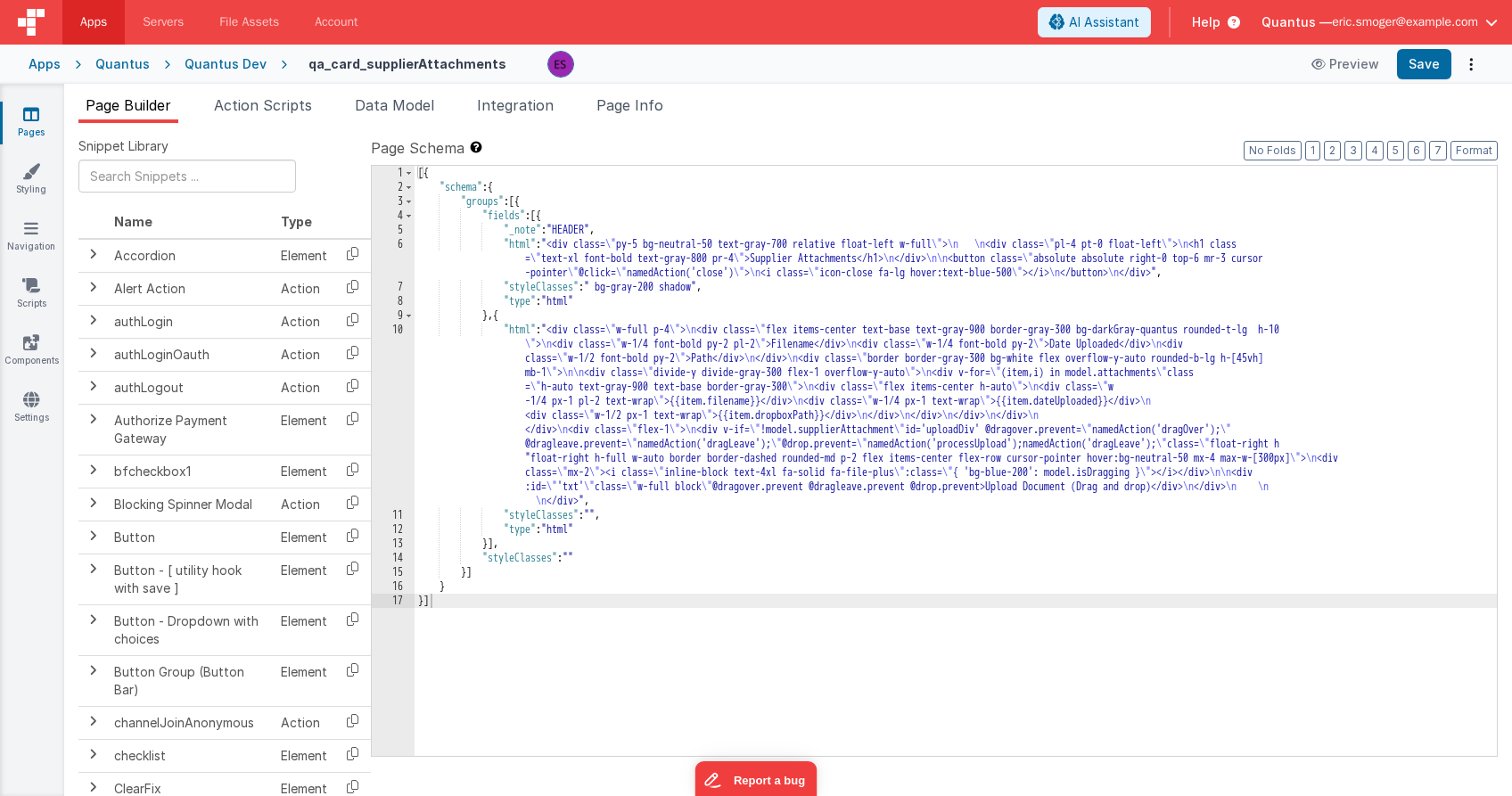 click on "[      {"schema" :  {           "groups" :  [{                "fields" :  [{                     "_note" :  "HEADER" ,                     "html" :  "<div class= \" py-5 bg-neutral-50 text-gray-700 relative float-left w-full \" > \n     \n     <div class= \" pl-4 pt-0 float-left \" > \n         <h1 class                      = \" text-xl font-bold text-gray-800 pr-4 \" >Supplier Attachments</h1> \n     </div> \n\n     <button class= \" absolute absolute right-0 top-6 mr-3 cursor                      -pointer \"  @click= \" namedAction('close')  \" > \n         <i class= \" icon-close fa-lg hover:text-blue-500 \" ></i> \n     </button> \n </div>" ,                     "styleClasses" :  " bg-gray-200 shadow" ,                     "type" :  "html"                } ,  {                     "html" :  "<div class= \" w-full p-4 \" > \n     <div class= \" flex items-center text-base text-gray-900 border-gray-300 bg-darkGray-quantus rounded-t-lg  h-10  \" > \n \" \" \n \" \" \n" at bounding box center [956, 475] 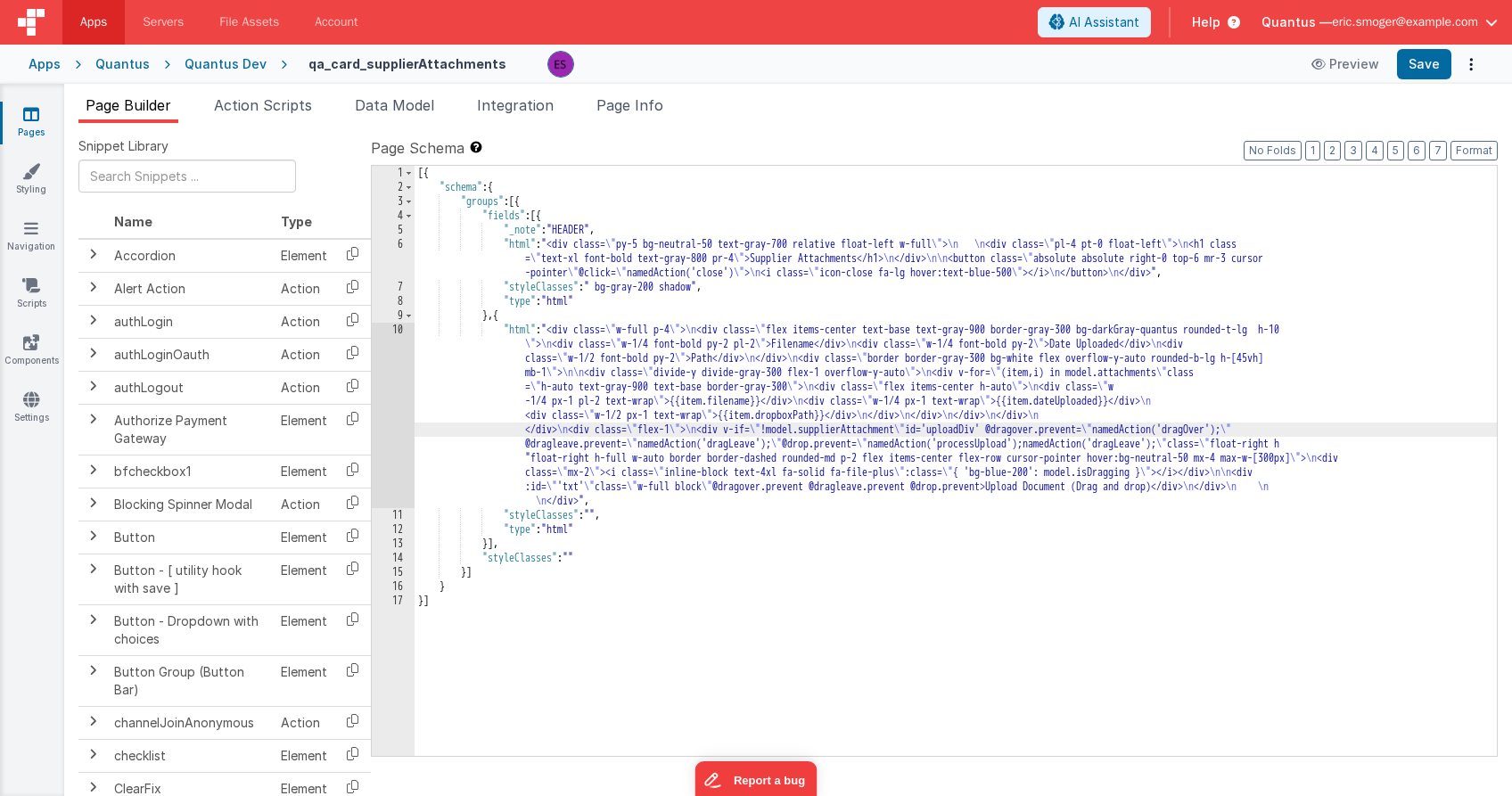 click on "10" at bounding box center [393, 415] 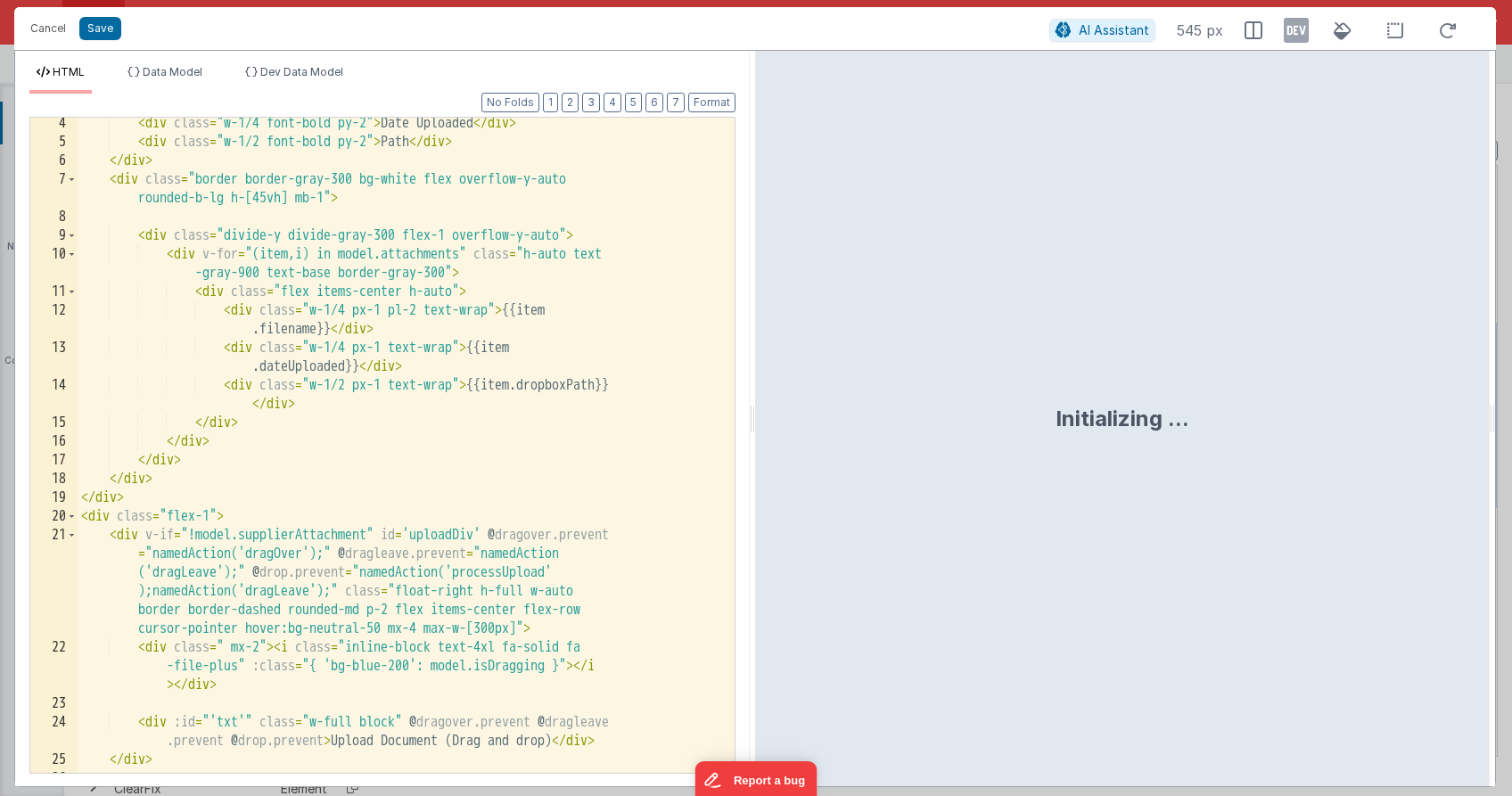 scroll, scrollTop: 131, scrollLeft: 0, axis: vertical 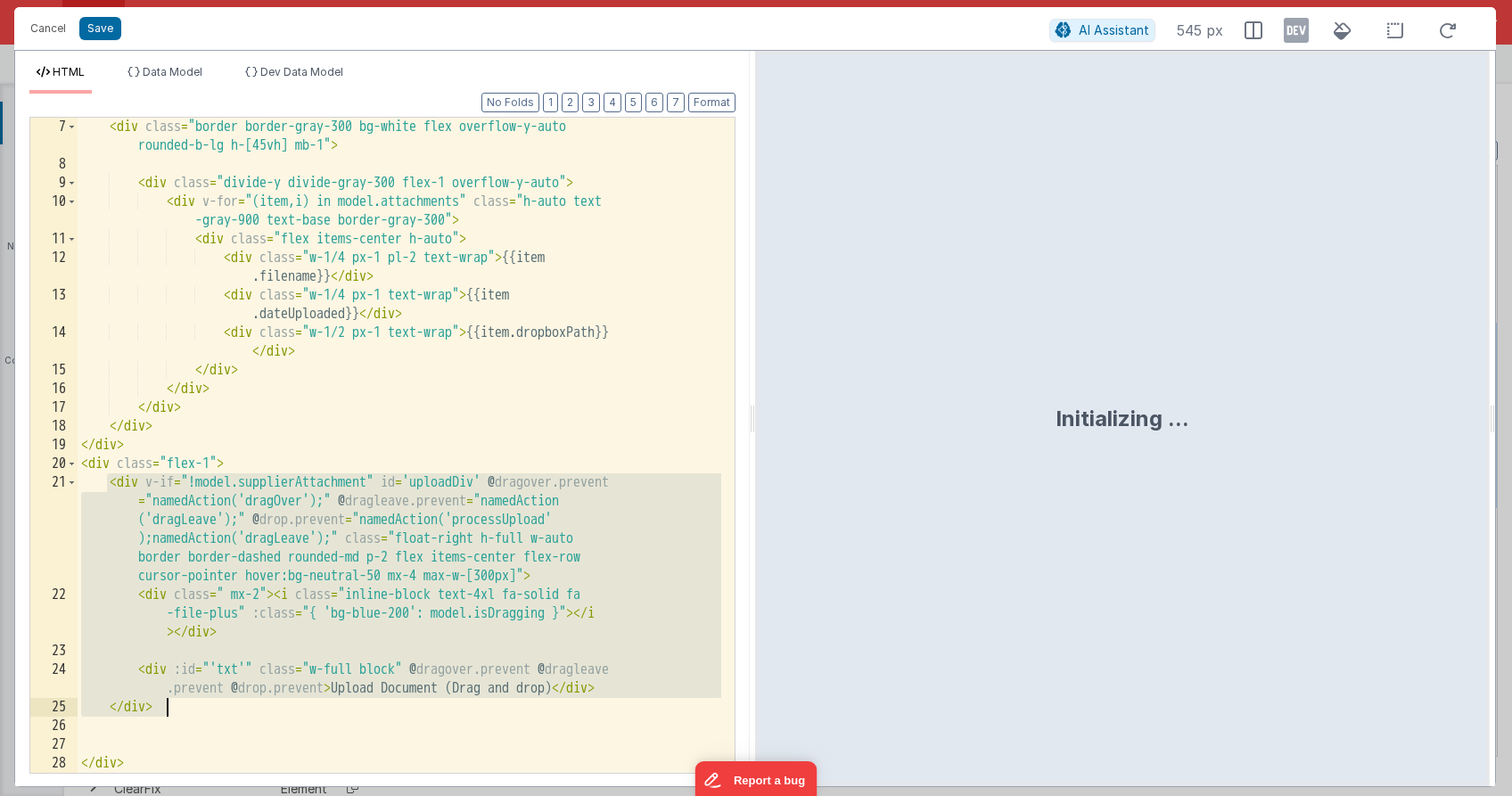 drag, startPoint x: 107, startPoint y: 481, endPoint x: 266, endPoint y: 700, distance: 270.63259 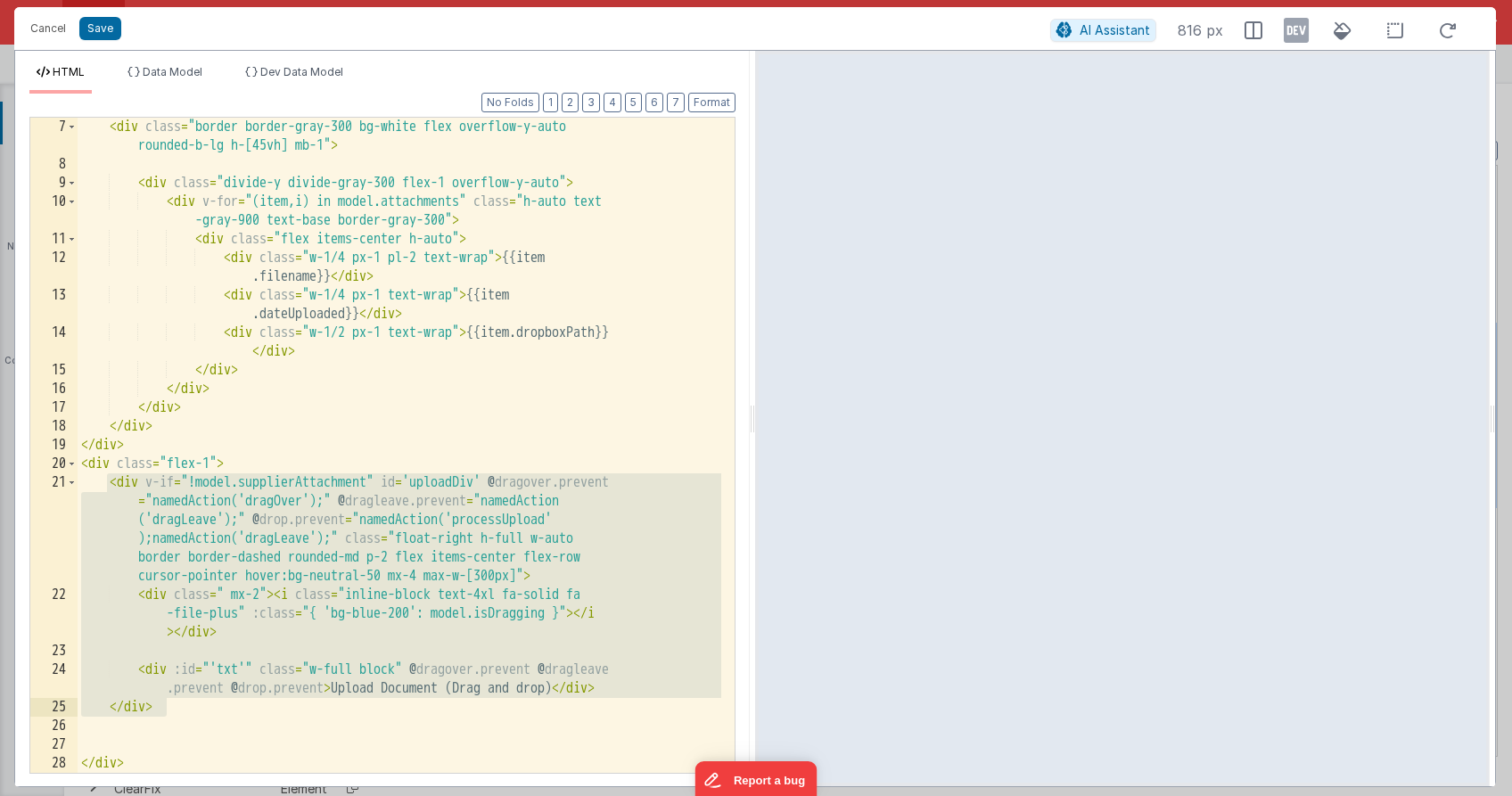 click on "<div class="border border-gray-300 bg-white flex overflow-y-auto         rounded-b-lg h-[45vh] mb-1">           <div class="divide-y divide-gray-300 flex-1 overflow-y-auto">                <div v-for="(item,i) in model.attachments" class="h-auto text          -gray-900 text-base border-gray-300">                     <div class="flex items-center h-auto">                          <div class="w-1/4 px-1 pl-2 text-wrap"> {{item.filename}} </div>                          <div class="w-1/4 px-1 text-wrap"> {{item.dateUploaded}} </div>                          <div class="w-1/2 px-1 text-wrap"> {{item.dropboxPath}} </div>                     </div>                </div>           </div>      </div> <div class="flex-1">      <div v-if="!model.supplierAttachment" id='uploadDiv' @dragover.prevent="namedAction('dragOver');" @dragleave.prevent="namedAction('dragLeave');" @drop.prevent" at bounding box center (399, 473) 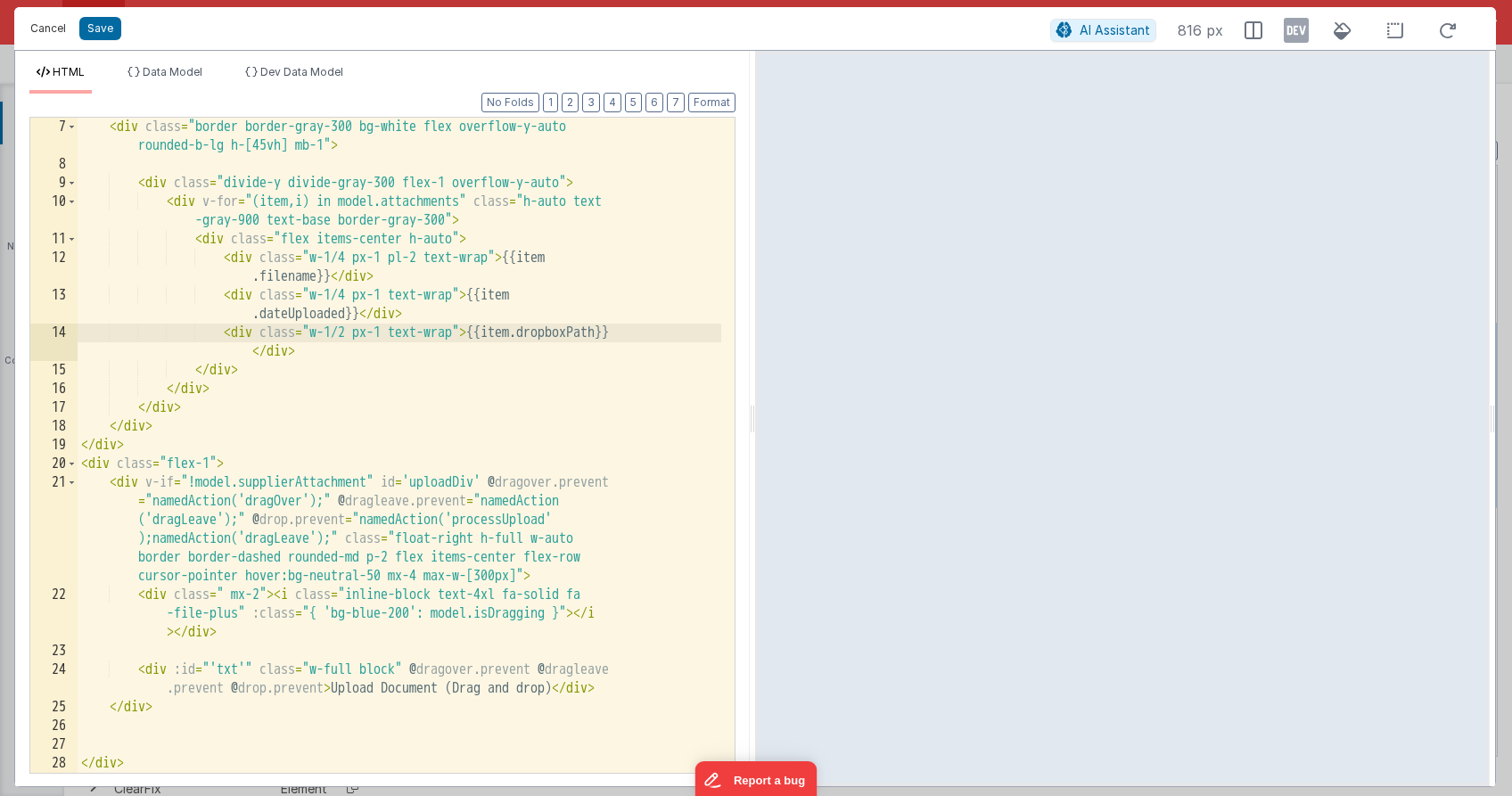 click on "Cancel" at bounding box center [48, 29] 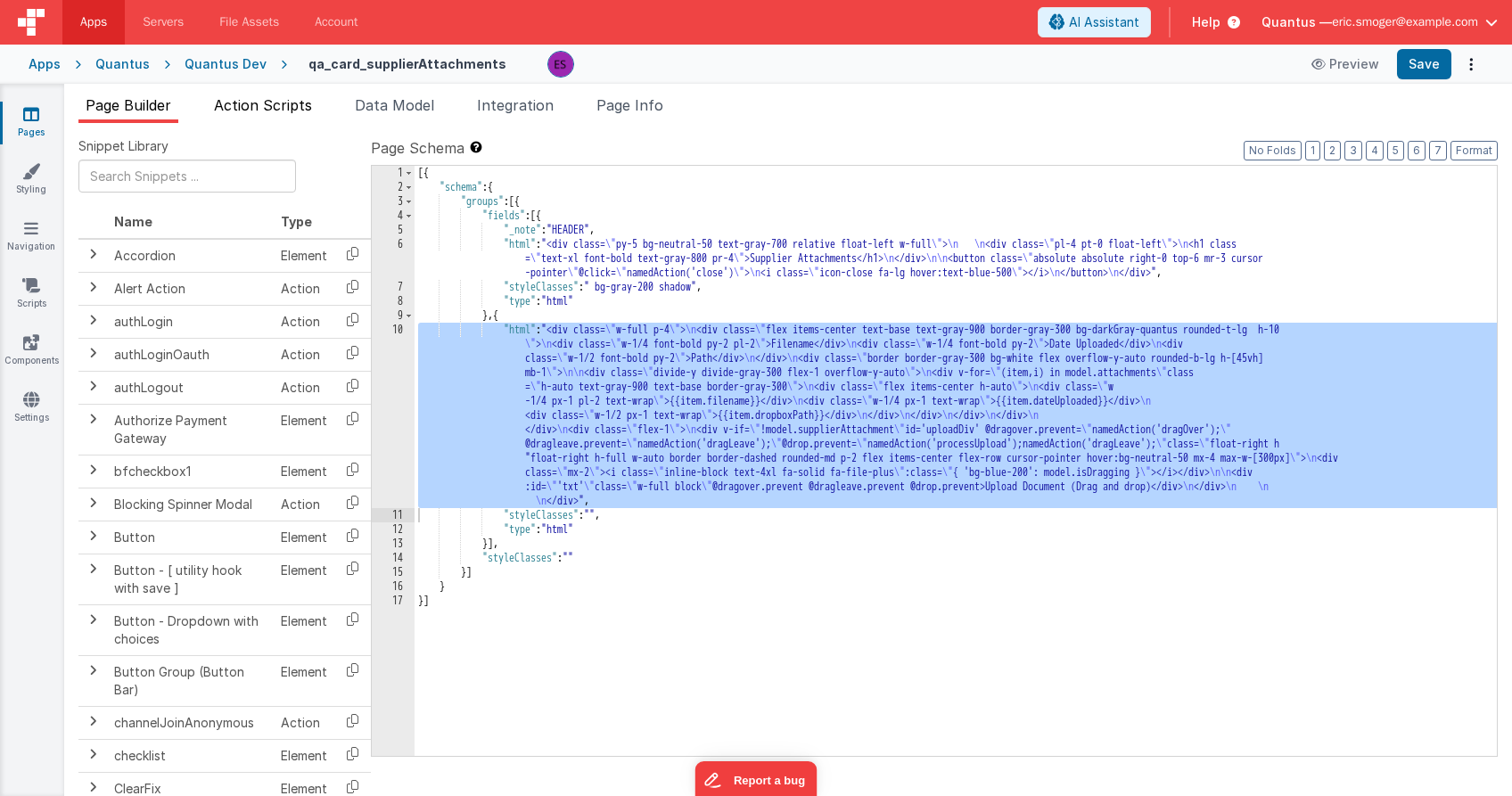 click on "Action Scripts" at bounding box center [263, 109] 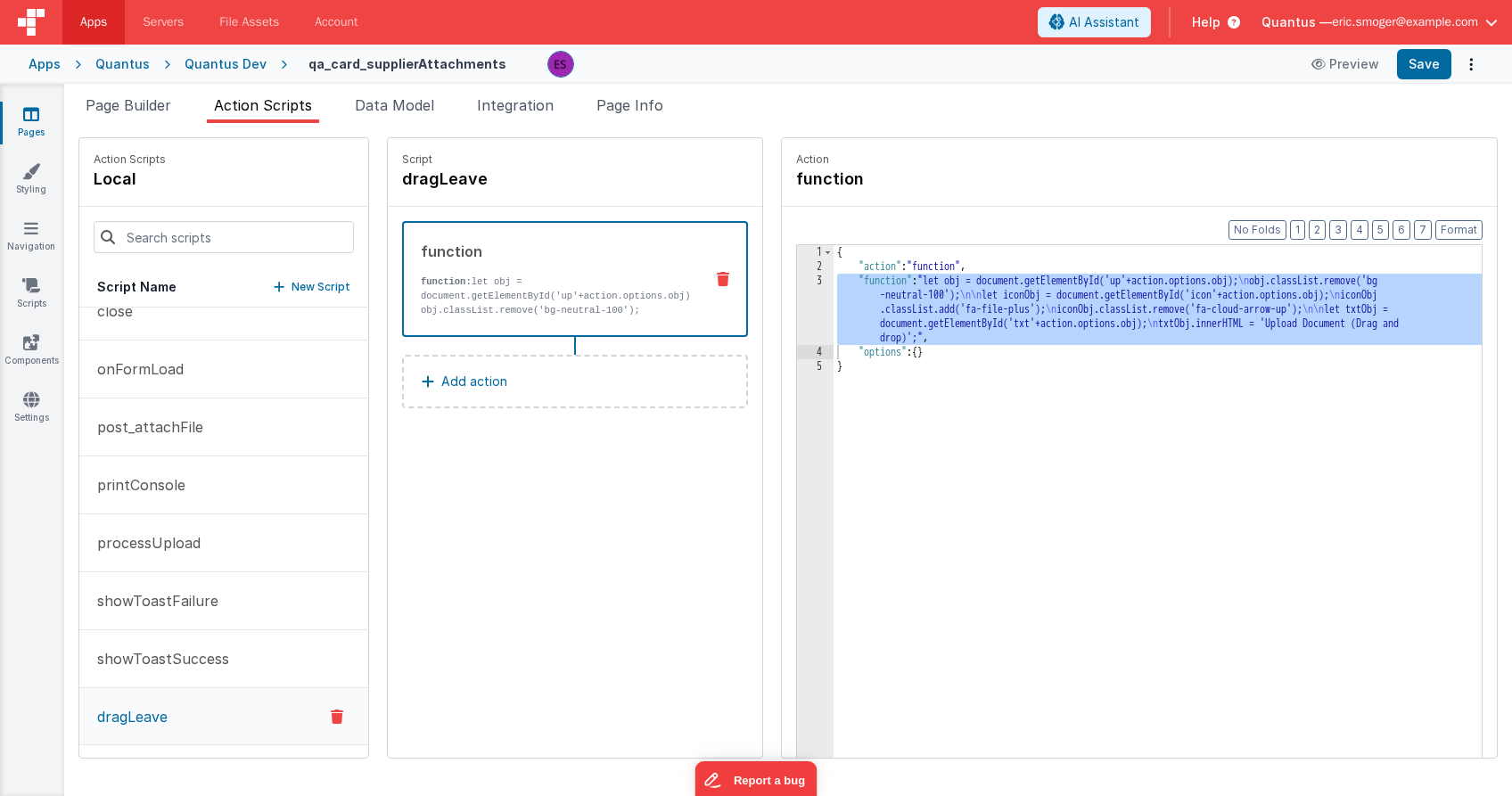 scroll, scrollTop: 85, scrollLeft: 0, axis: vertical 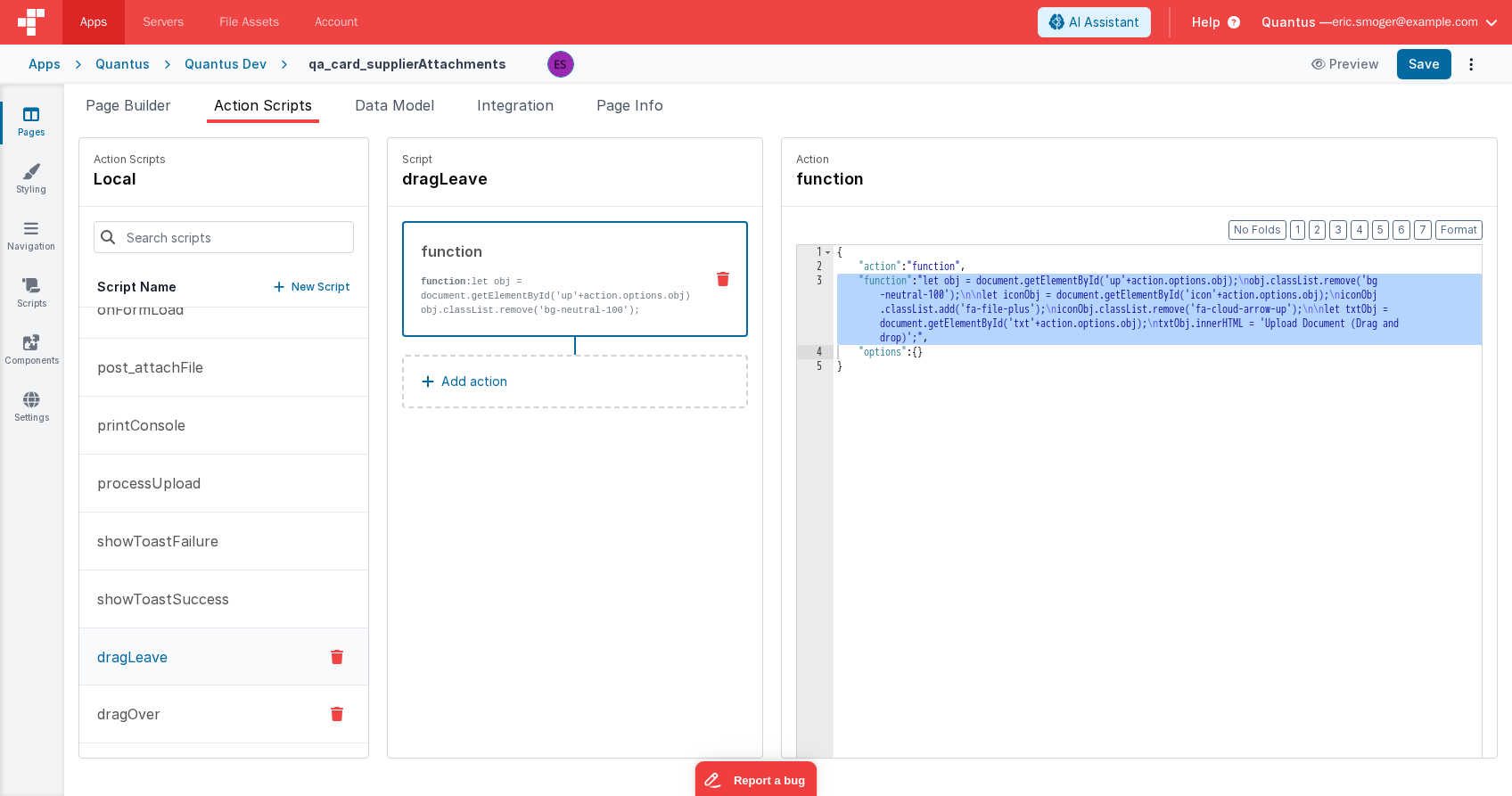 click on "dragOver" at bounding box center (224, 714) 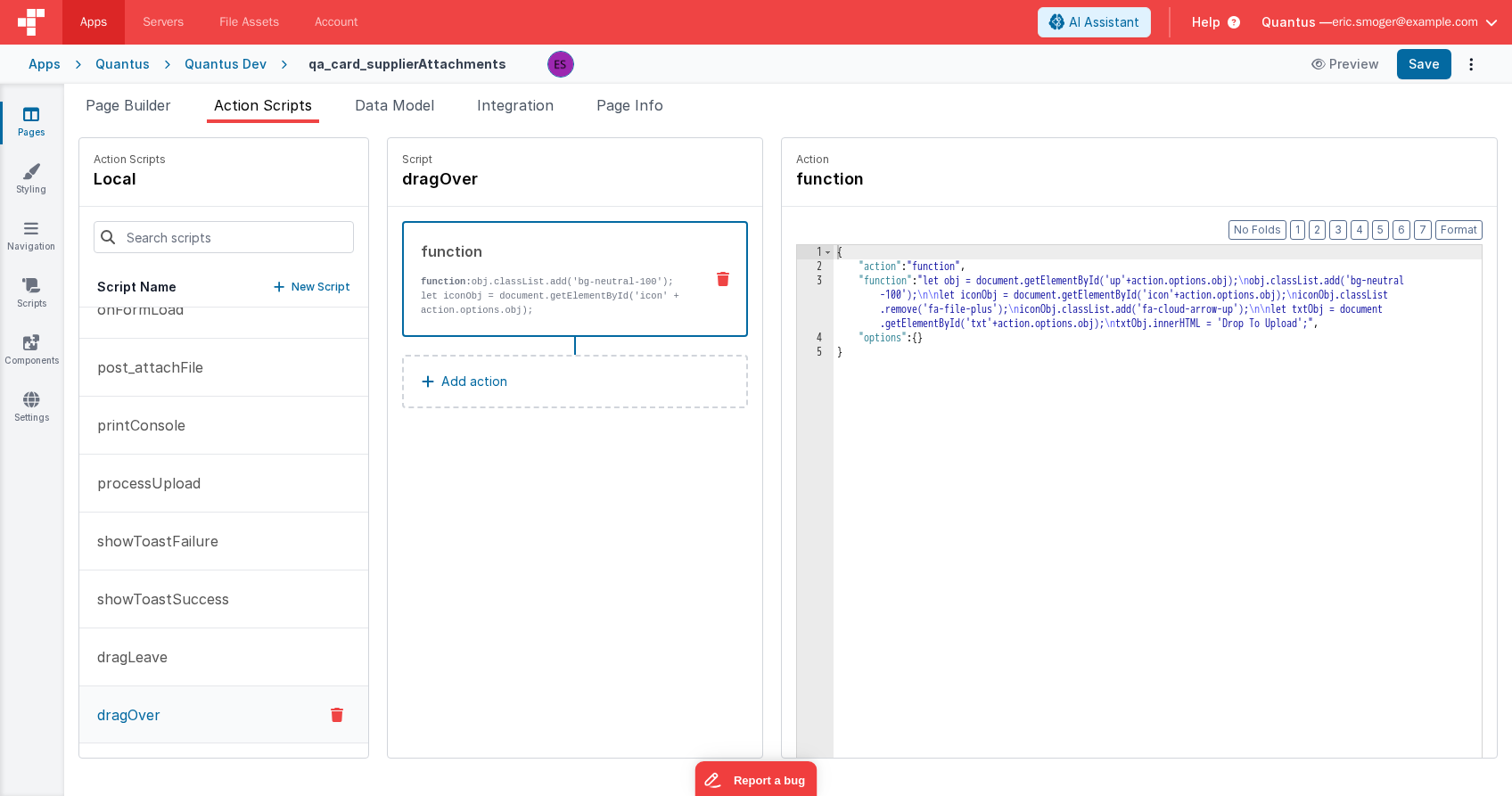 click on "{      "action" :  "function" ,      "function" :  "let obj = document.getElementById('up'+action.options.obj); \n obj.classList.add('bg-neutral          -100'); \n\n let iconObj = document.getElementById('icon'+action.options.obj); \n iconObj.classList          .remove('fa-file-plus'); \n iconObj.classList.add('fa-cloud-arrow-up'); \n\n let txtObj = document          .getElementById('txt'+action.options.obj); \n txtObj.innerHTML = 'Drop To Upload';" ,      "options" :  { } }" at bounding box center [1180, 543] 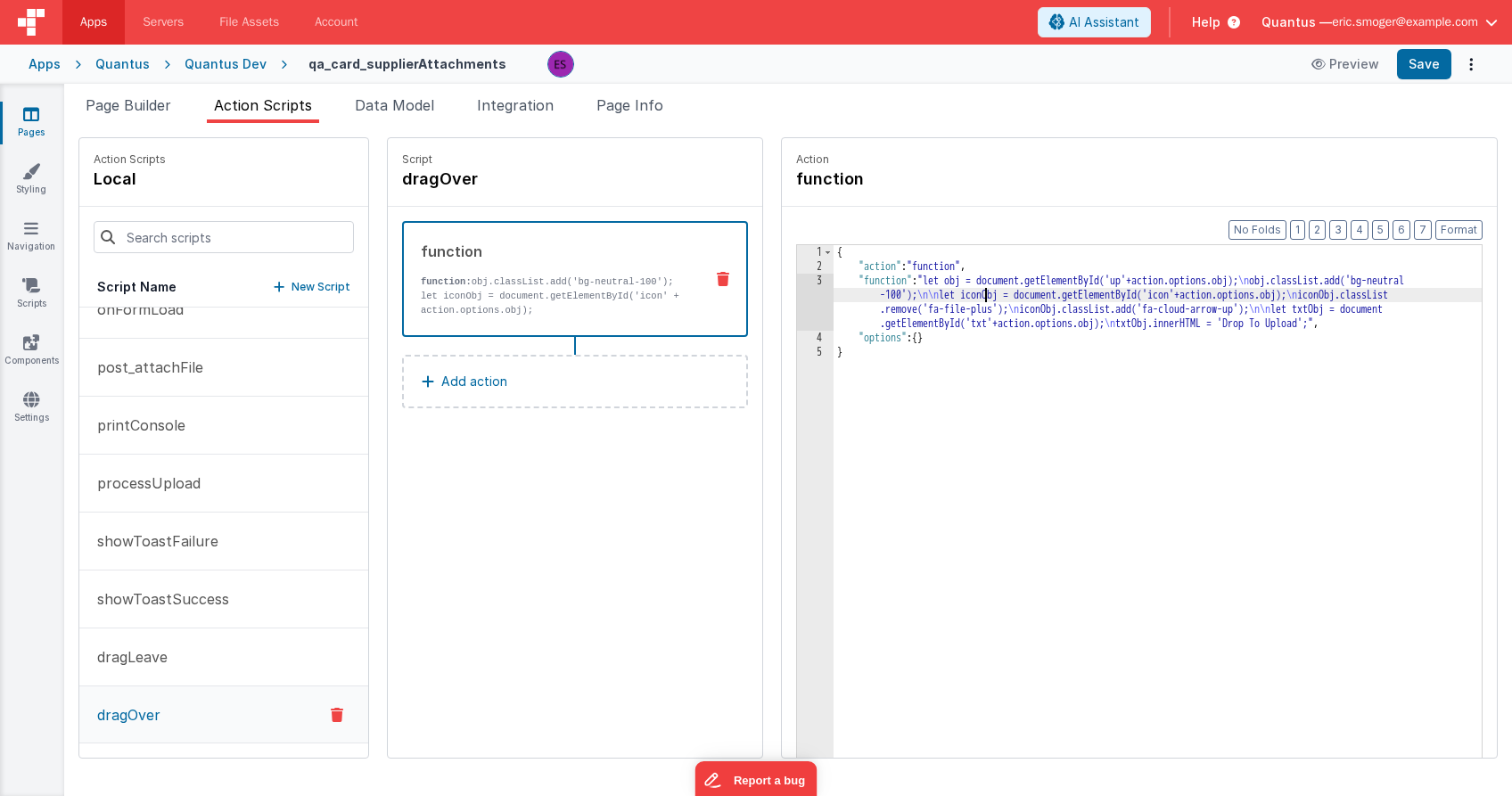 click on "3" at bounding box center [815, 302] 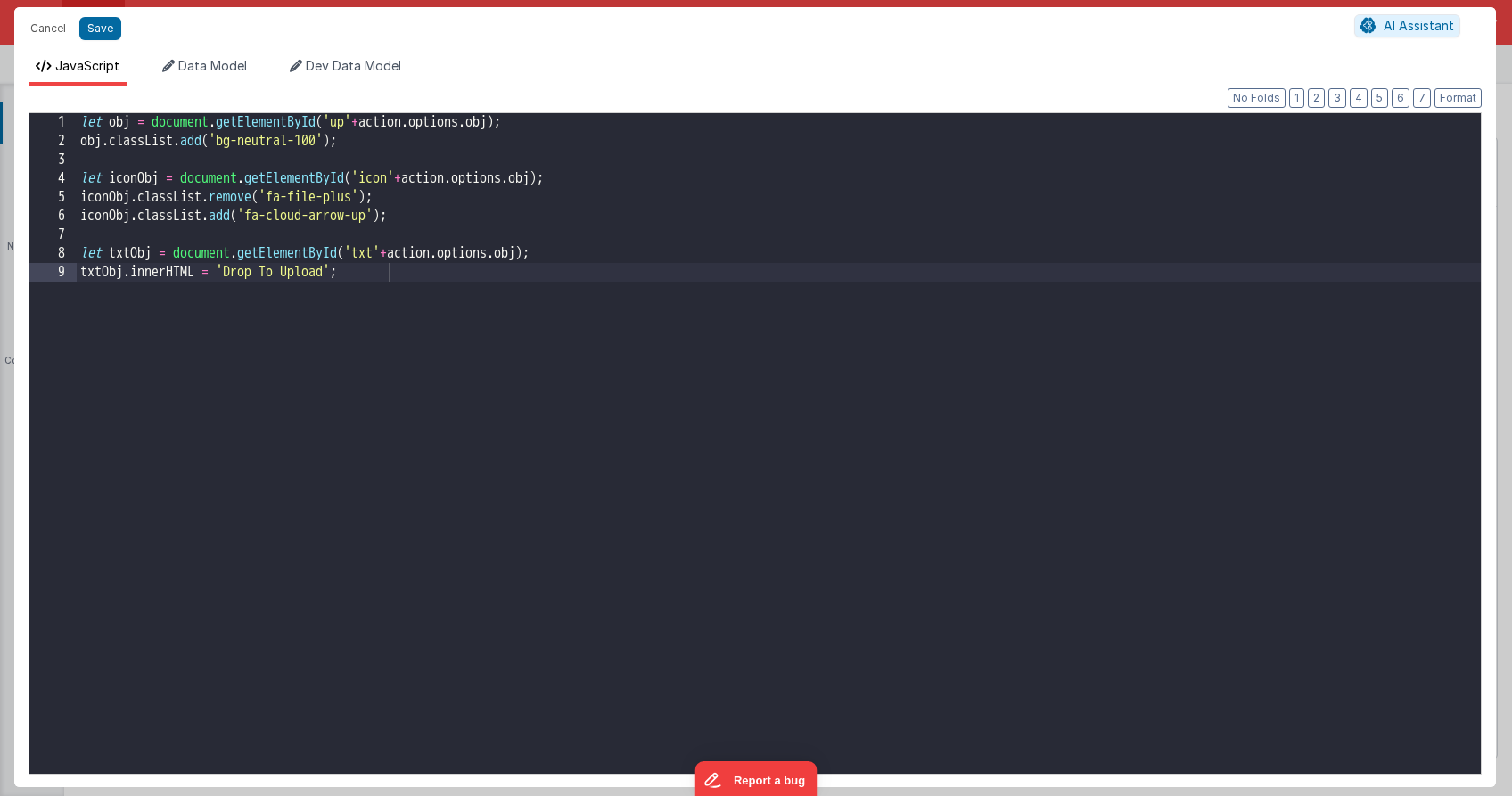 click on "let   obj   =   document . getElementById ( 'up' + action . options . obj ) ; obj . classList . add ( 'bg-neutral-100' ) ; let   iconObj   =   document . getElementById ( 'icon' + action . options . obj ) ; iconObj . classList . remove ( 'fa-file-plus' ) ; iconObj . classList . add ( 'fa-cloud-arrow-up' ) ; let   txtObj   =   document . getElementById ( 'txt' + action . options . obj ) ; txtObj . innerHTML   =   'Drop To Upload' ;" at bounding box center (778, 462) 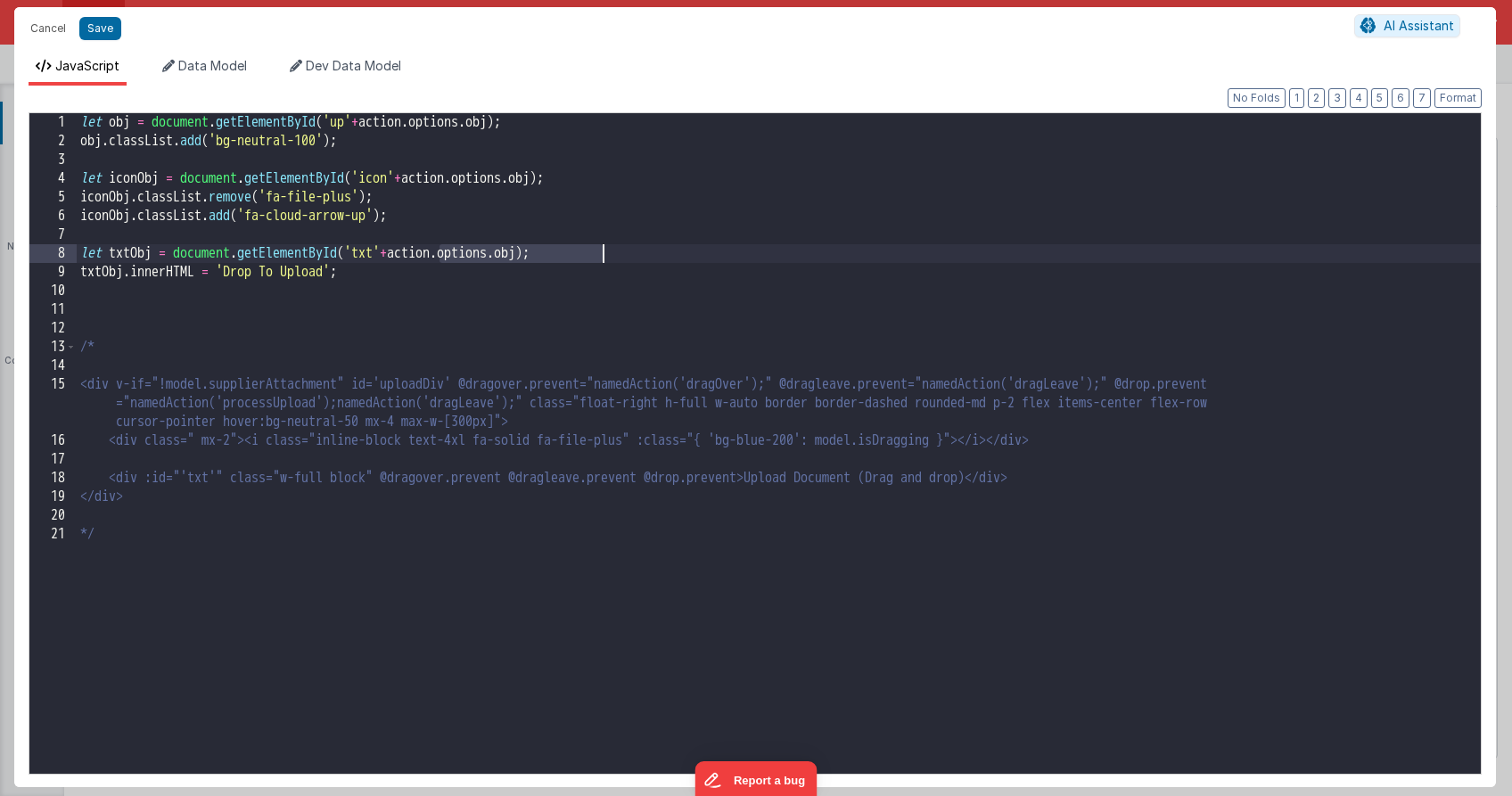 drag, startPoint x: 437, startPoint y: 255, endPoint x: 606, endPoint y: 255, distance: 169 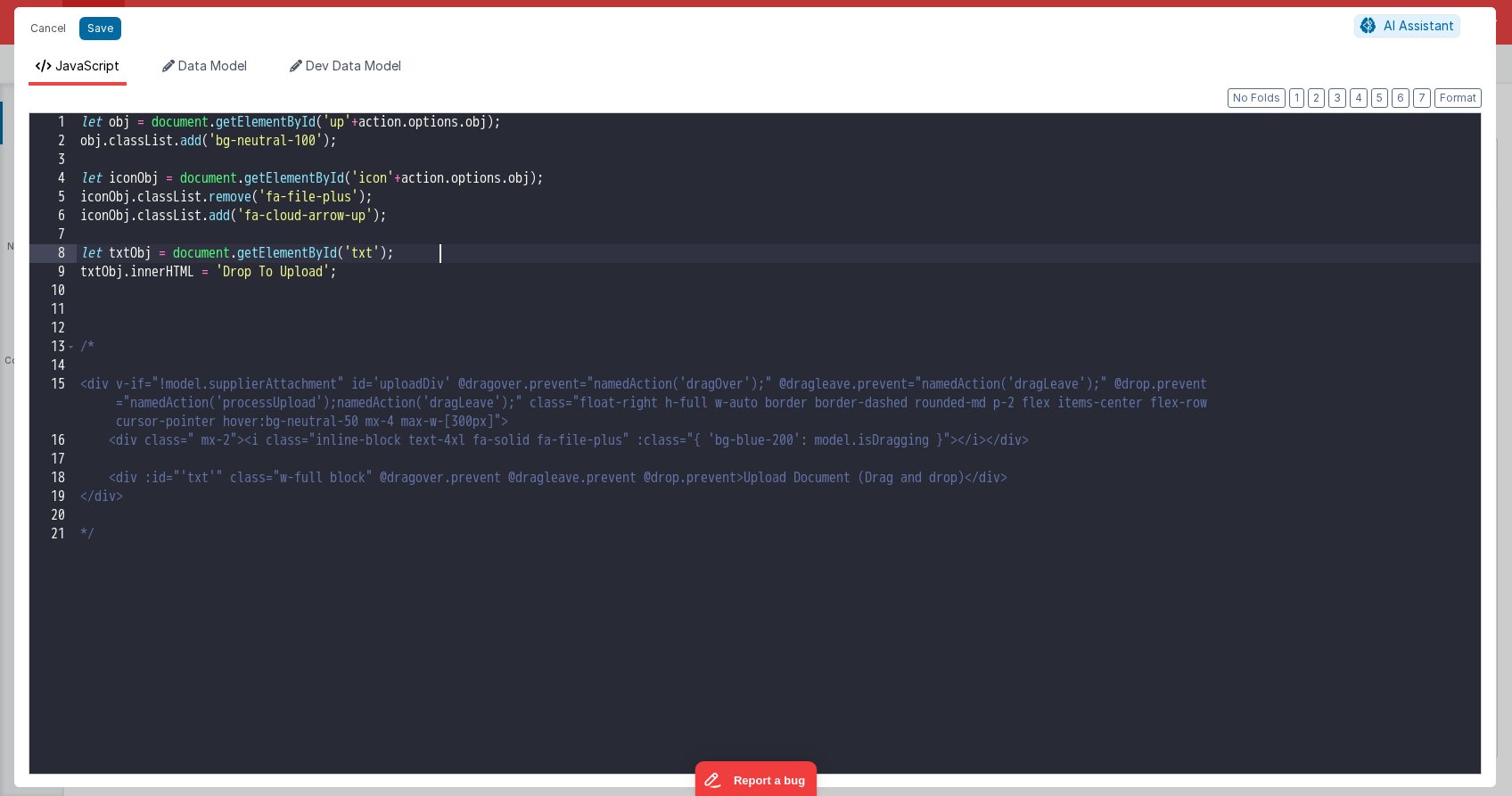 click on "let   obj   =   document . getElementById ( 'up' + action . options . obj ) ; obj . classList . add ( 'bg-neutral-100' ) ; let   iconObj   =   document . getElementById ( 'icon' + action . options . obj ) ; iconObj . classList . remove ( 'fa-file-plus' ) ; iconObj . classList . add ( 'fa-cloud-arrow-up' ) ; let   txtObj   =   document . getElementById ( 'txt' ) ; txtObj . innerHTML   =   'Drop To Upload' ; /*  <div v-if="!model.supplierAttachment" id='uploadDiv' @dragover.prevent="namedAction('dragOver');" @dragleave.prevent="namedAction('dragLeave');" @drop.prevent       ="namedAction('processUpload');namedAction('dragLeave');" class="float-right h-full w-auto border border-dashed rounded-md p-2 flex items-center flex-row        cursor-pointer hover:bg-neutral-50 mx-4 max-w-[300px]">          <div class=" mx-2"><i class="inline-block text-4xl fa-solid fa-file-plus" :class="{ 'bg-blue-200': model.isDragging }"></i></div>          </div> */" at bounding box center [778, 462] 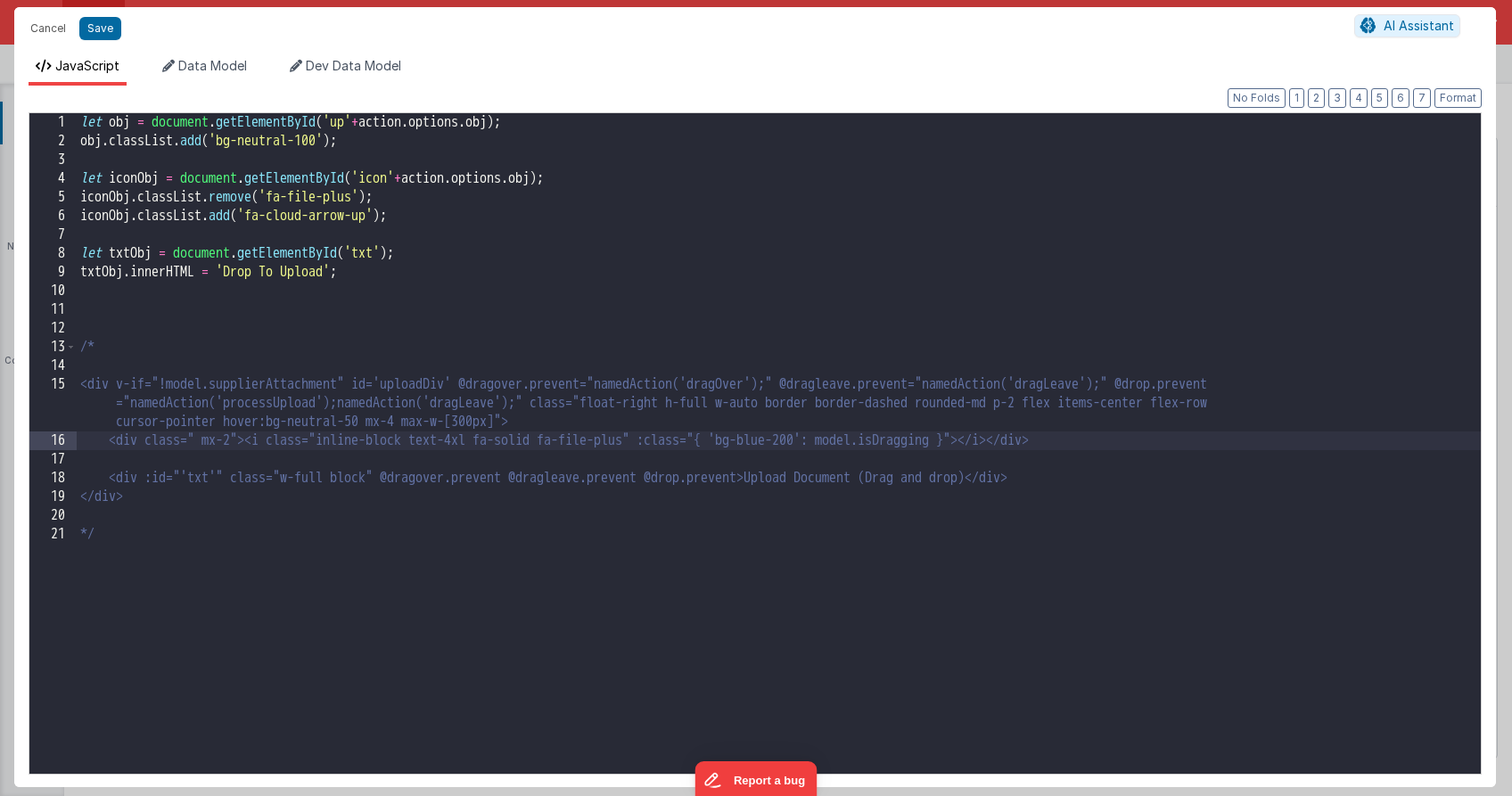 click on "let   obj   =   document . getElementById ( 'up' + action . options . obj ) ; obj . classList . add ( 'bg-neutral-100' ) ; let   iconObj   =   document . getElementById ( 'icon' + action . options . obj ) ; iconObj . classList . remove ( 'fa-file-plus' ) ; iconObj . classList . add ( 'fa-cloud-arrow-up' ) ; let   txtObj   =   document . getElementById ( 'txt' ) ; txtObj . innerHTML   =   'Drop To Upload' ; /*  <div v-if="!model.supplierAttachment" id='uploadDiv' @dragover.prevent="namedAction('dragOver');" @dragleave.prevent="namedAction('dragLeave');" @drop.prevent       ="namedAction('processUpload');namedAction('dragLeave');" class="float-right h-full w-auto border border-dashed rounded-md p-2 flex items-center flex-row        cursor-pointer hover:bg-neutral-50 mx-4 max-w-[300px]">          <div class=" mx-2"><i class="inline-block text-4xl fa-solid fa-file-plus" :class="{ 'bg-blue-200': model.isDragging }"></i></div>          </div> */" at bounding box center [778, 462] 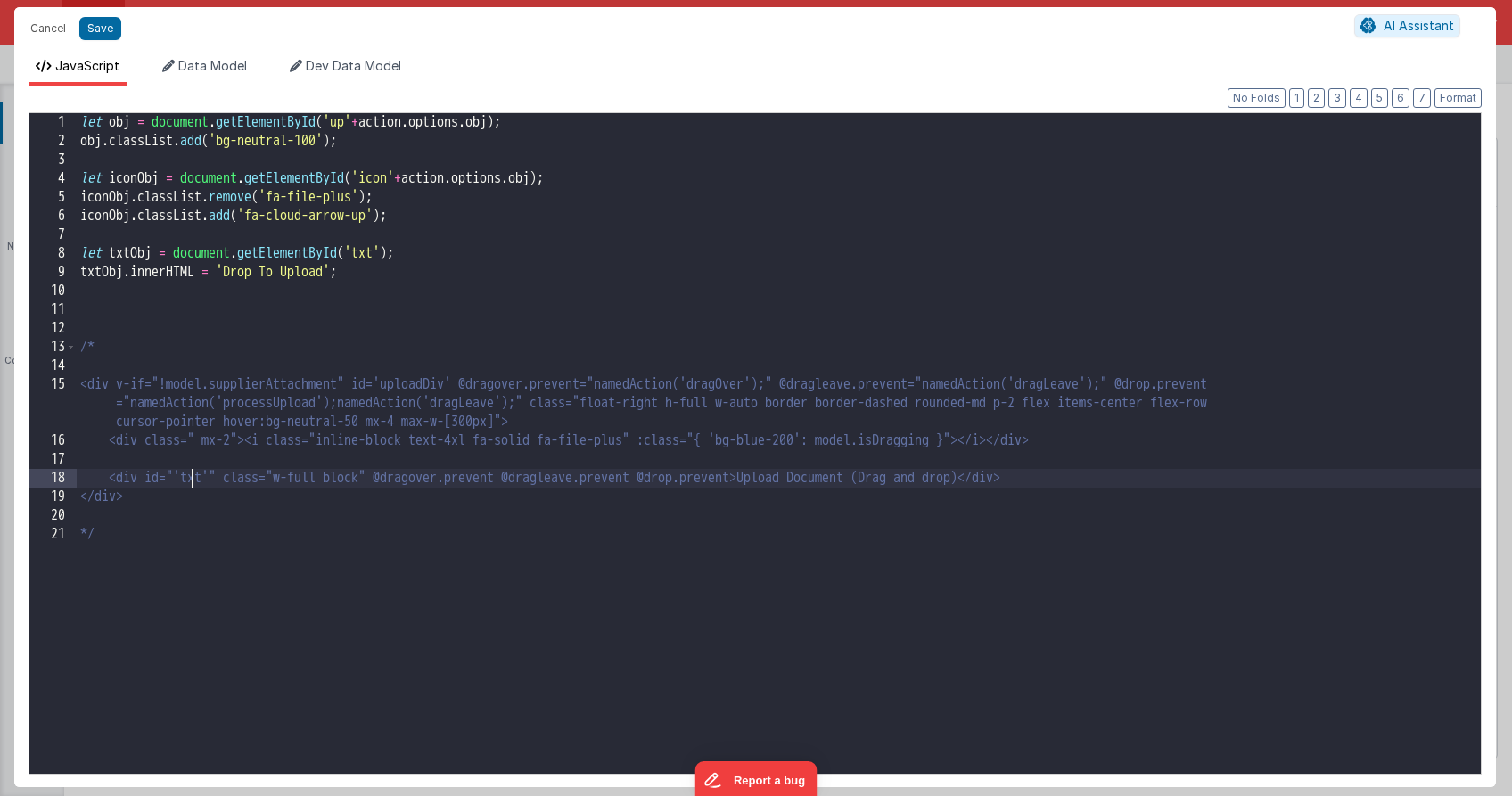 click on "let   obj   =   document . getElementById ( 'up' + action . options . obj ) ; obj . classList . add ( 'bg-neutral-100' ) ; let   iconObj   =   document . getElementById ( 'icon' + action . options . obj ) ; iconObj . classList . remove ( 'fa-file-plus' ) ; iconObj . classList . add ( 'fa-cloud-arrow-up' ) ; let   txtObj   =   document . getElementById ( 'txt' ) ; txtObj . innerHTML   =   'Drop To Upload' ; /*  <div v-if="!model.supplierAttachment" id='uploadDiv' @dragover.prevent="namedAction('dragOver');" @dragleave.prevent="namedAction('dragLeave');" @drop.prevent       ="namedAction('processUpload');namedAction('dragLeave');" class="float-right h-full w-auto border border-dashed rounded-md p-2 flex items-center flex-row        cursor-pointer hover:bg-neutral-50 mx-4 max-w-[300px]">          <div class=" mx-2"><i class="inline-block text-4xl fa-solid fa-file-plus" :class="{ 'bg-blue-200': model.isDragging }"></i></div>          </div> */" at bounding box center (778, 462) 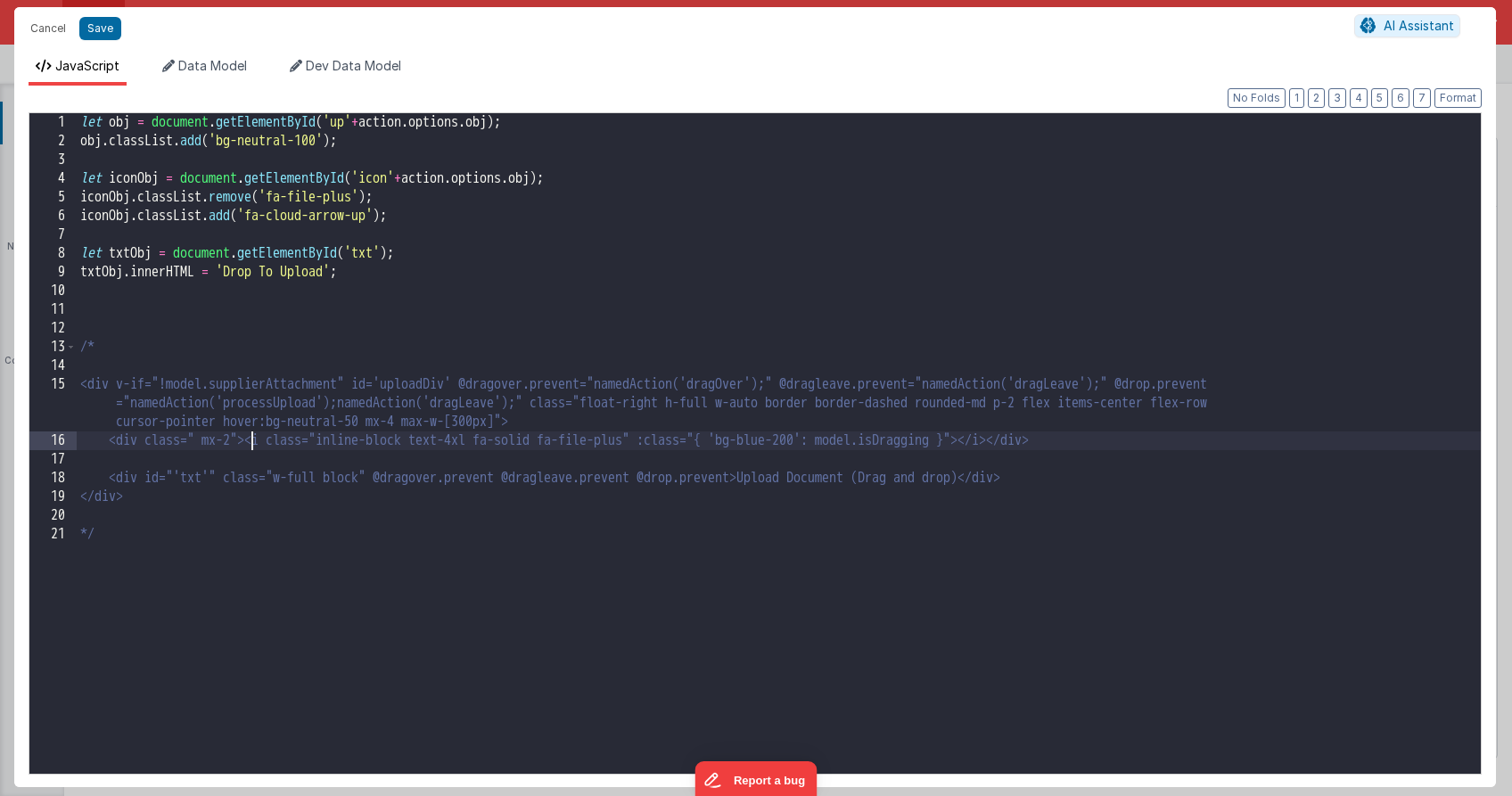 click on "let   obj   =   document . getElementById ( 'up' + action . options . obj ) ; obj . classList . add ( 'bg-neutral-100' ) ; let   iconObj   =   document . getElementById ( 'icon' + action . options . obj ) ; iconObj . classList . remove ( 'fa-file-plus' ) ; iconObj . classList . add ( 'fa-cloud-arrow-up' ) ; let   txtObj   =   document . getElementById ( 'txt' ) ; txtObj . innerHTML   =   'Drop To Upload' ; /*  <div v-if="!model.supplierAttachment" id='uploadDiv' @dragover.prevent="namedAction('dragOver');" @dragleave.prevent="namedAction('dragLeave');" @drop.prevent       ="namedAction('processUpload');namedAction('dragLeave');" class="float-right h-full w-auto border border-dashed rounded-md p-2 flex items-center flex-row        cursor-pointer hover:bg-neutral-50 mx-4 max-w-[300px]">          <div class=" mx-2"><i class="inline-block text-4xl fa-solid fa-file-plus" :class="{ 'bg-blue-200': model.isDragging }"></i></div>          </div> */" at bounding box center (778, 462) 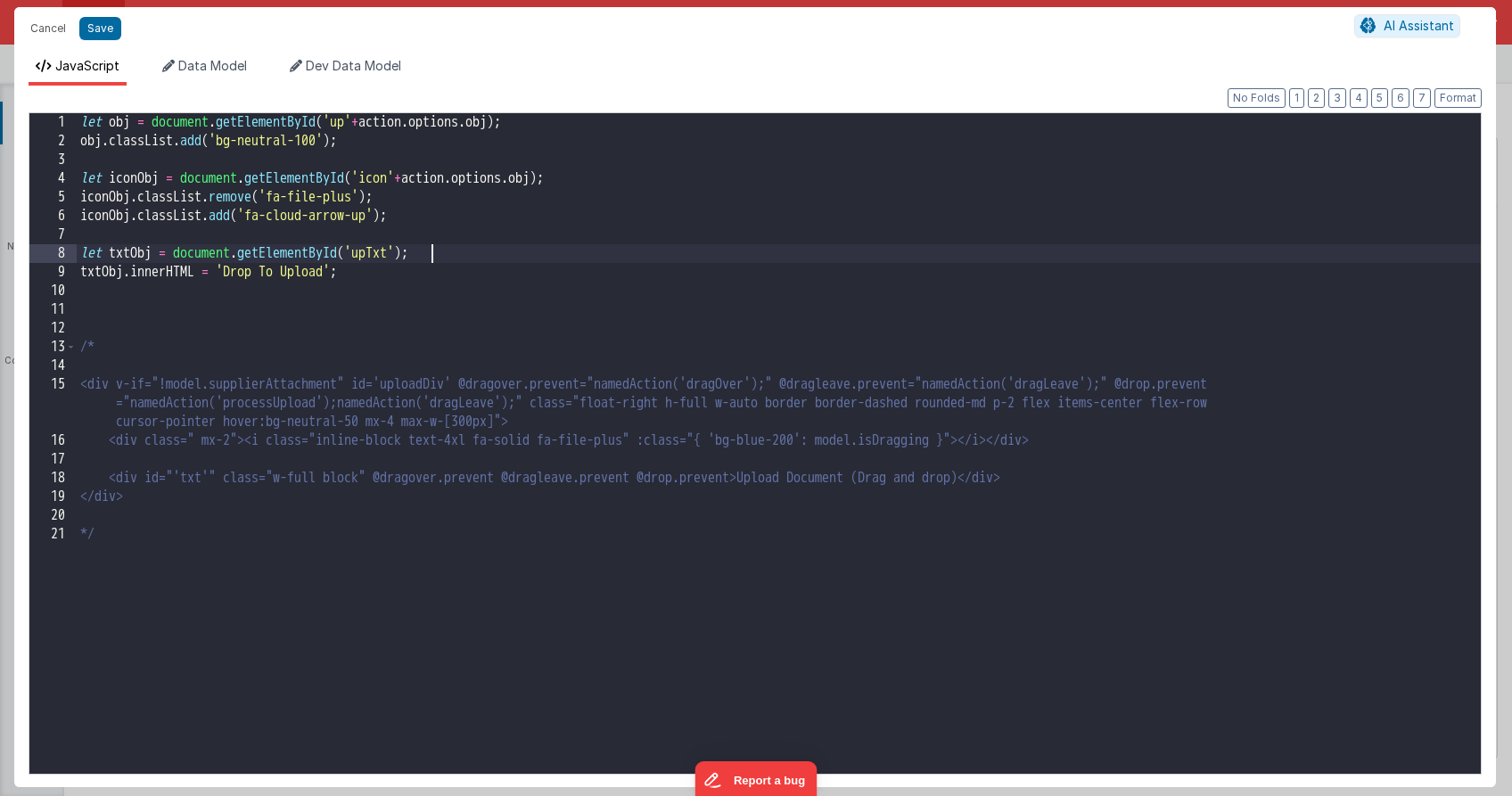 click on "let   obj   =   document . getElementById ( 'up' + action . options . obj ) ; obj . classList . add ( 'bg-neutral-100' ) ; let   iconObj   =   document . getElementById ( 'icon' + action . options . obj ) ; iconObj . classList . remove ( 'fa-file-plus' ) ; iconObj . classList . add ( 'fa-cloud-arrow-up' ) ; let   txtObj   =   document . getElementById ( 'upTxt' ) ; txtObj . innerHTML   =   'Drop To Upload' ; /*  <div v-if="!model.supplierAttachment" id='uploadDiv' @dragover.prevent="namedAction('dragOver');" @dragleave.prevent="namedAction('dragLeave');" @drop.prevent       ="namedAction('processUpload');namedAction('dragLeave');" class="float-right h-full w-auto border border-dashed rounded-md p-2 flex items-center flex-row        cursor-pointer hover:bg-neutral-50 mx-4 max-w-[300px]">          <div class=" mx-2"><i class="inline-block text-4xl fa-solid fa-file-plus" :class="{ 'bg-blue-200': model.isDragging }"></i></div>          </div> */" at bounding box center [778, 462] 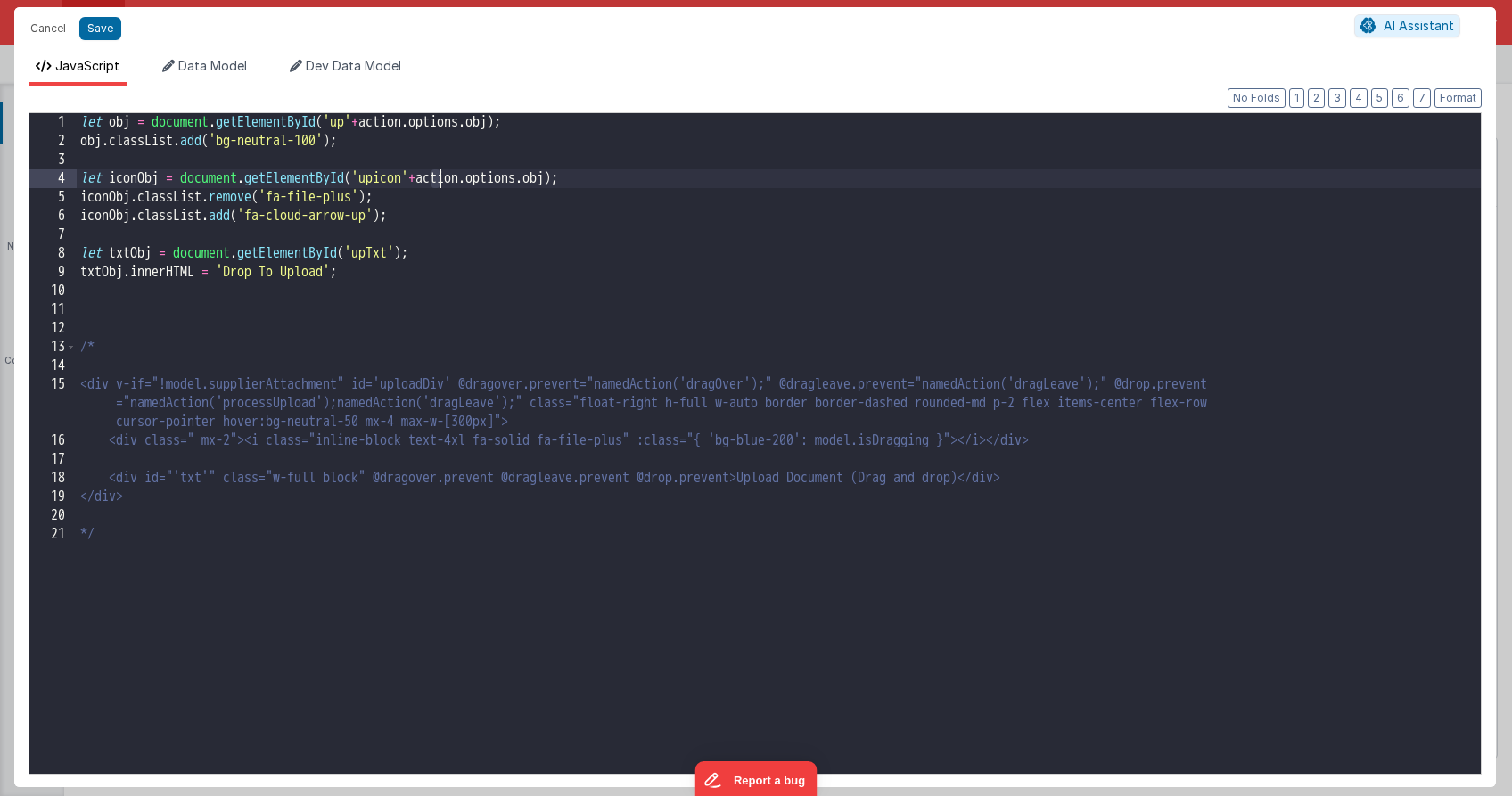 type 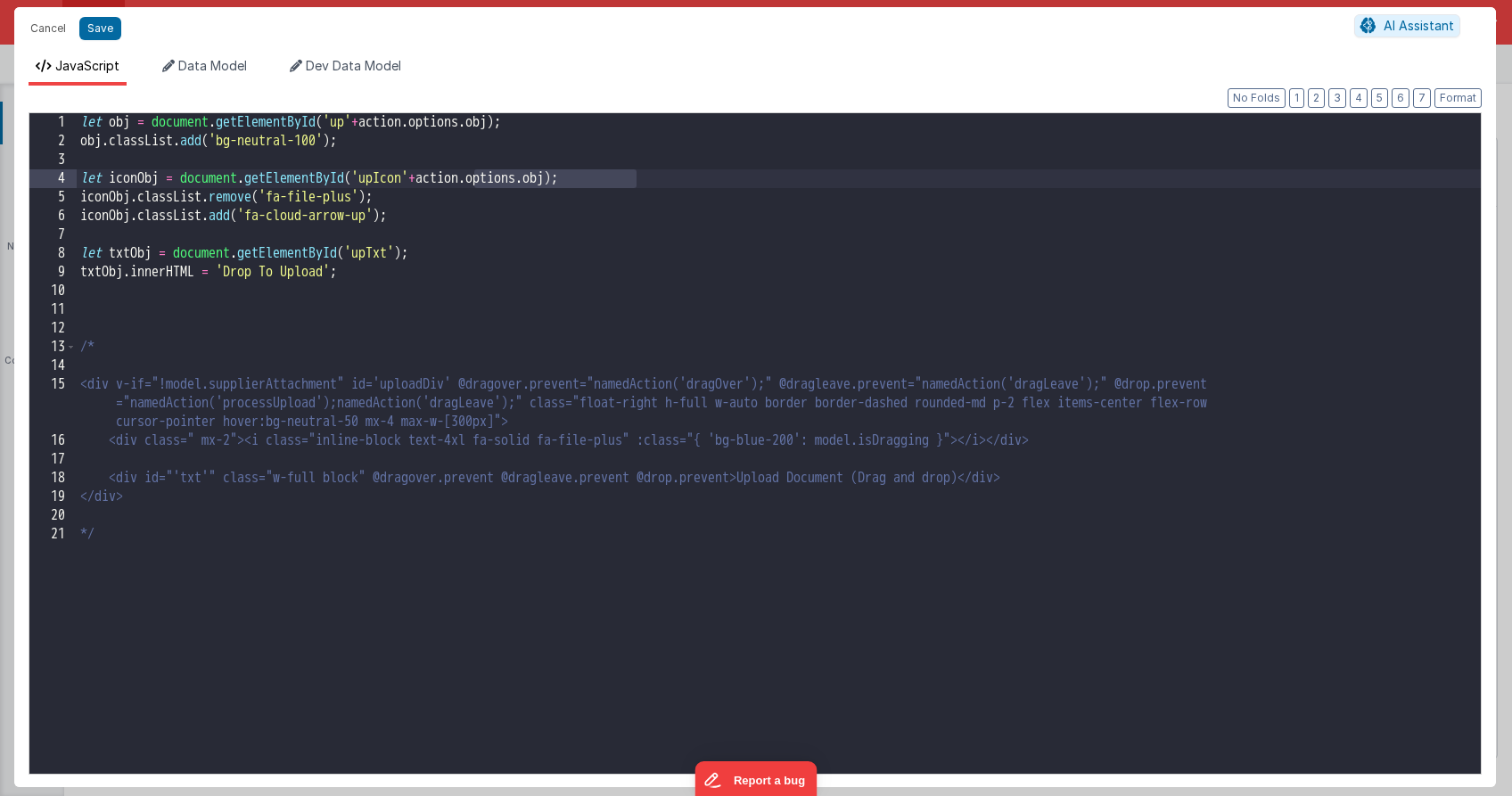 drag, startPoint x: 472, startPoint y: 182, endPoint x: 637, endPoint y: 185, distance: 165.02727 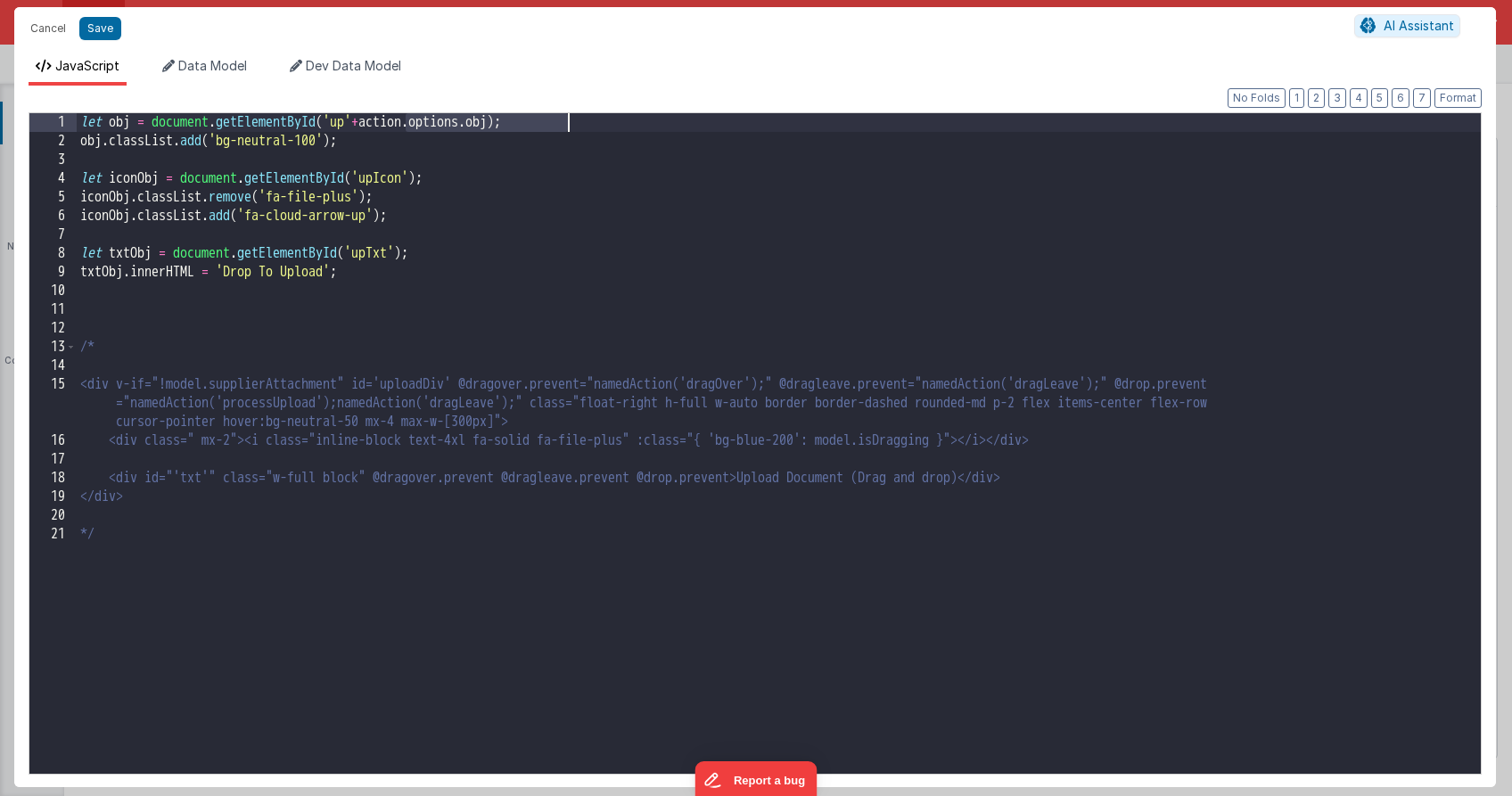 drag, startPoint x: 407, startPoint y: 122, endPoint x: 568, endPoint y: 126, distance: 161.04968 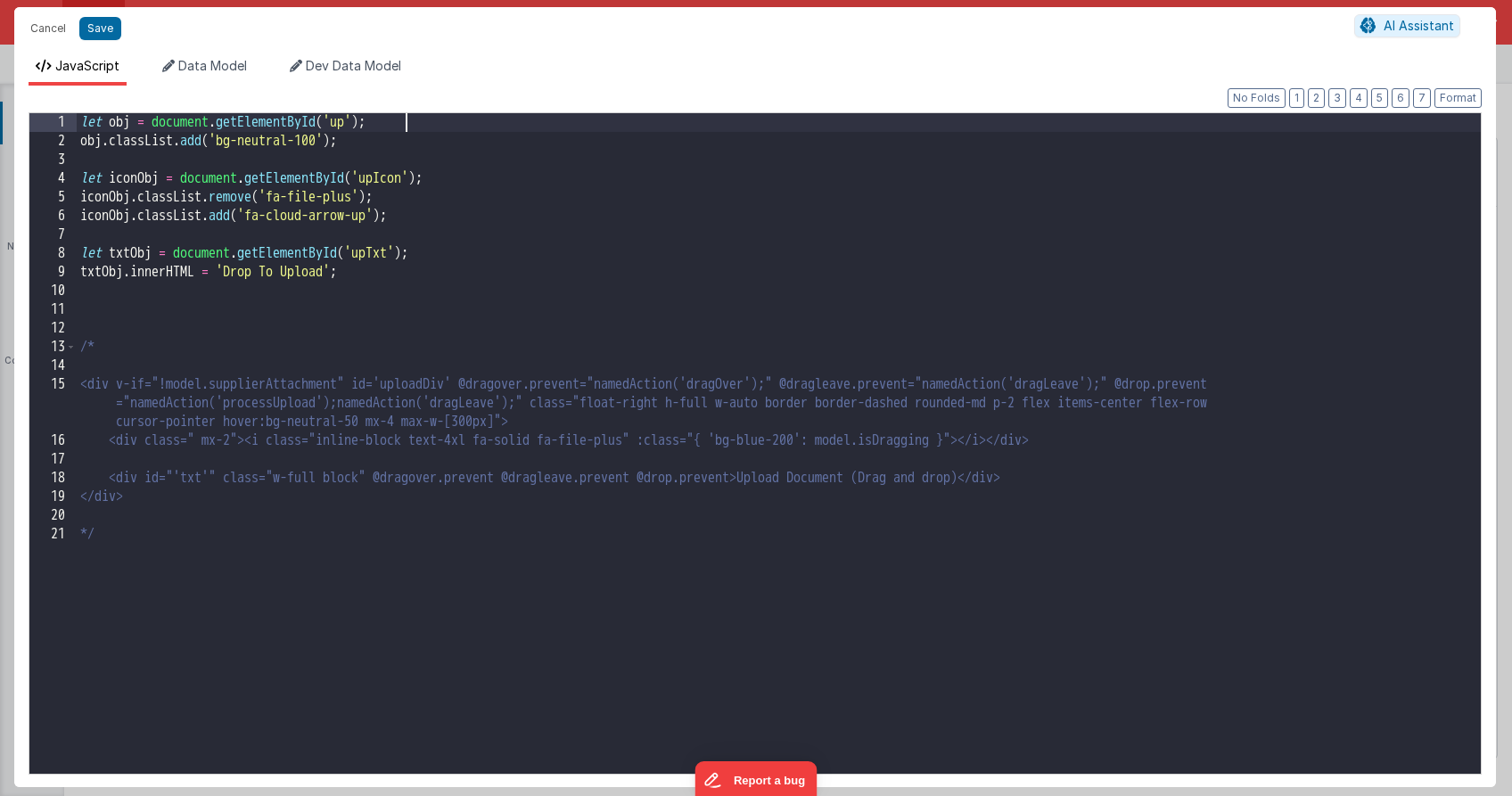 click on "let   obj   =   document . getElementById ( 'up' ) ; obj . classList . add ( 'bg-neutral-100' ) ; let   iconObj   =   document . getElementById ( 'upIcon' ) ; iconObj . classList . remove ( 'fa-file-plus' ) ; iconObj . classList . add ( 'fa-cloud-arrow-up' ) ; let   txtObj   =   document . getElementById ( 'upTxt' ) ; txtObj . innerHTML   =   'Drop To Upload' ; /*  <div v-if="!model.supplierAttachment" id='uploadDiv' @dragover.prevent="namedAction('dragOver');" @dragleave.prevent="namedAction('dragLeave');" @drop.prevent       ="namedAction('processUpload');namedAction('dragLeave');" class="float-right h-full w-auto border border-dashed rounded-md p-2 flex items-center flex-row        cursor-pointer hover:bg-neutral-50 mx-4 max-w-[300px]">          <div class=" mx-2"><i class="inline-block text-4xl fa-solid fa-file-plus" :class="{ 'bg-blue-200': model.isDragging }"></i></div>          </div> */" at bounding box center (778, 462) 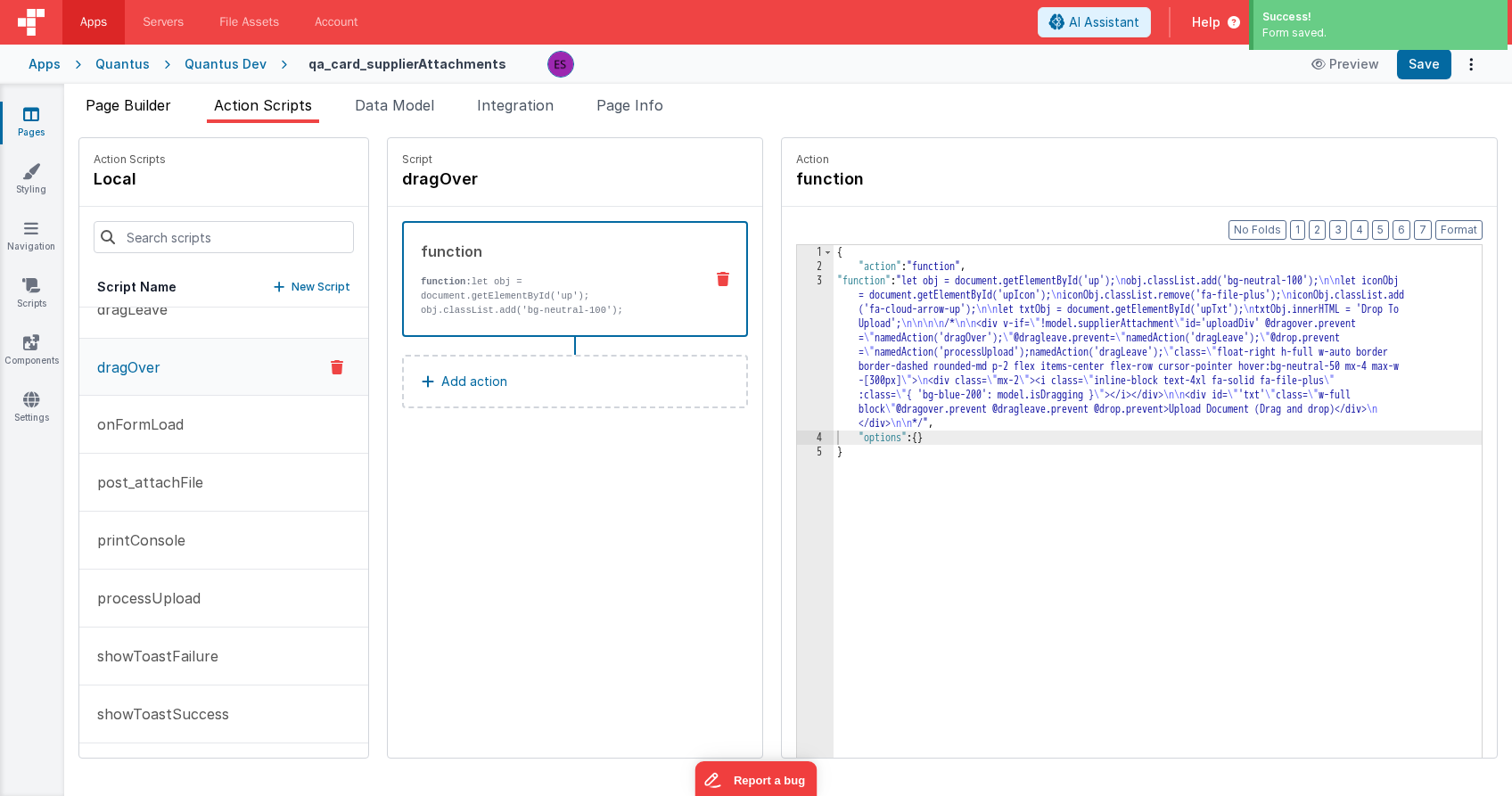 click on "Page Builder" at bounding box center (128, 105) 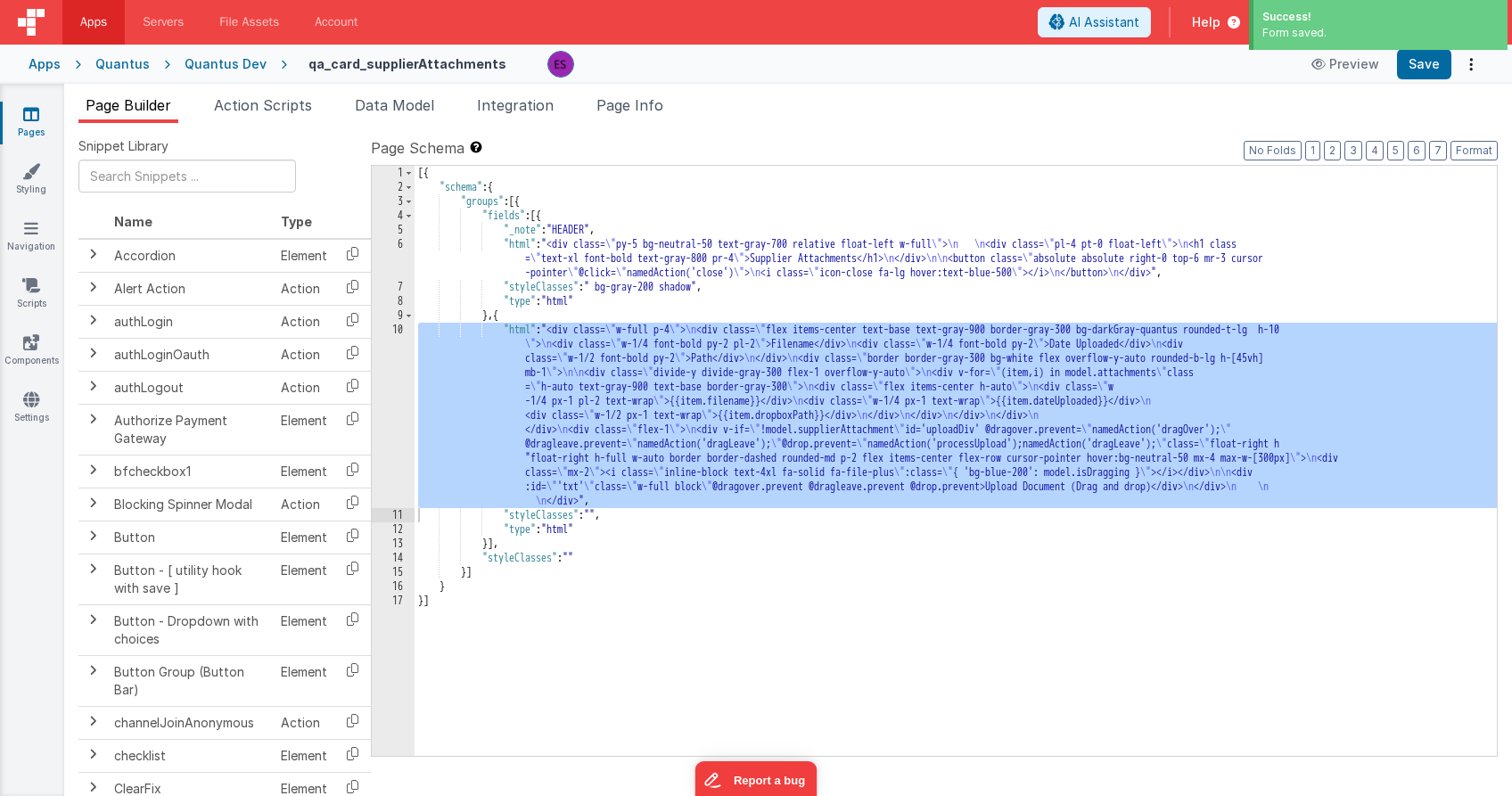 drag, startPoint x: 586, startPoint y: 417, endPoint x: 524, endPoint y: 423, distance: 62.289646 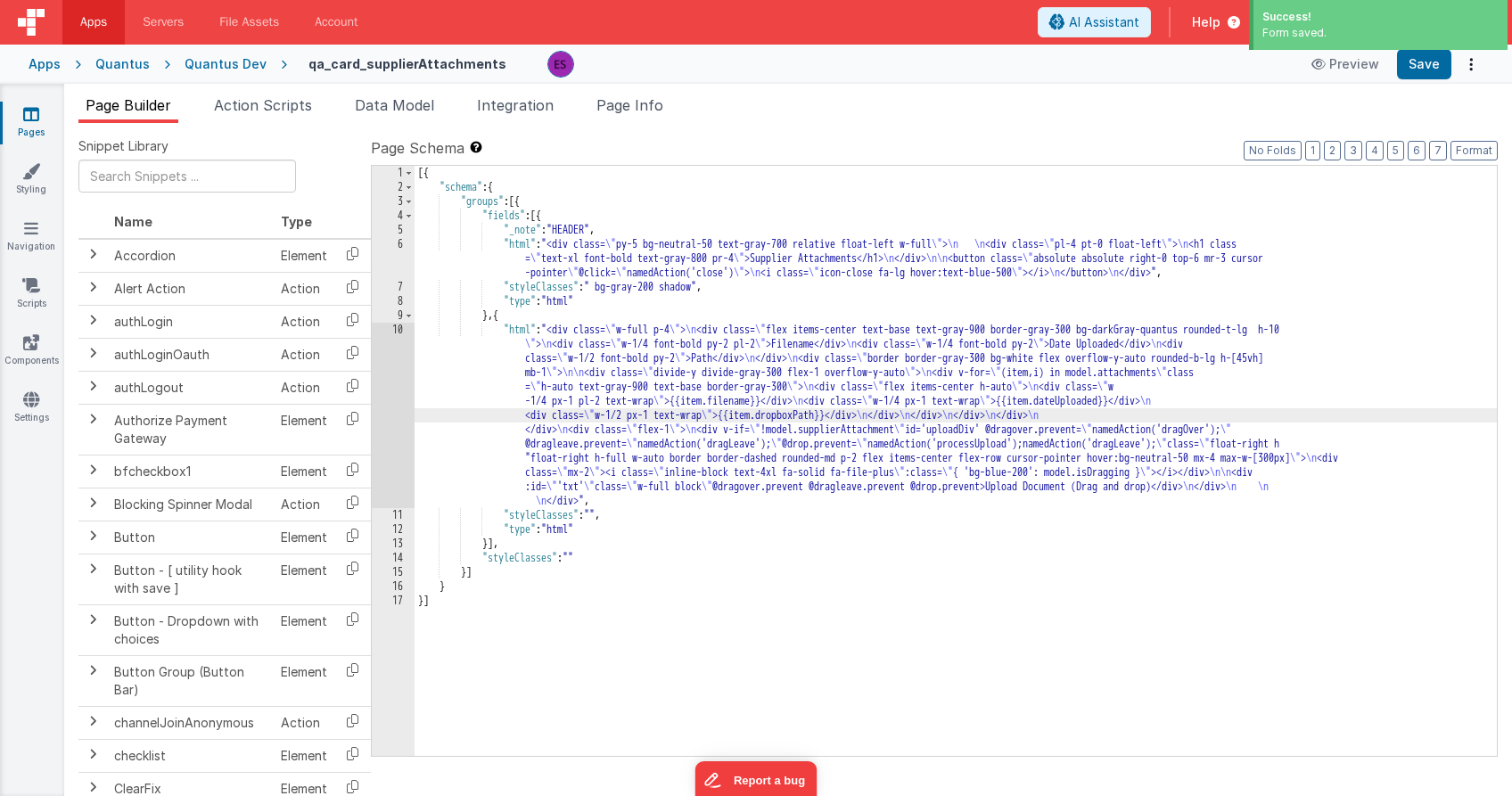 click on "10" at bounding box center [393, 415] 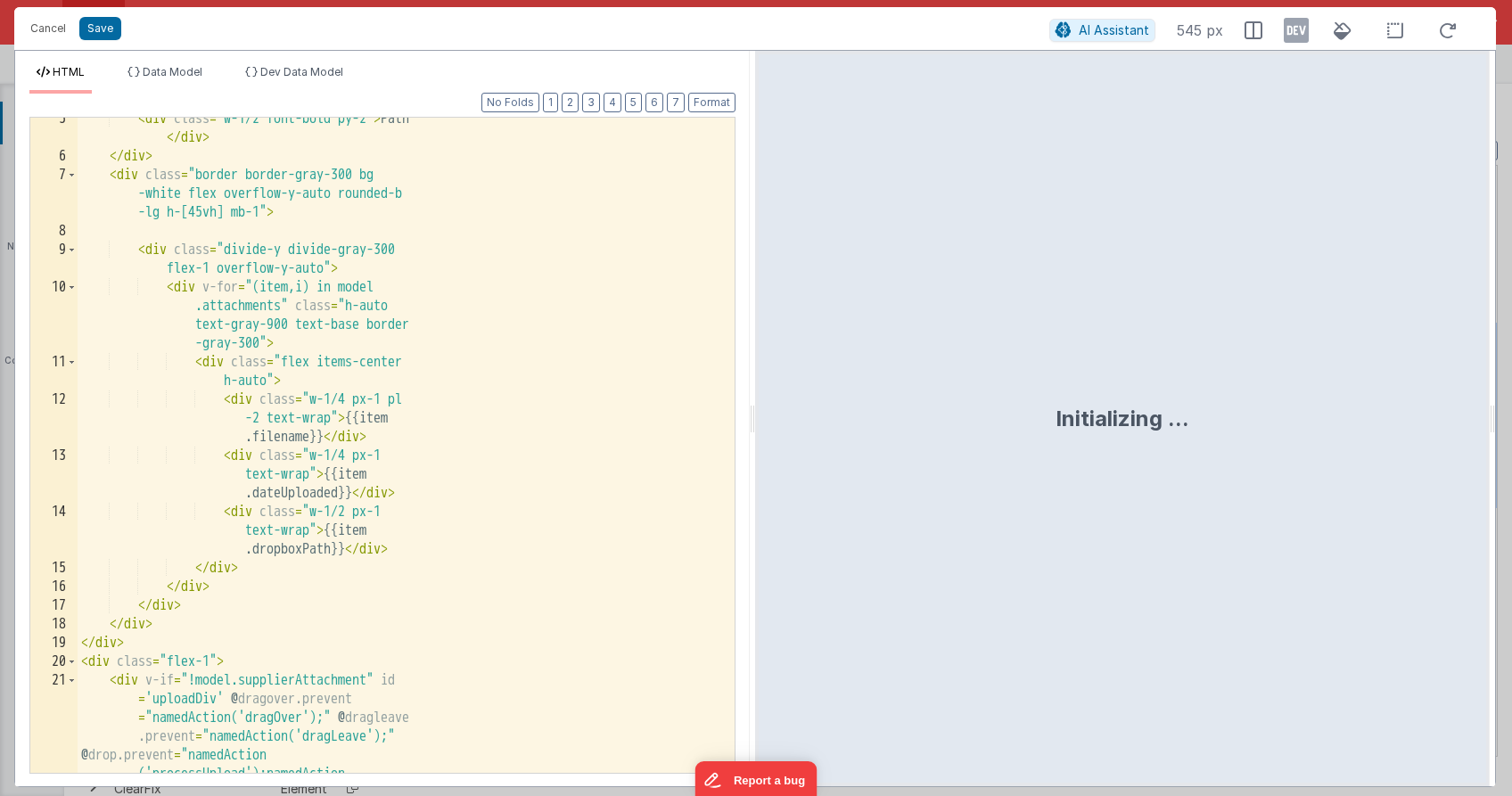 scroll, scrollTop: 131, scrollLeft: 0, axis: vertical 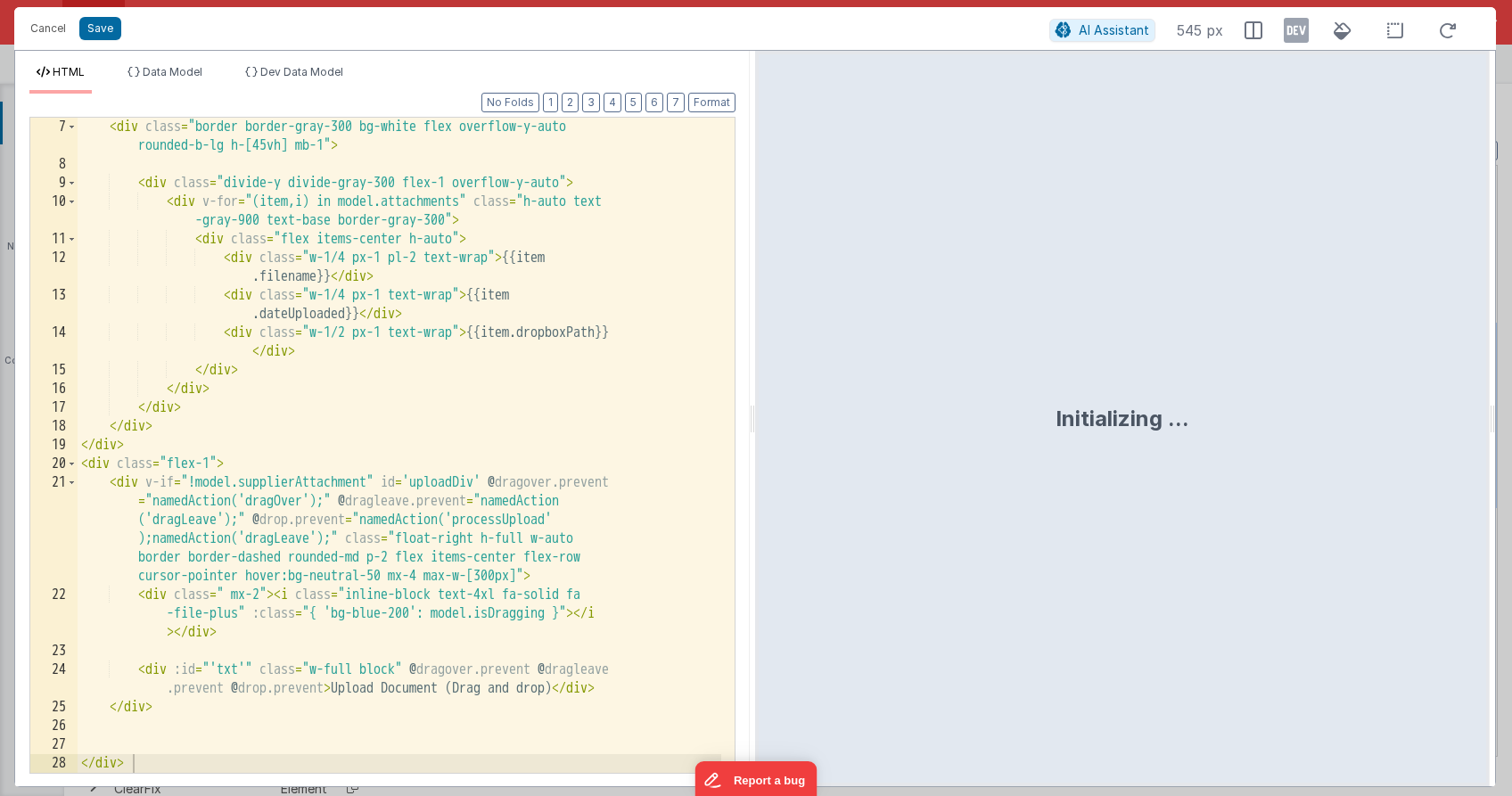 click on "<div class="border border-gray-300 bg-white flex overflow-y-auto         rounded-b-lg h-[45vh] mb-1">           <div class="divide-y divide-gray-300 flex-1 overflow-y-auto">                <div v-for="(item,i) in model.attachments" class="h-auto text          -gray-900 text-base border-gray-300">                     <div class="flex items-center h-auto">                          <div class="w-1/4 px-1 pl-2 text-wrap"> {{item.filename}} </div>                          <div class="w-1/4 px-1 text-wrap"> {{item.dateUploaded}} </div>                          <div class="w-1/2 px-1 text-wrap"> {{item.dropboxPath}} </div>                     </div>                </div>           </div>      </div> <div class="flex-1">      <div v-if="!model.supplierAttachment" id='uploadDiv' @dragover.prevent="namedAction('dragOver');" @dragleave.prevent="namedAction('dragLeave');" @drop.prevent" at bounding box center (399, 473) 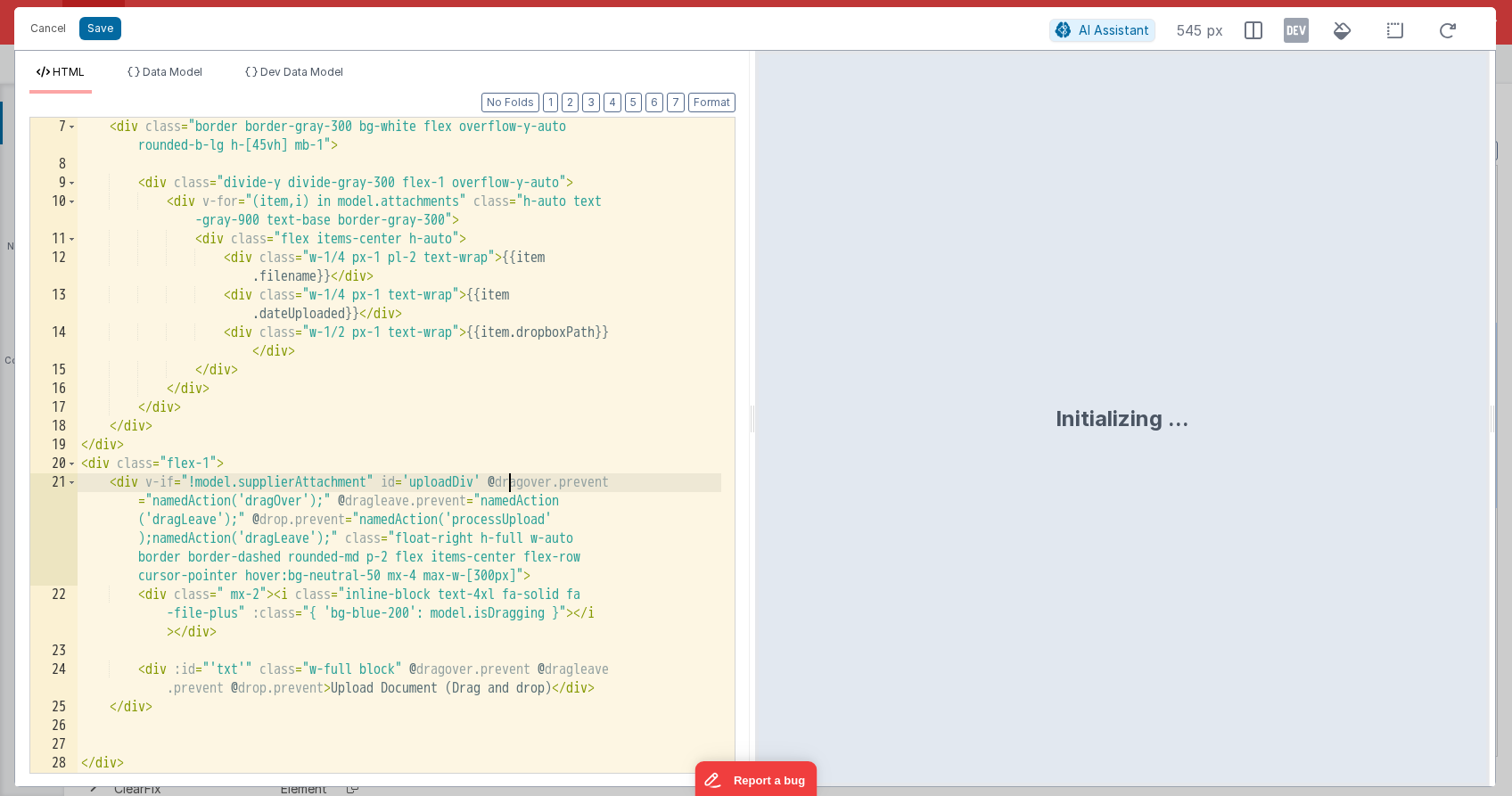 click on "<div class="border border-gray-300 bg-white flex overflow-y-auto         rounded-b-lg h-[45vh] mb-1">           <div class="divide-y divide-gray-300 flex-1 overflow-y-auto">                <div v-for="(item,i) in model.attachments" class="h-auto text          -gray-900 text-base border-gray-300">                     <div class="flex items-center h-auto">                          <div class="w-1/4 px-1 pl-2 text-wrap"> {{item.filename}} </div>                          <div class="w-1/4 px-1 text-wrap"> {{item.dateUploaded}} </div>                          <div class="w-1/2 px-1 text-wrap"> {{item.dropboxPath}} </div>                     </div>                </div>           </div>      </div> <div class="flex-1">      <div v-if="!model.supplierAttachment" id='uploadDiv' @dragover.prevent="namedAction('dragOver');" @dragleave.prevent="namedAction('dragLeave');" @drop.prevent" at bounding box center [399, 473] 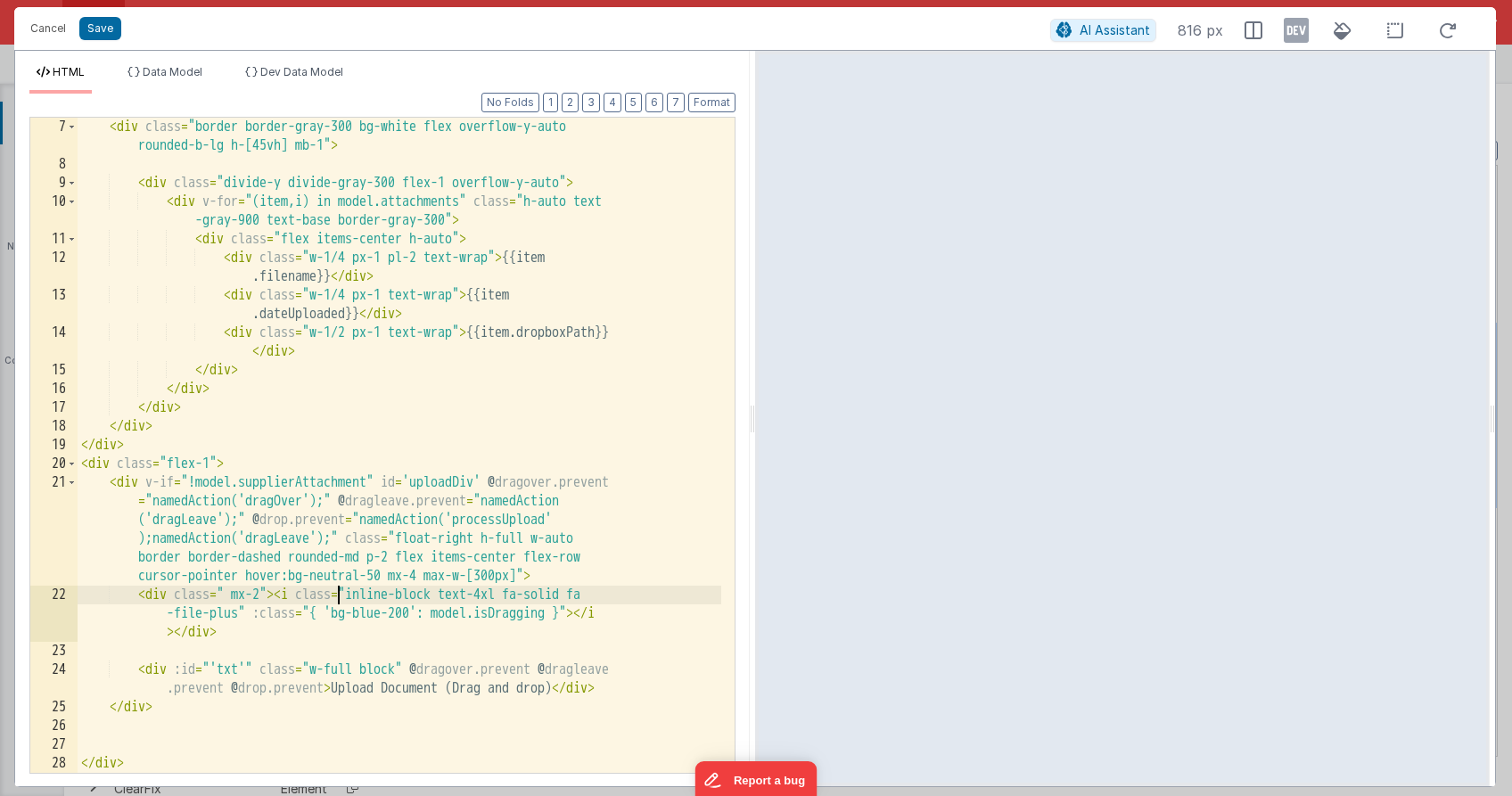 click on "<div class="border border-gray-300 bg-white flex overflow-y-auto         rounded-b-lg h-[45vh] mb-1">           <div class="divide-y divide-gray-300 flex-1 overflow-y-auto">                <div v-for="(item,i) in model.attachments" class="h-auto text          -gray-900 text-base border-gray-300">                     <div class="flex items-center h-auto">                          <div class="w-1/4 px-1 pl-2 text-wrap"> {{item.filename}} </div>                          <div class="w-1/4 px-1 text-wrap"> {{item.dateUploaded}} </div>                          <div class="w-1/2 px-1 text-wrap"> {{item.dropboxPath}} </div>                     </div>                </div>           </div>      </div> <div class="flex-1">      <div v-if="!model.supplierAttachment" id='uploadDiv' @dragover.prevent="namedAction('dragOver');" @dragleave.prevent="namedAction('dragLeave');" @drop.prevent" at bounding box center (399, 473) 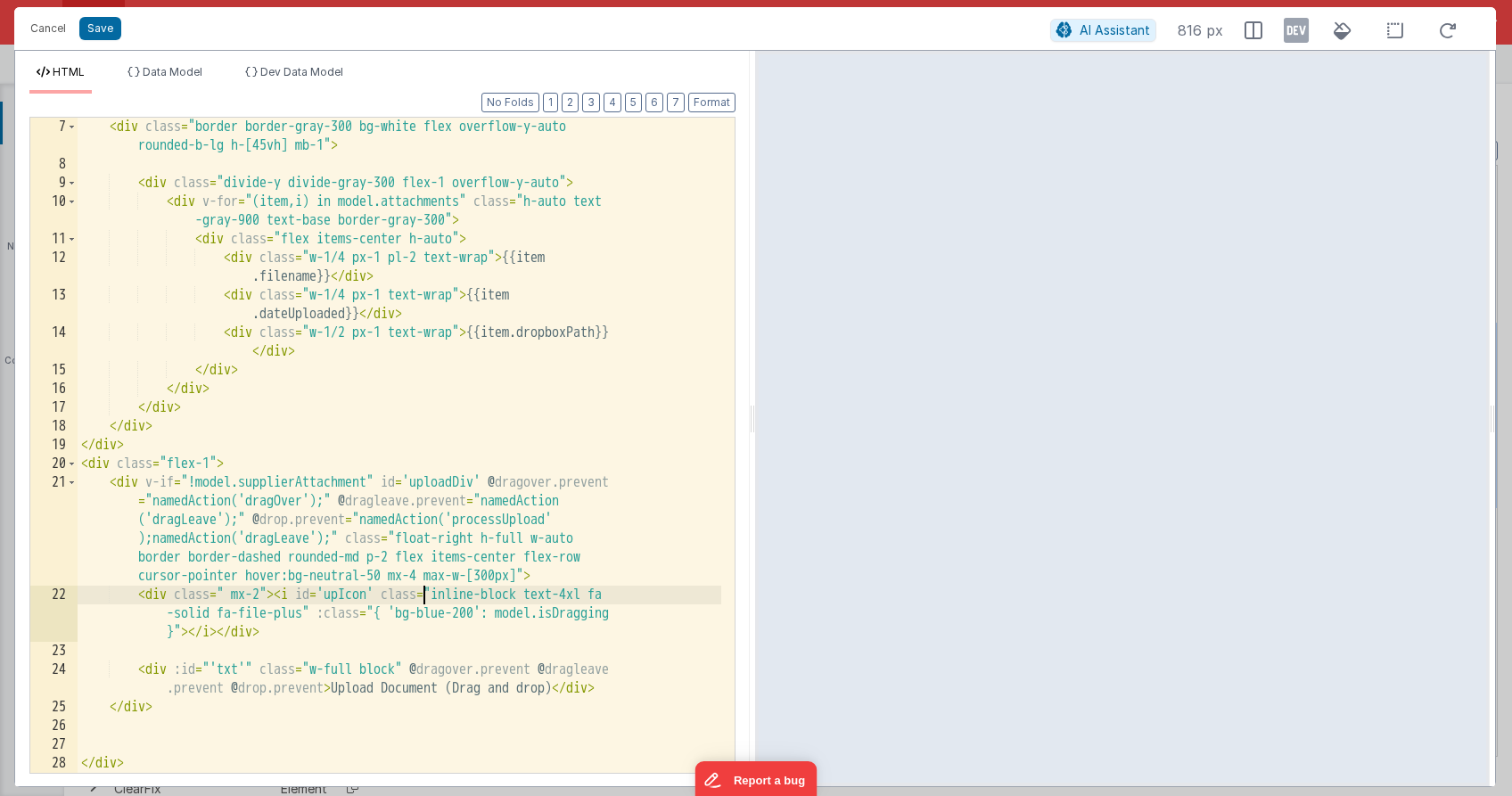 click on "<div class="border border-gray-300 bg-white flex overflow-y-auto         rounded-b-lg h-[45vh] mb-1">           <div class="divide-y divide-gray-300 flex-1 overflow-y-auto">                <div v-for="(item,i) in model.attachments" class="h-auto text          -gray-900 text-base border-gray-300">                     <div class="flex items-center h-auto">                          <div class="w-1/4 px-1 pl-2 text-wrap"> {{item.filename}} </div>                          <div class="w-1/4 px-1 text-wrap"> {{item.dateUploaded}} </div>                          <div class="w-1/2 px-1 text-wrap"> {{item.dropboxPath}} </div>                     </div>                </div>           </div>      </div> <div class="flex-1">      <div v-if="!model.supplierAttachment" id='uploadDiv' @dragover.prevent="namedAction('dragOver');" @dragleave.prevent="namedAction('dragLeave');" @drop.prevent" at bounding box center (399, 473) 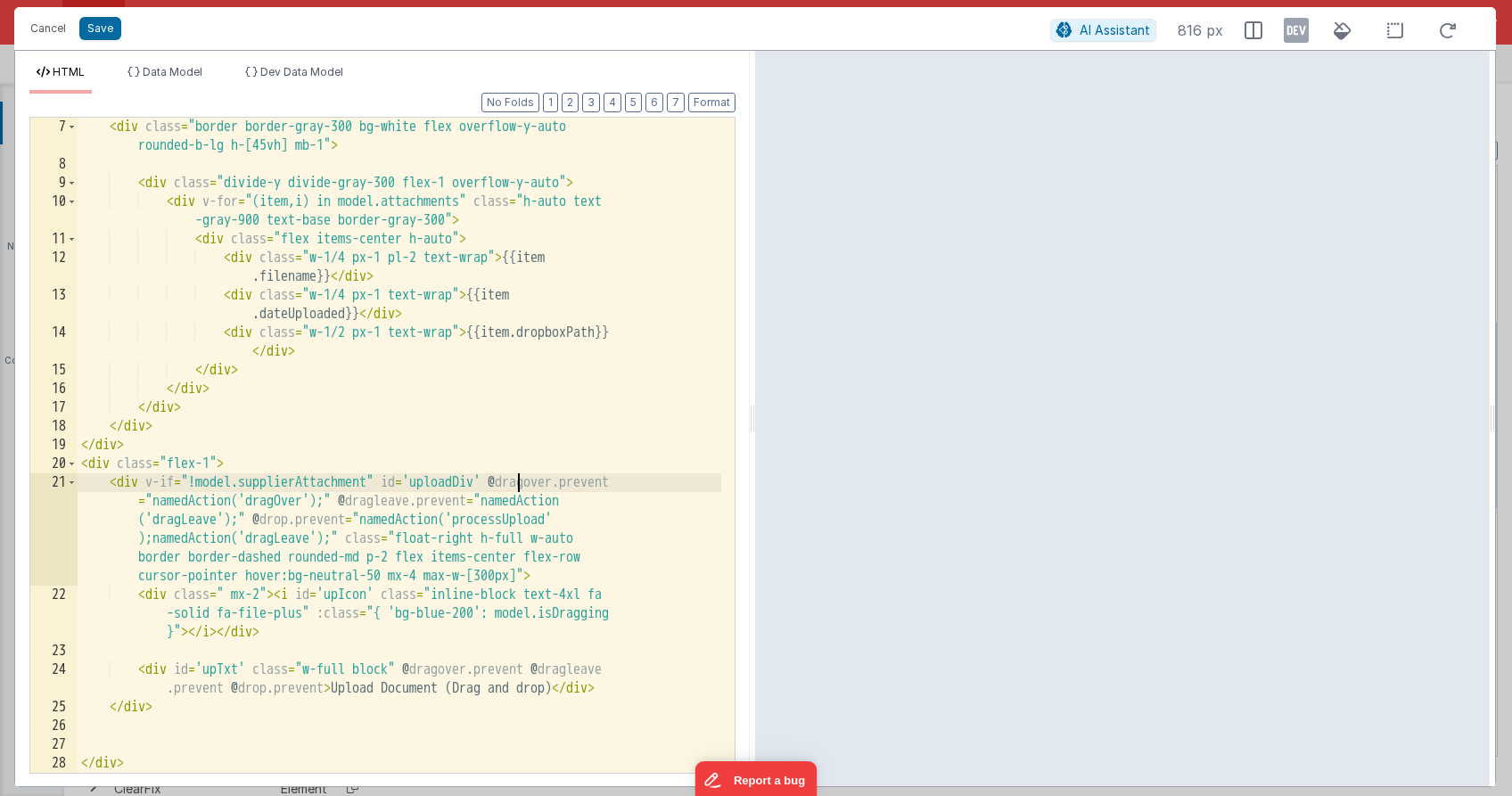 click on "<div class="border border-gray-300 bg-white flex overflow-y-auto         rounded-b-lg h-[45vh] mb-1">           <div class="divide-y divide-gray-300 flex-1 overflow-y-auto">                <div v-for="(item,i) in model.attachments" class="h-auto text          -gray-900 text-base border-gray-300">                     <div class="flex items-center h-auto">                          <div class="w-1/4 px-1 pl-2 text-wrap"> {{item.filename}} </div>                          <div class="w-1/4 px-1 text-wrap"> {{item.dateUploaded}} </div>                          <div class="w-1/2 px-1 text-wrap"> {{item.dropboxPath}} </div>                     </div>                </div>           </div>      </div> <div class="flex-1">      <div v-if="!model.supplierAttachment" id='uploadDiv' @dragover.prevent="namedAction('dragOver');" @dragleave.prevent="namedAction('dragLeave');" @drop.prevent" at bounding box center [399, 473] 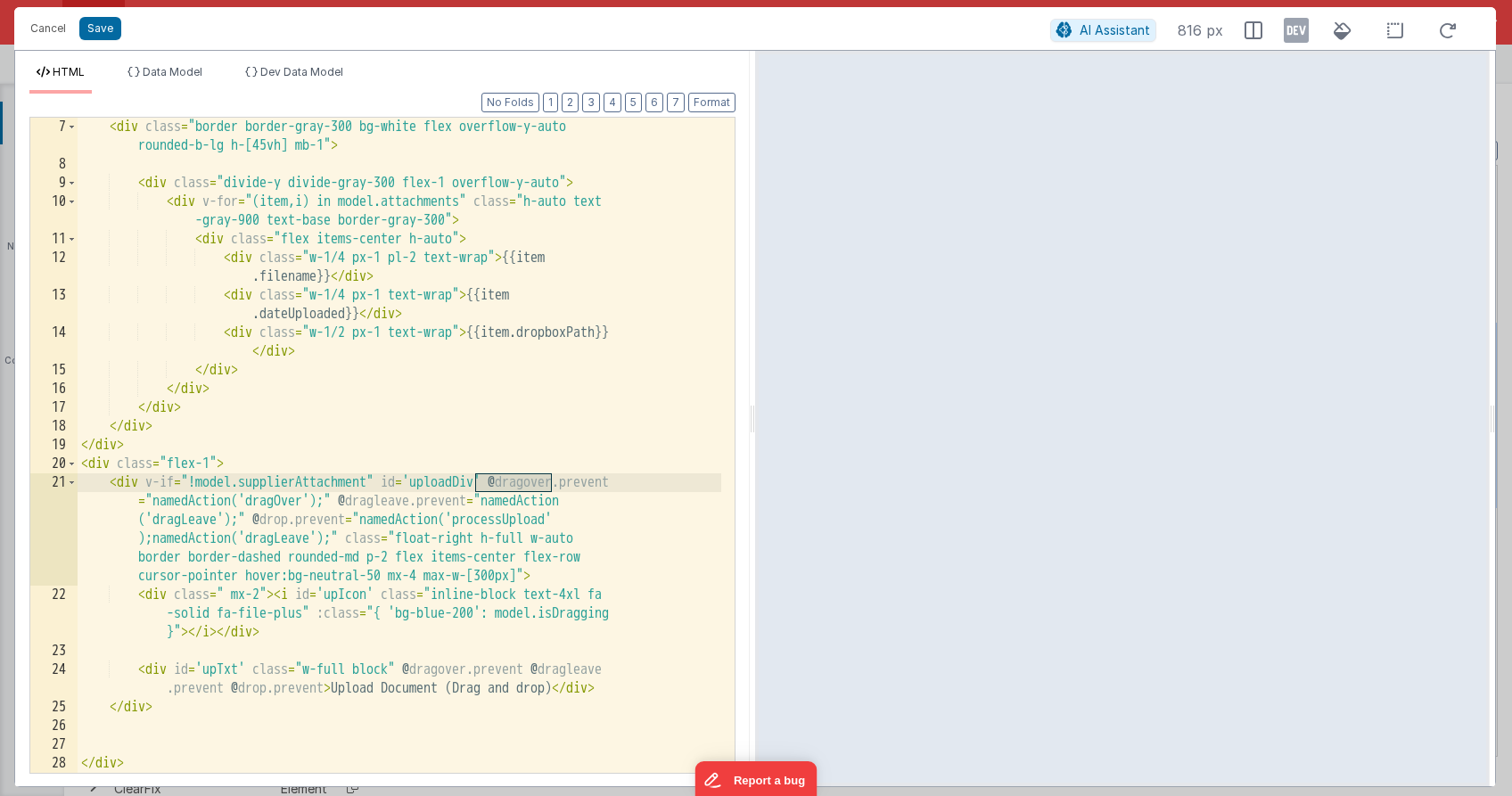 type 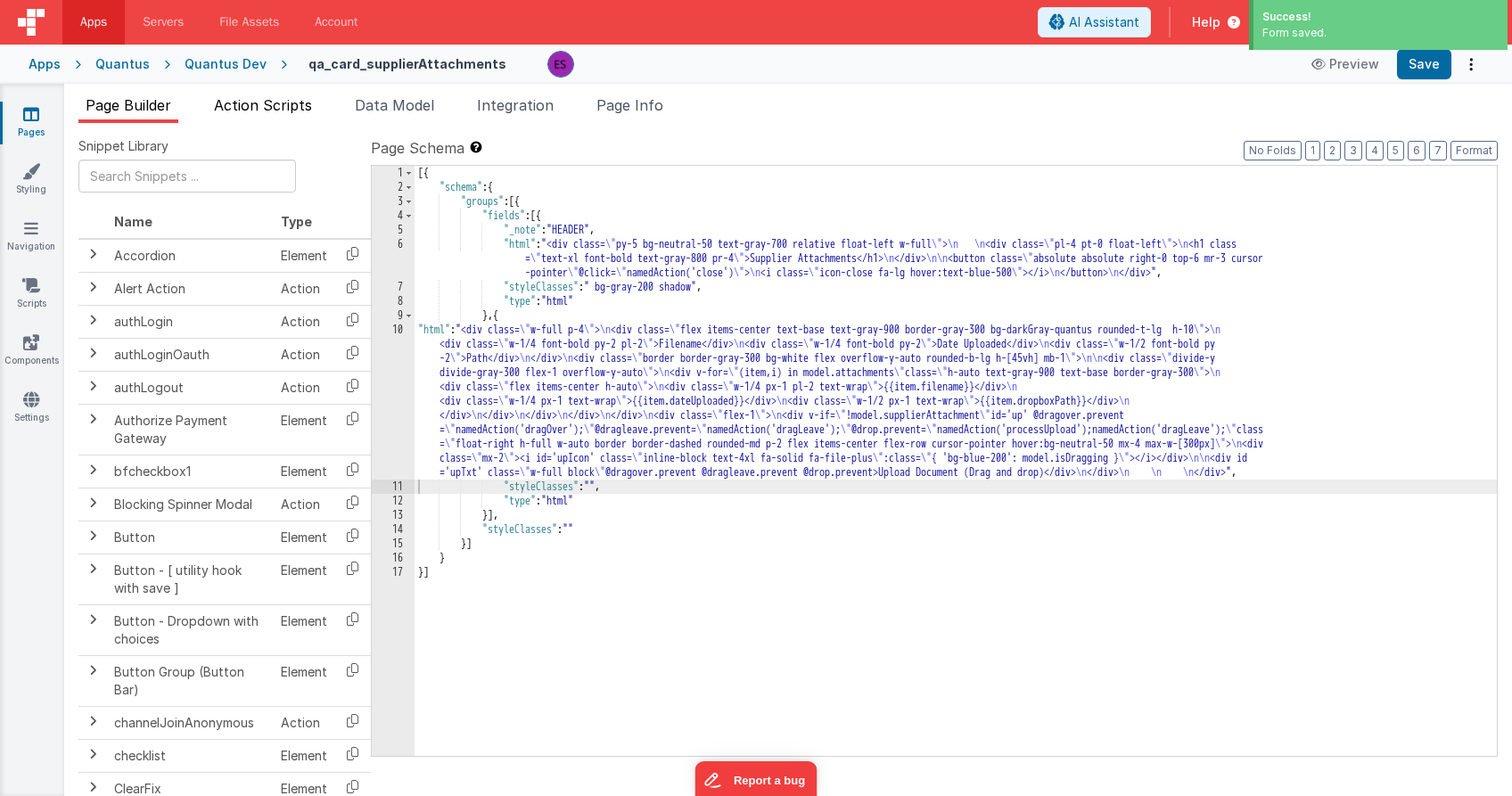click on "Action Scripts" at bounding box center [263, 105] 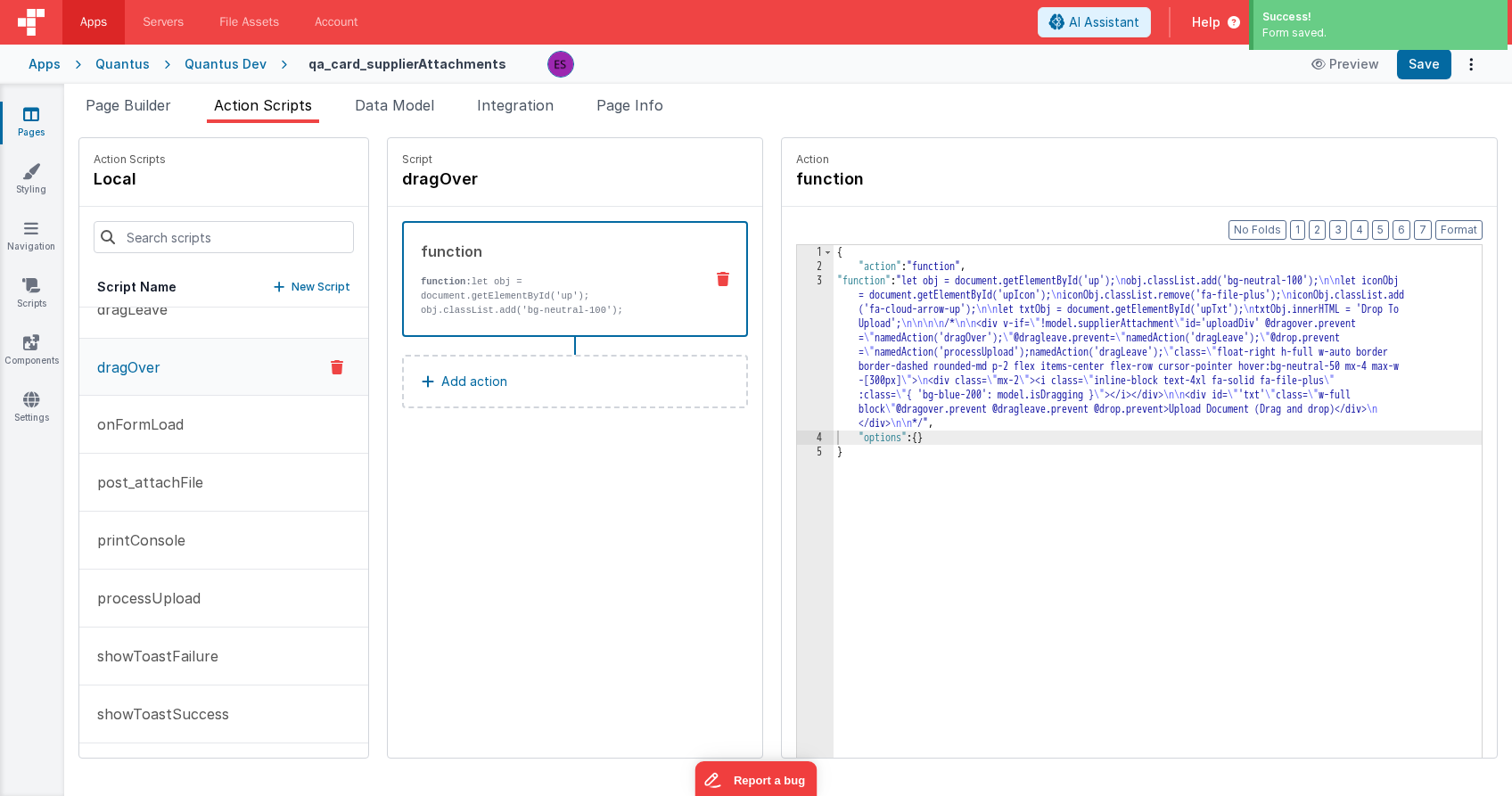 click on "{      "action" :  "function" , "function" :  "let obj = document.getElementById('up'); \n obj.classList.add('bg-neutral-100'); \n\n let iconObj       = document.getElementById('upIcon'); \n iconObj.classList.remove('fa-file-plus'); \n iconObj.classList.add      ('fa-cloud-arrow-up'); \n\n let txtObj = document.getElementById('upTxt'); \n txtObj.innerHTML = 'Drop To       Upload'; \n\n\n\n /* \n\n  <div v-if= \" !model.supplierAttachment \"  id='uploadDiv' @dragover.prevent      = \" namedAction('dragOver'); \"  @dragleave.prevent= \" namedAction('dragLeave'); \"  @drop.prevent      = \" namedAction('processUpload');namedAction('dragLeave'); \"  class= \" float-right h-full w-auto border       border-dashed rounded-md p-2 flex items-center flex-row cursor-pointer hover:bg-neutral-50 mx-4 max-w      -[300px] \" > \n         <div class= \"  mx-2 \" ><i class= \" inline-block text-4xl fa-solid fa-file-plus \"        :class= \" { 'bg-blue-200': model.isDragging } \" ></i></div> \"" at bounding box center [1180, 543] 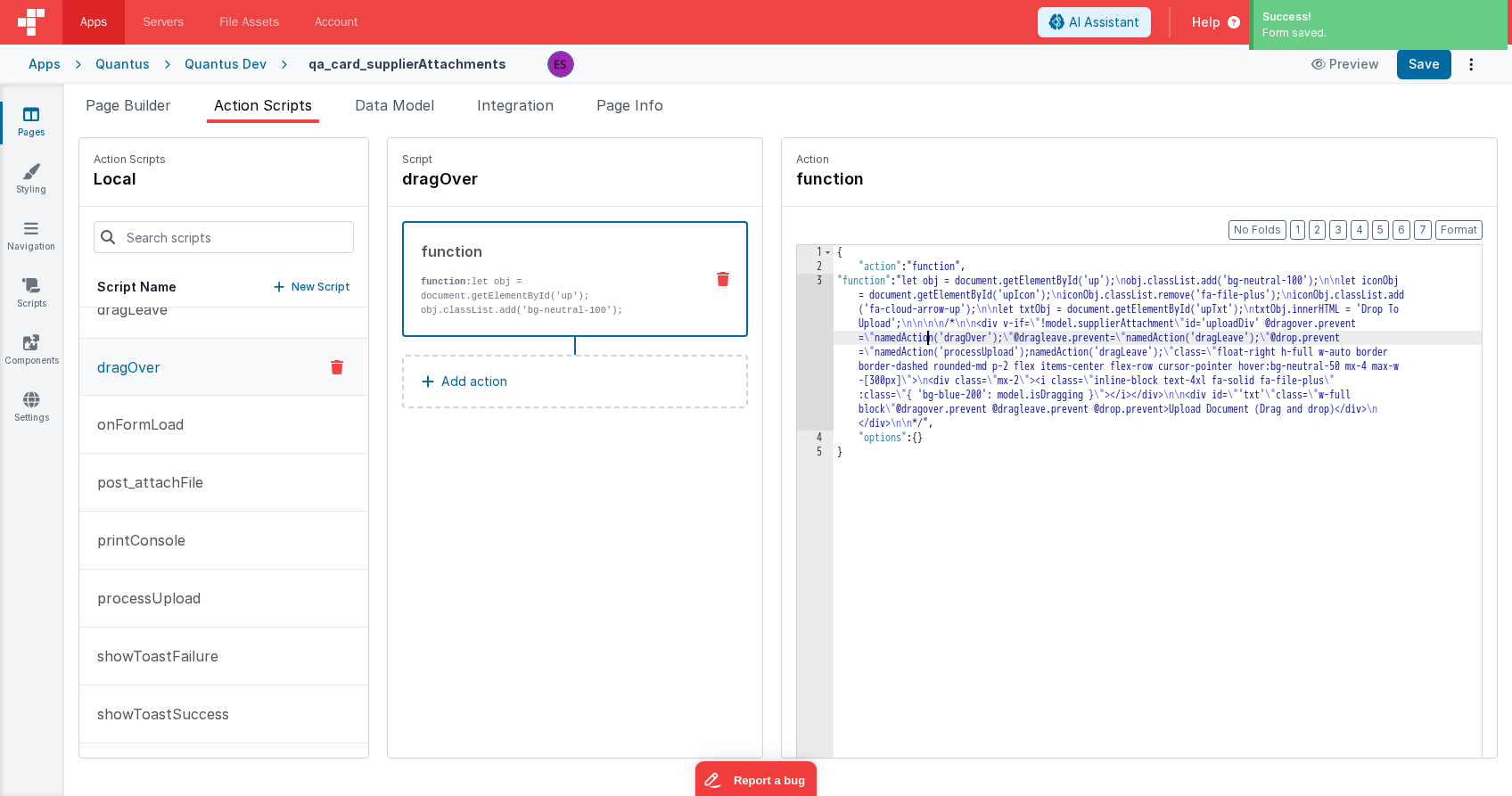 click on "3" at bounding box center [815, 352] 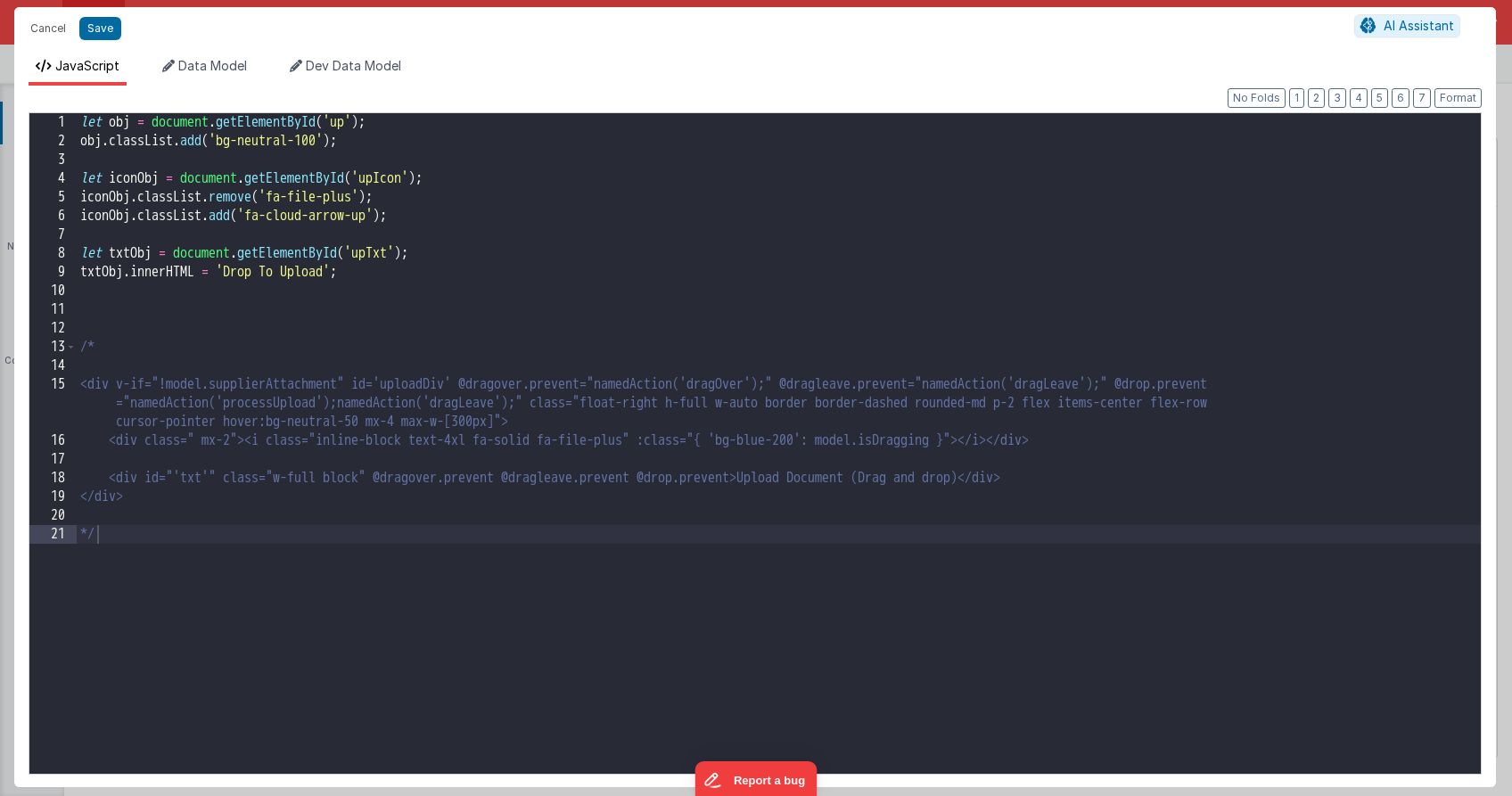 click on "let   obj   =   document . getElementById ( 'up' ) ; obj . classList . add ( 'bg-neutral-100' ) ; let   iconObj   =   document . getElementById ( 'upIcon' ) ; iconObj . classList . remove ( 'fa-file-plus' ) ; iconObj . classList . add ( 'fa-cloud-arrow-up' ) ; let   txtObj   =   document . getElementById ( 'upTxt' ) ; txtObj . innerHTML   =   'Drop To Upload' ; /*  <div v-if="!model.supplierAttachment" id='uploadDiv' @dragover.prevent="namedAction('dragOver');" @dragleave.prevent="namedAction('dragLeave');" @drop.prevent       ="namedAction('processUpload');namedAction('dragLeave');" class="float-right h-full w-auto border border-dashed rounded-md p-2 flex items-center flex-row        cursor-pointer hover:bg-neutral-50 mx-4 max-w-[300px]">          <div class=" mx-2"><i class="inline-block text-4xl fa-solid fa-file-plus" :class="{ 'bg-blue-200': model.isDragging }"></i></div>          </div> */" at bounding box center [778, 462] 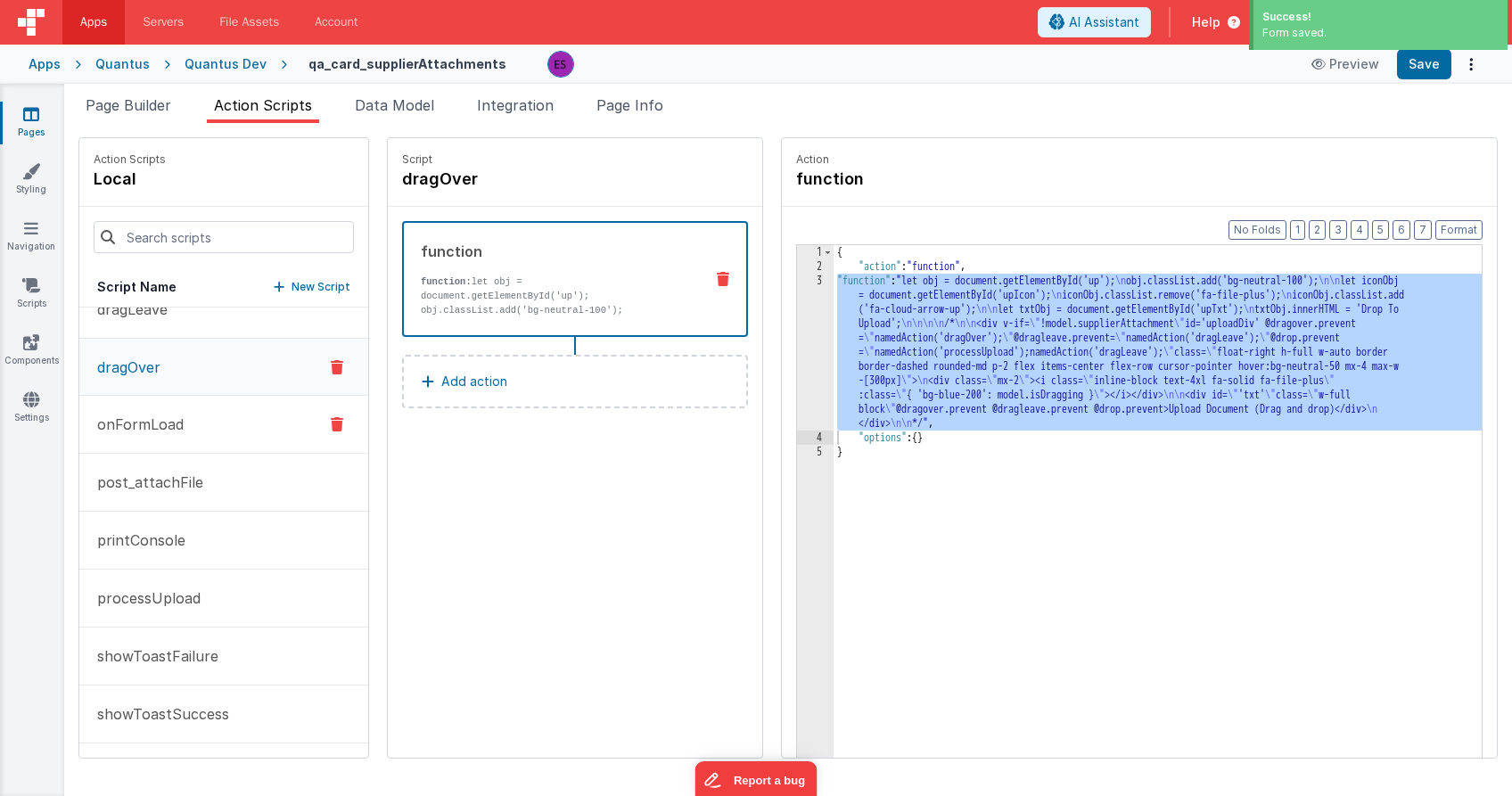 click on "onFormLoad" at bounding box center [135, 424] 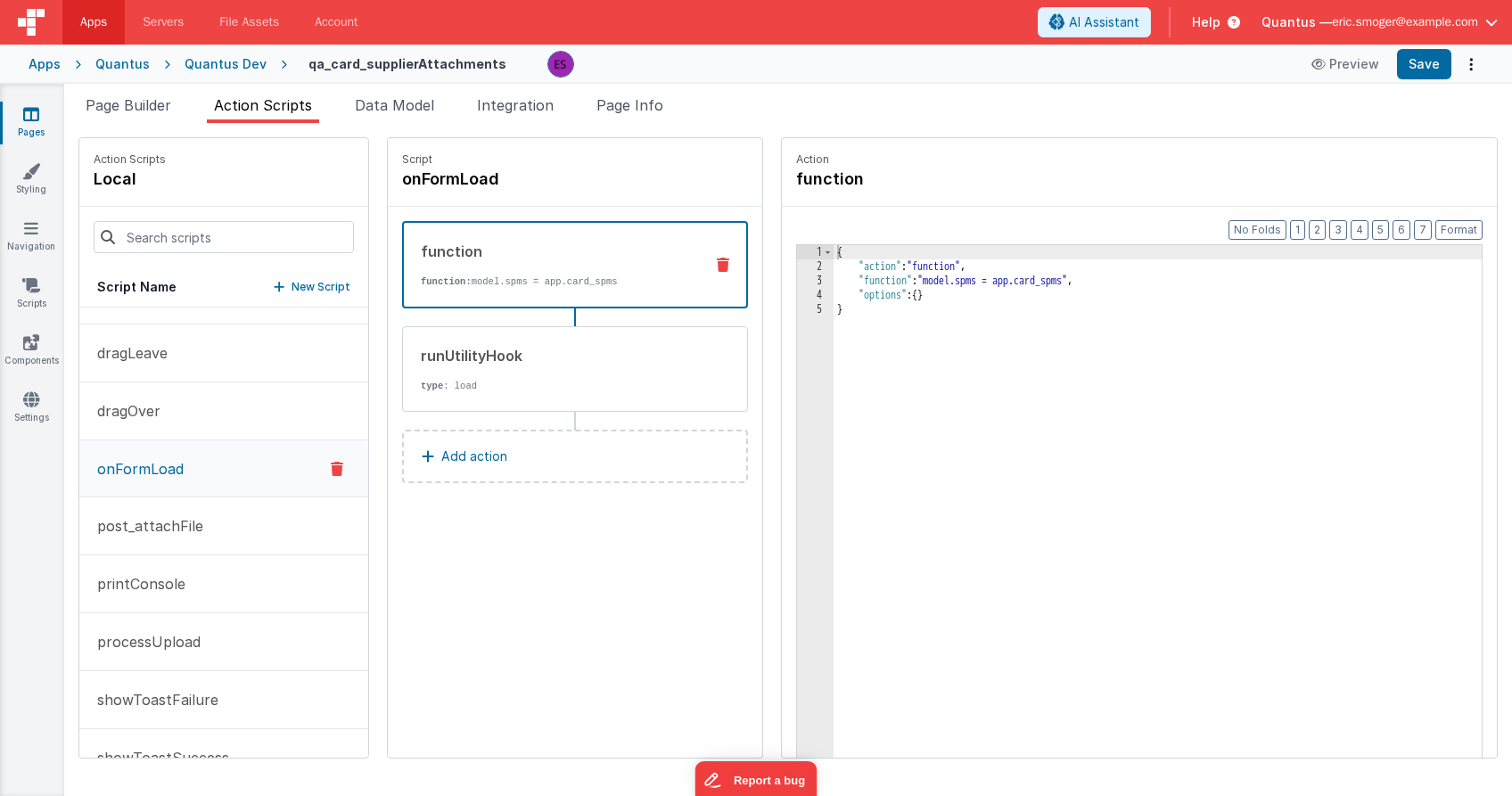 scroll, scrollTop: 34, scrollLeft: 0, axis: vertical 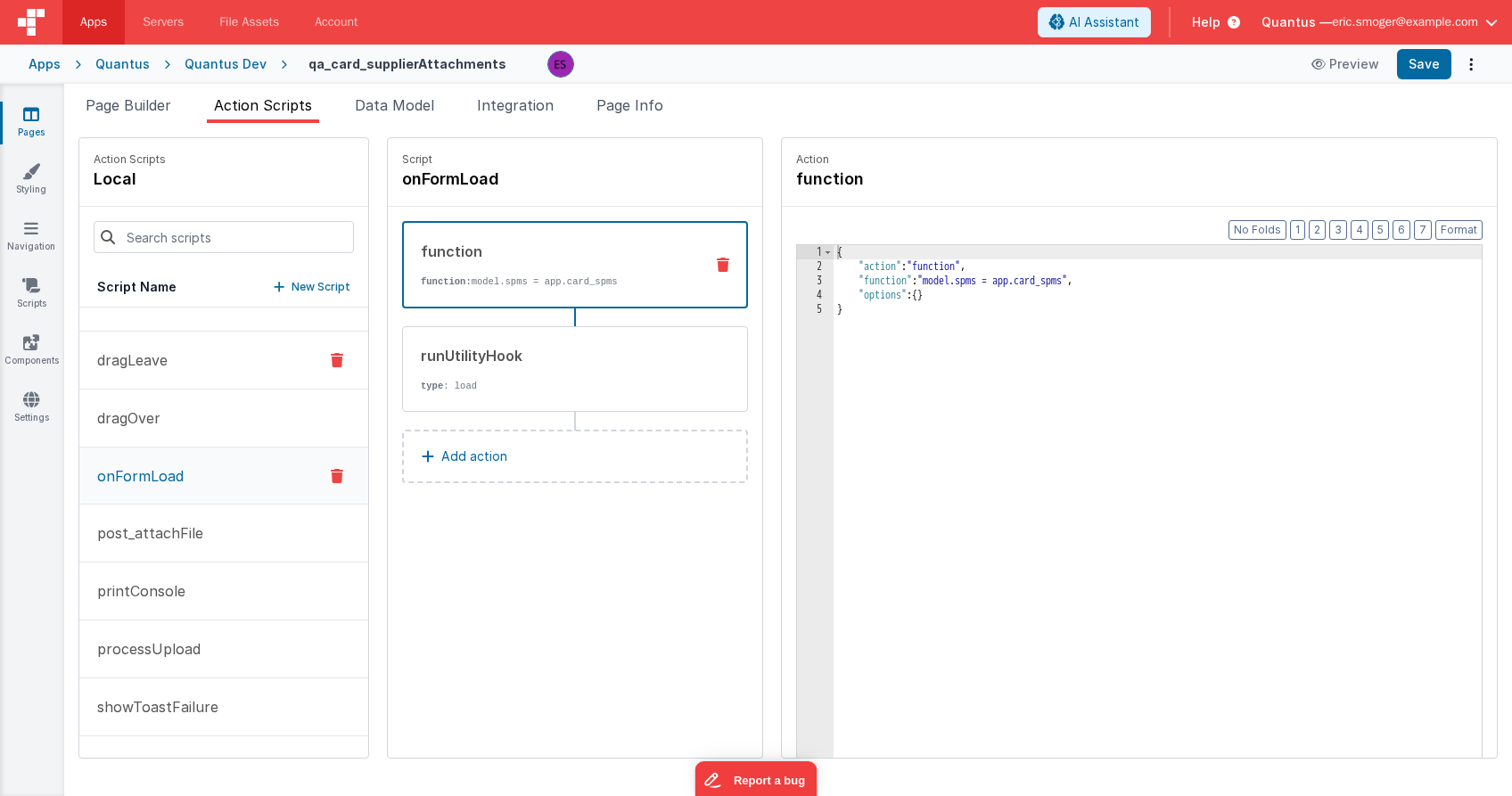 click on "dragLeave" at bounding box center (127, 360) 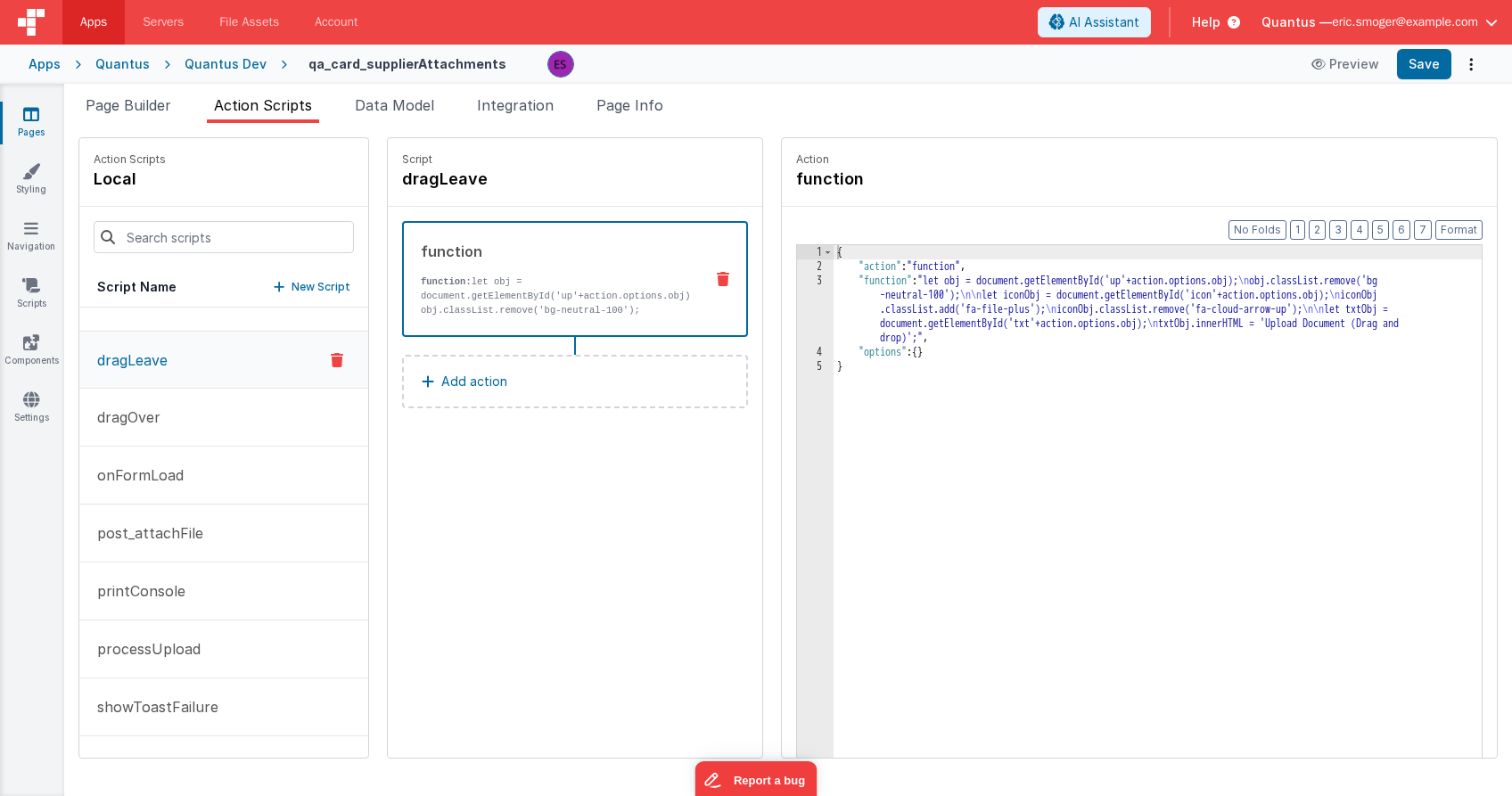 click on "{      "action" :  "function" ,      "function" :  "let obj = document.getElementById('up'+action.options.obj);
obj.classList.remove('bg          -neutral-100');
let iconObj = document.getElementById('icon'+action.options.obj);
iconObj          .classList.add('fa-file-plus');
iconObj.classList.remove('fa-cloud-arrow-up');
let txtObj =           document.getElementById('txt'+action.options.obj);
txtObj.innerHTML = 'Upload Document (Drag and           drop)';" ,      "options" :  { } }" at bounding box center [1180, 543] 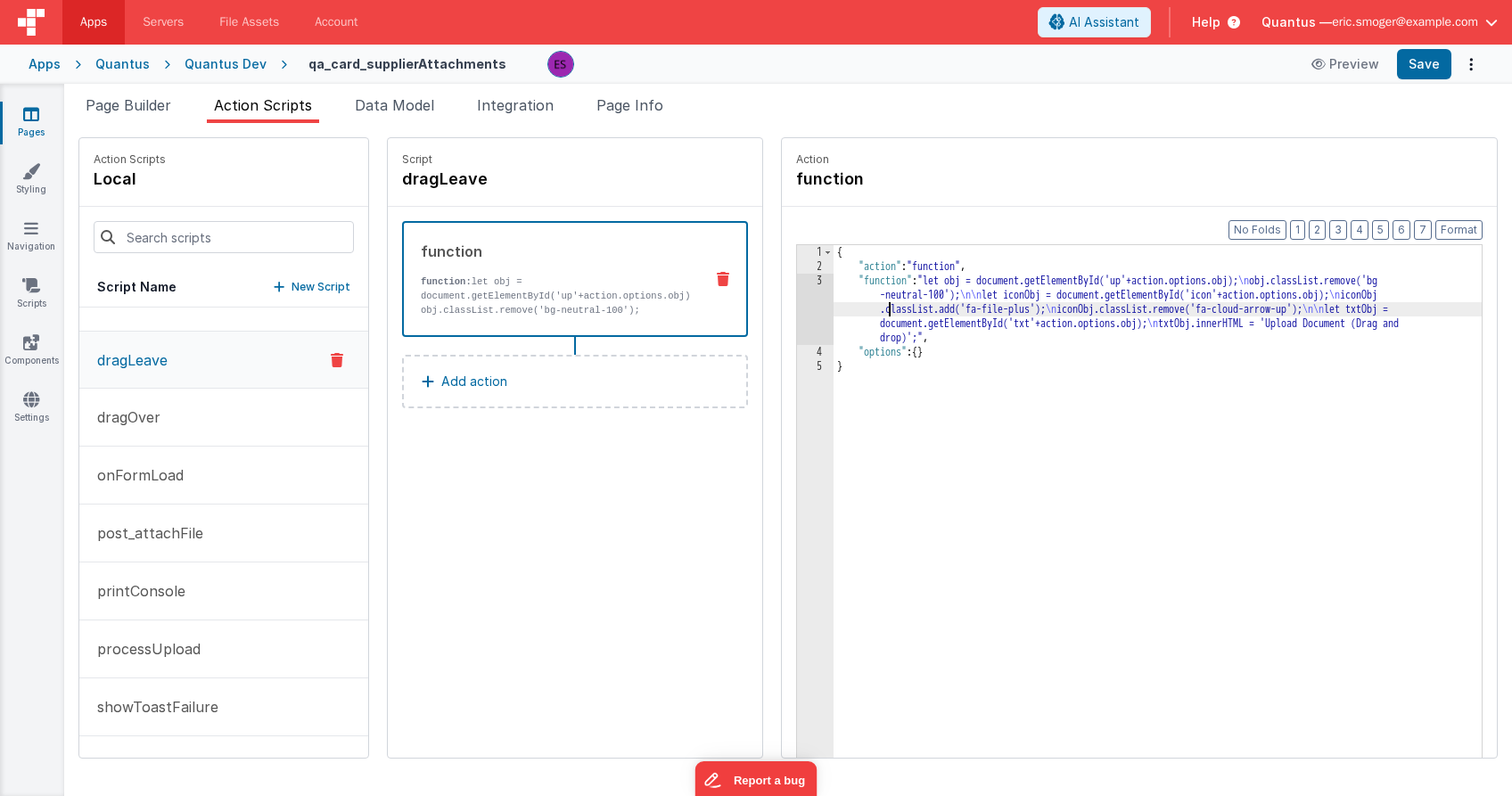 click on "3" at bounding box center [815, 309] 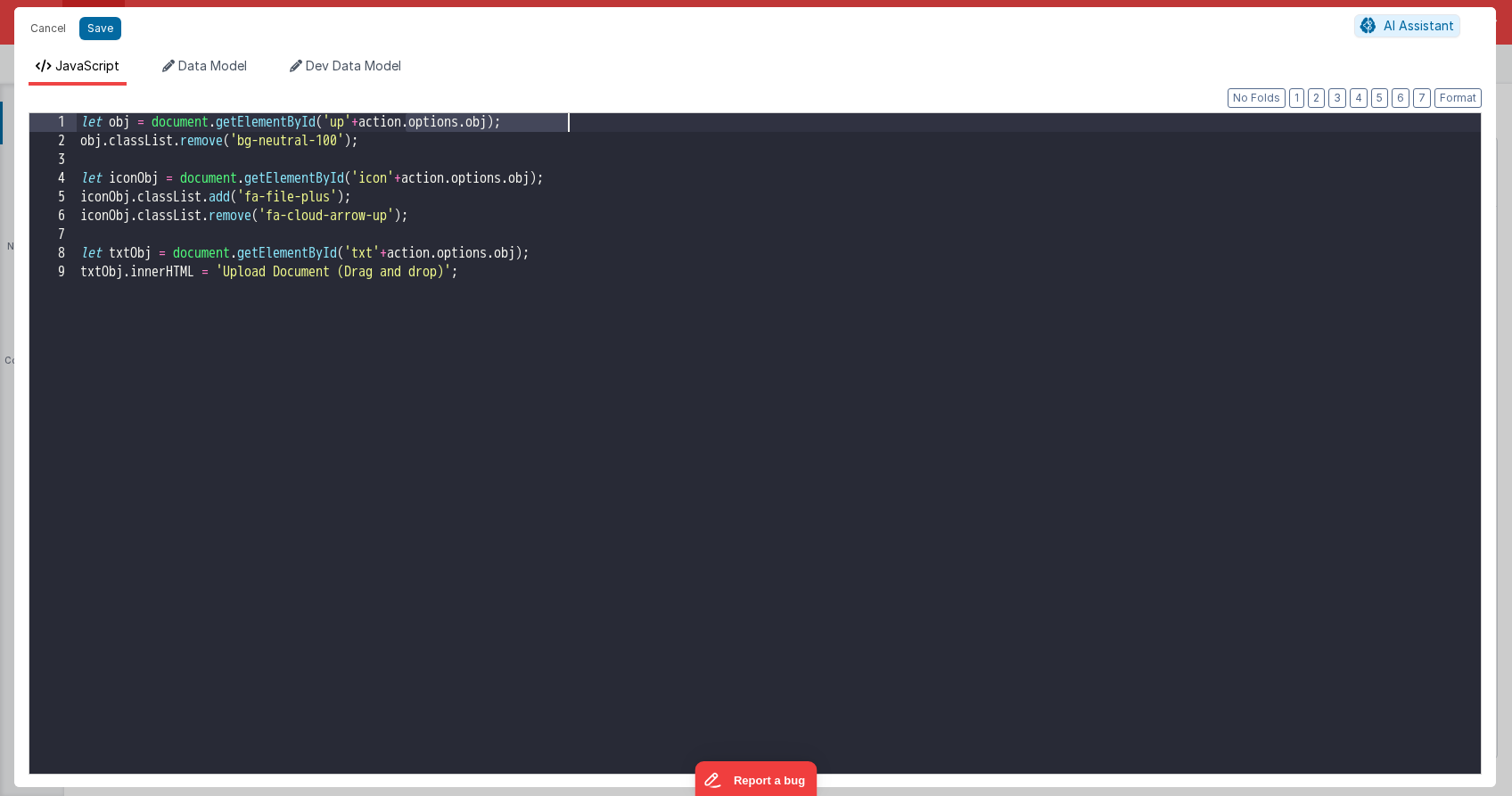 drag, startPoint x: 407, startPoint y: 124, endPoint x: 569, endPoint y: 129, distance: 162.07714 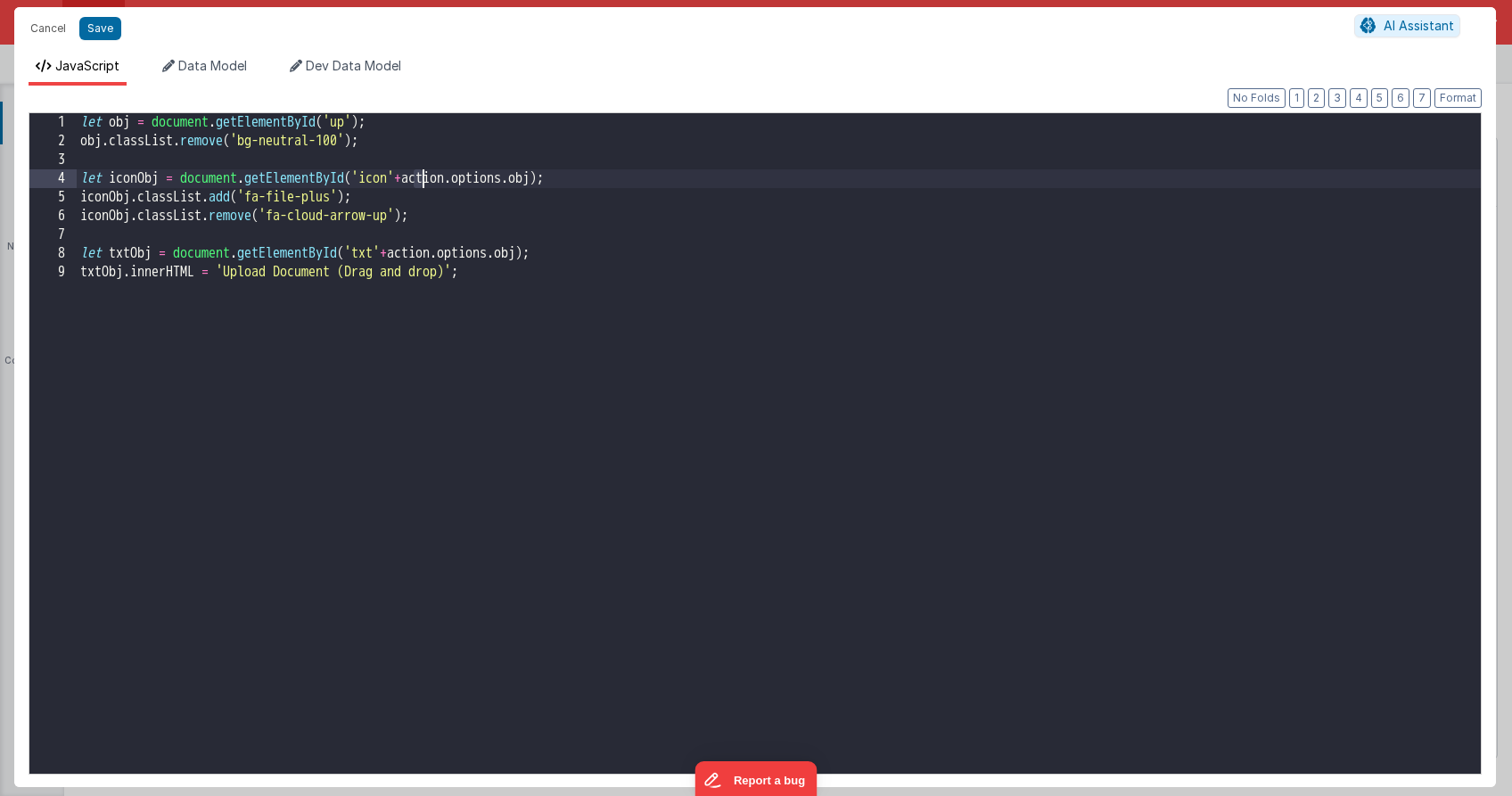 click on "let obj = document.getElementById('up' + action.options.obj); obj.classList.remove('bg-neutral-100'); let iconObj = document.getElementById('icon' + action.options.obj); iconObj.classList.add('fa-file-plus'); iconObj.classList.remove('fa-cloud-arrow-up'); let txtObj = document.getElementById('txt' + action.options.obj); txtObj.innerHTML = 'Upload Document (Drag and drop)';" at bounding box center (778, 462) 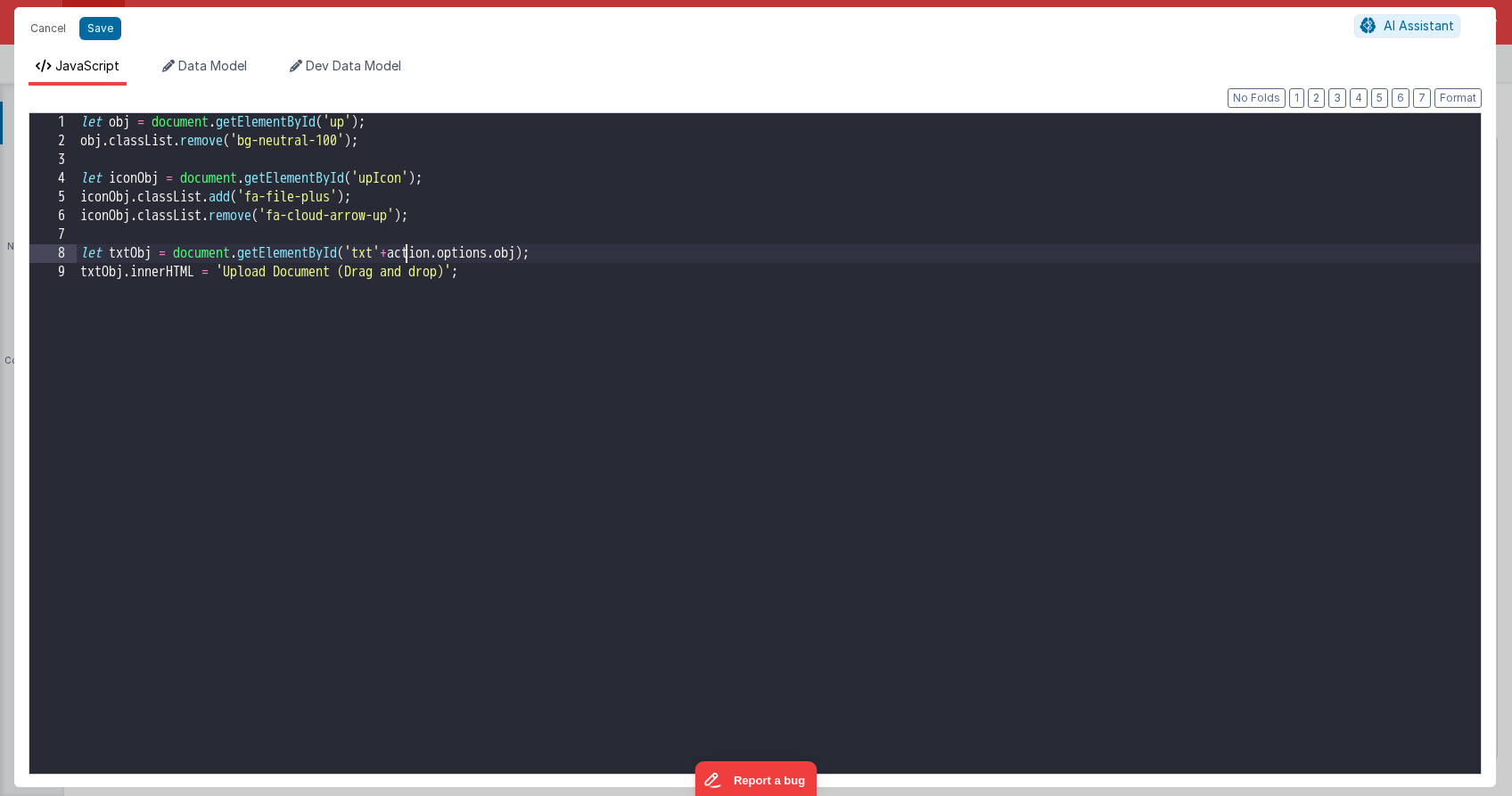 drag, startPoint x: 402, startPoint y: 251, endPoint x: 426, endPoint y: 245, distance: 24.73863 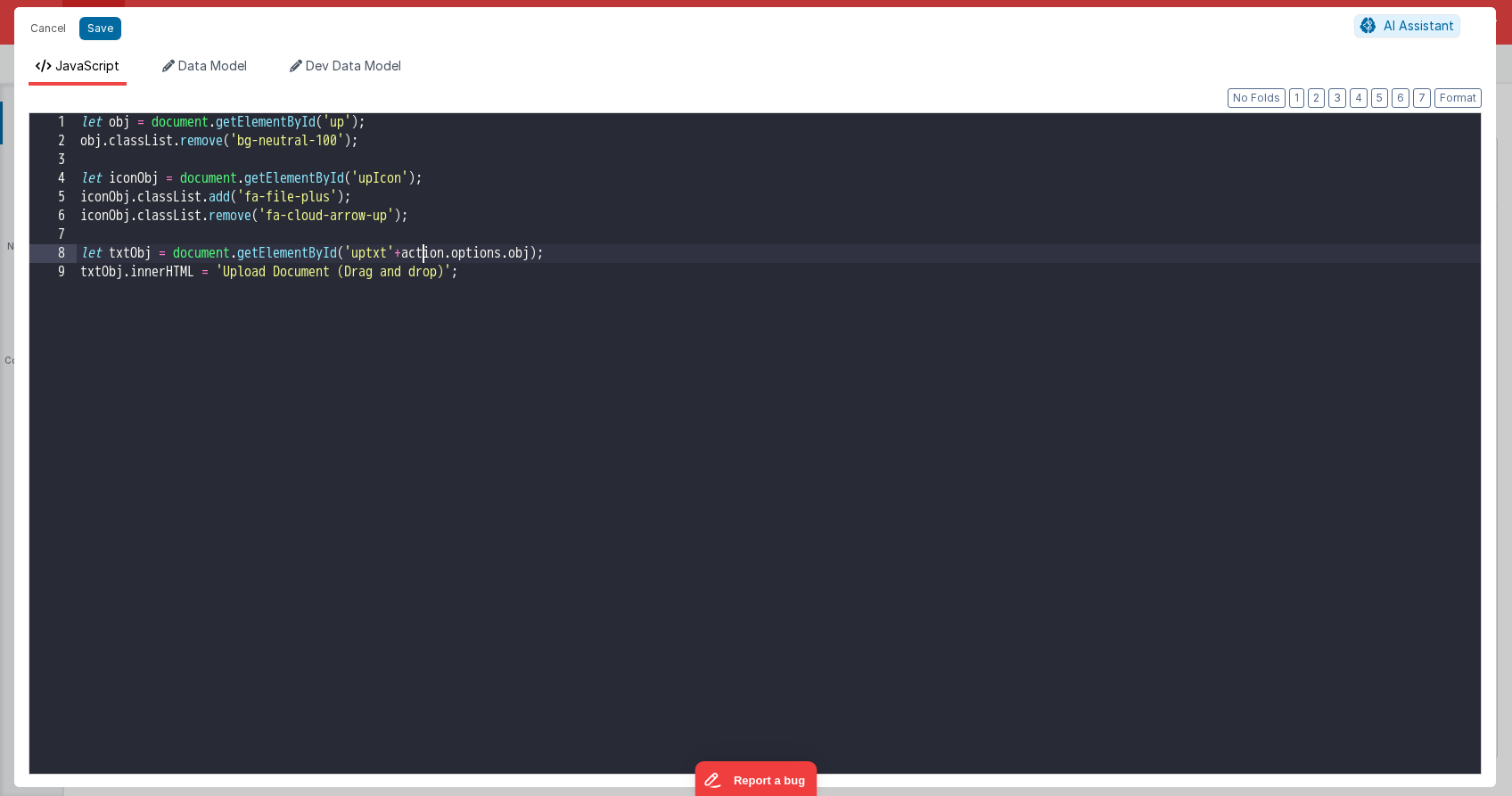 type 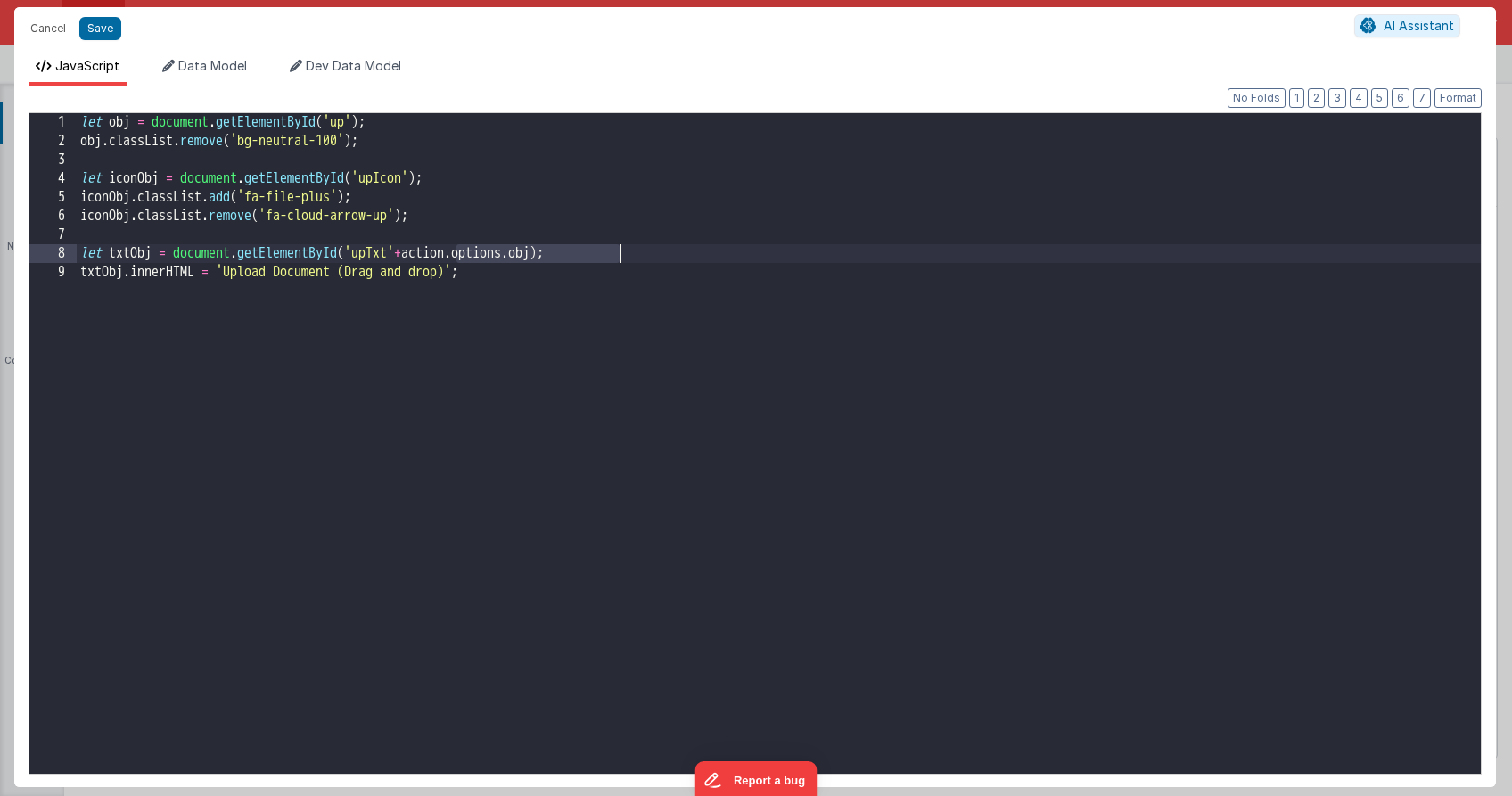 drag, startPoint x: 454, startPoint y: 251, endPoint x: 623, endPoint y: 249, distance: 169.01183 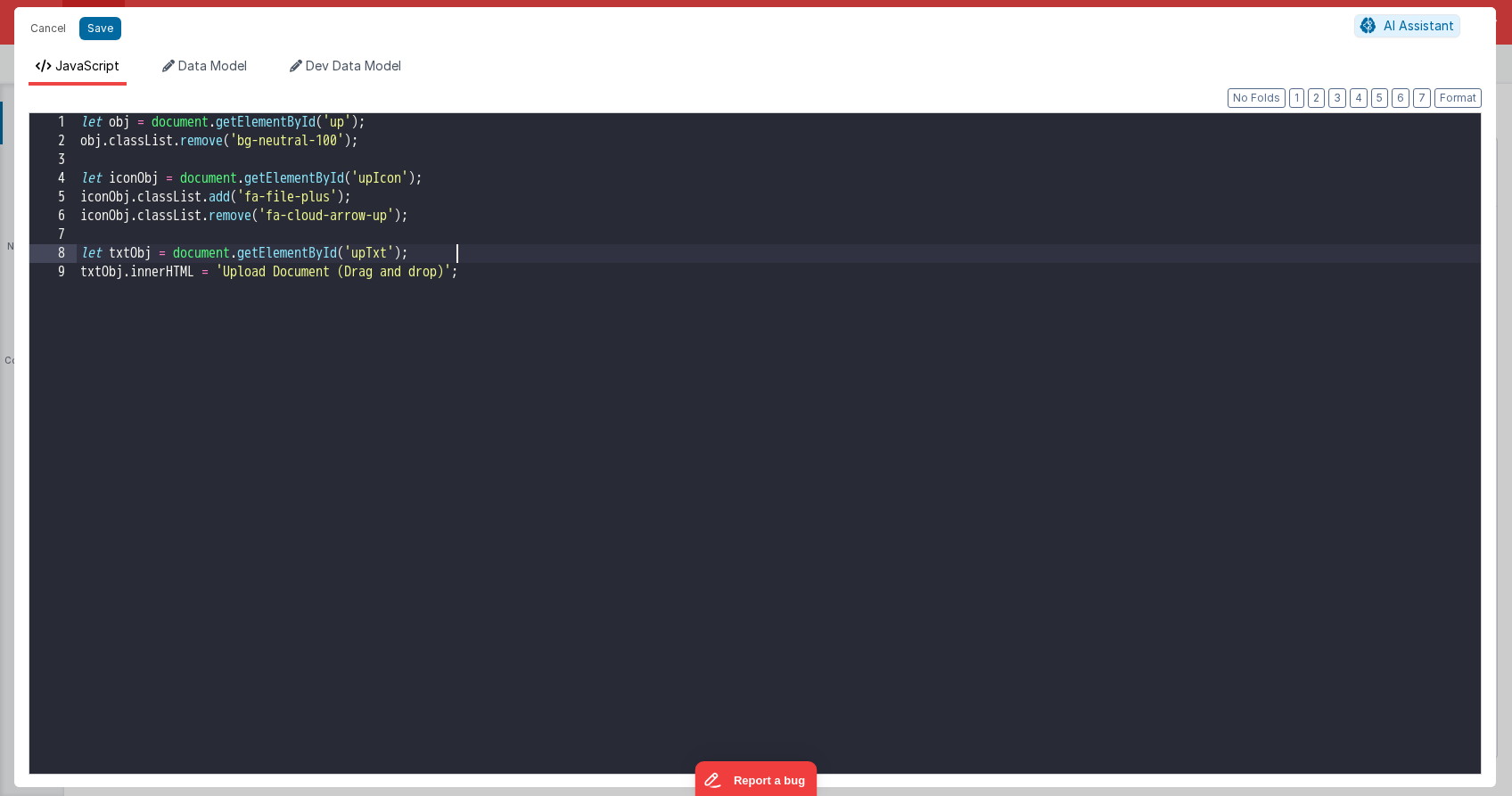click on "let   obj   =   document . getElementById ( 'up' ) ; obj . classList . remove ( 'bg-neutral-100' ) ; let   iconObj   =   document . getElementById ( 'upIcon' ) ; iconObj . classList . add ( 'fa-file-plus' ) ; iconObj . classList . remove ( 'fa-cloud-arrow-up' ) ; let   txtObj   =   document . getElementById ( 'upTxt' ) ; txtObj . innerHTML   =   'Upload Document (Drag and drop)' ;" at bounding box center (778, 462) 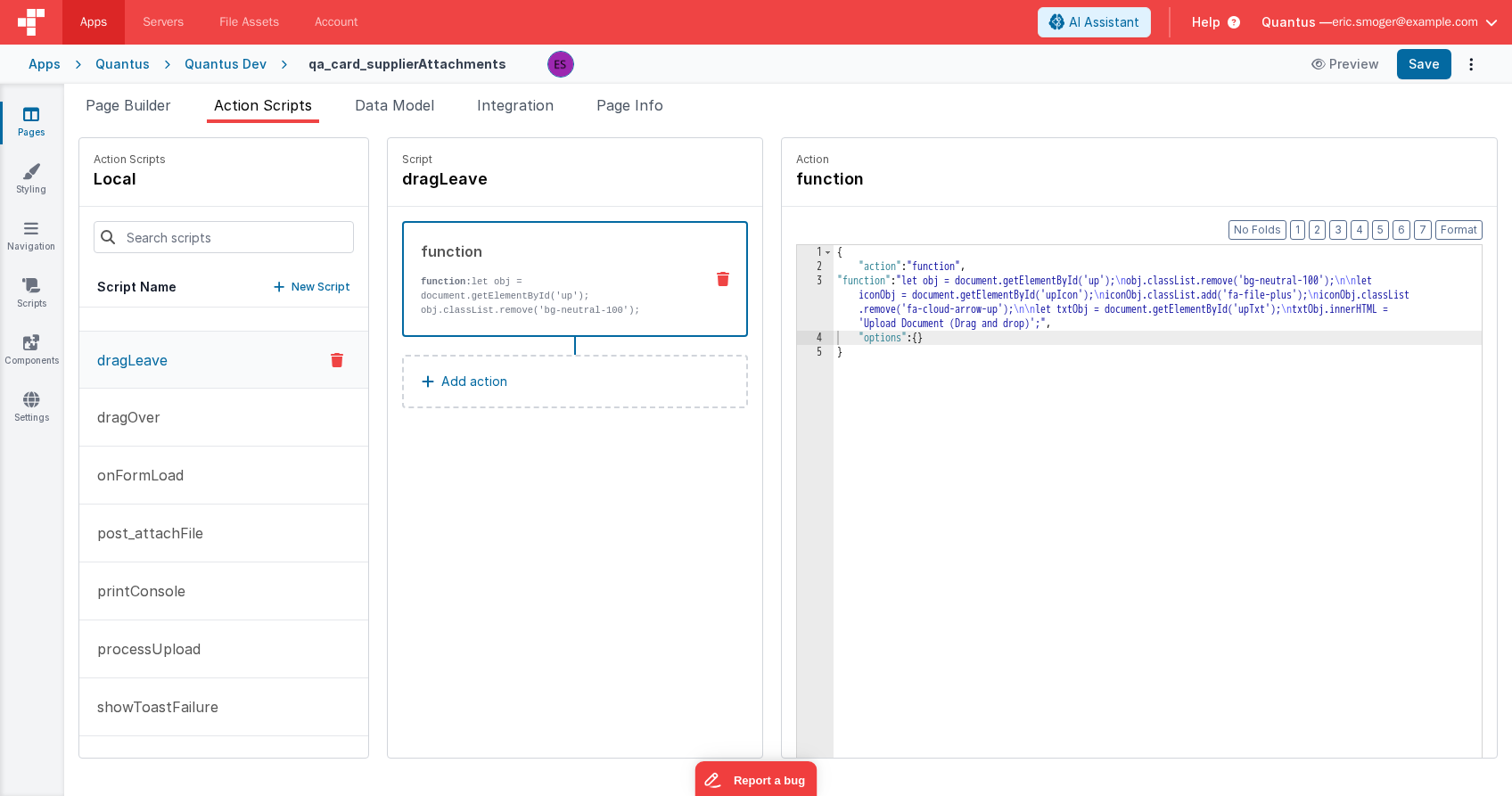 drag, startPoint x: 146, startPoint y: 110, endPoint x: 385, endPoint y: 247, distance: 275.4814 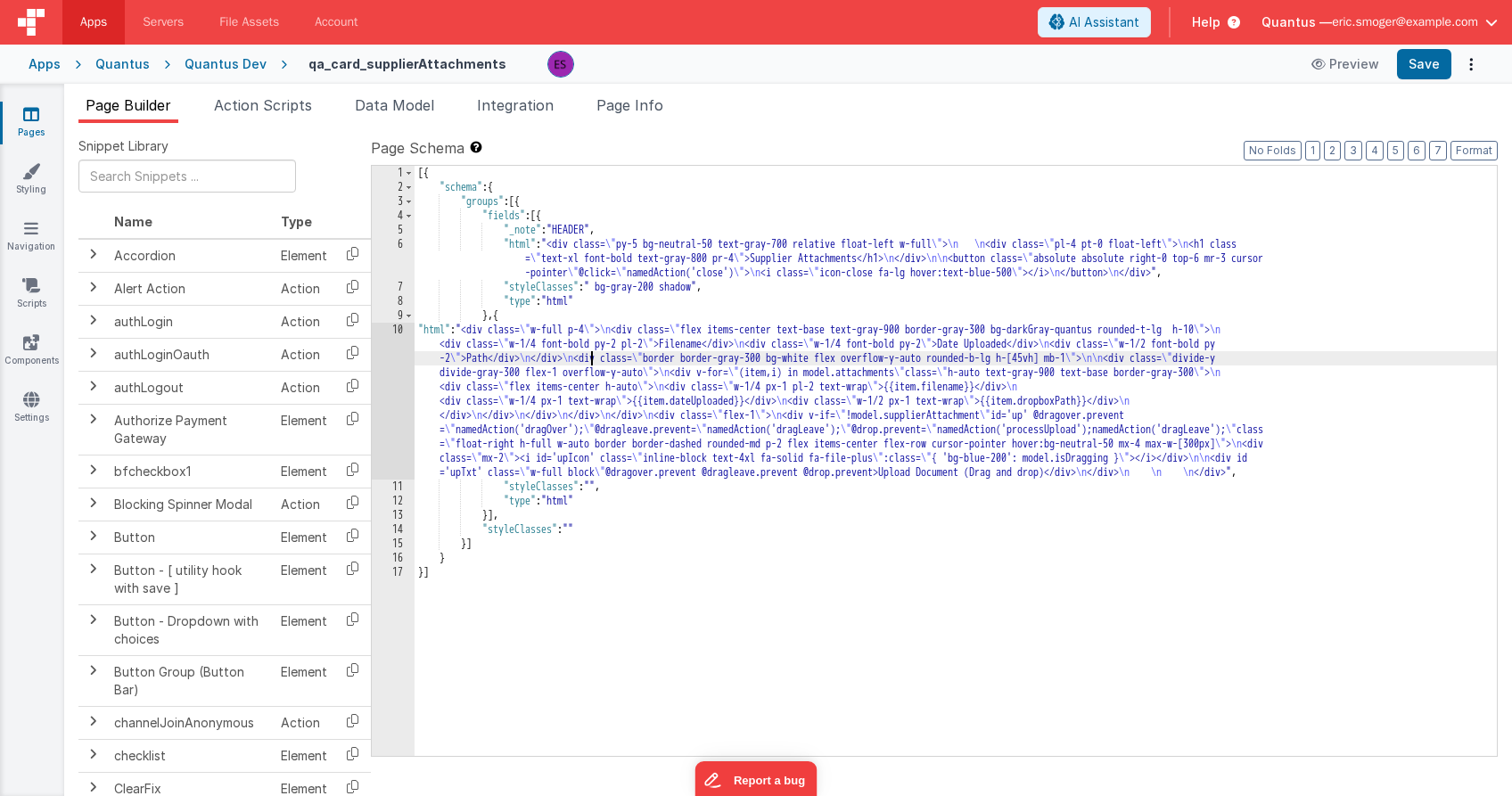 click on "[{      "schema" :  {           "groups" :  [{                "fields" :  [{                     "_note" :  "HEADER" ,                     "html" :  "<div class= \" py-5 bg-neutral-50 text-gray-700 relative float-left w-full \" > \n     \n     <div class= \" pl-4 pt-0 float-left \" > \n         <h1 class                      = \" text-xl font-bold text-gray-800 pr-4 \" >Supplier Attachments</h1> \n     </div> \n\n     <button class= \" absolute absolute right-0 top-6 mr-3 cursor                      -pointer \"  @click= \" namedAction('close')  \" > \n         <i class= \" icon-close fa-lg hover:text-blue-500 \" ></i> \n     </button> \n </div>" ,                     "styleClasses" :  " bg-gray-200 shadow" ,                     "type" :  "html"                } ,  { "html" :  "<div class= \" w-full p-4 \" > \n     <div class= \" flex items-center text-base text-gray-900 border-gray-300 bg-darkGray-quantus rounded-t-lg  h-10  \" > \n               <div class= \" \" >" at bounding box center (956, 475) 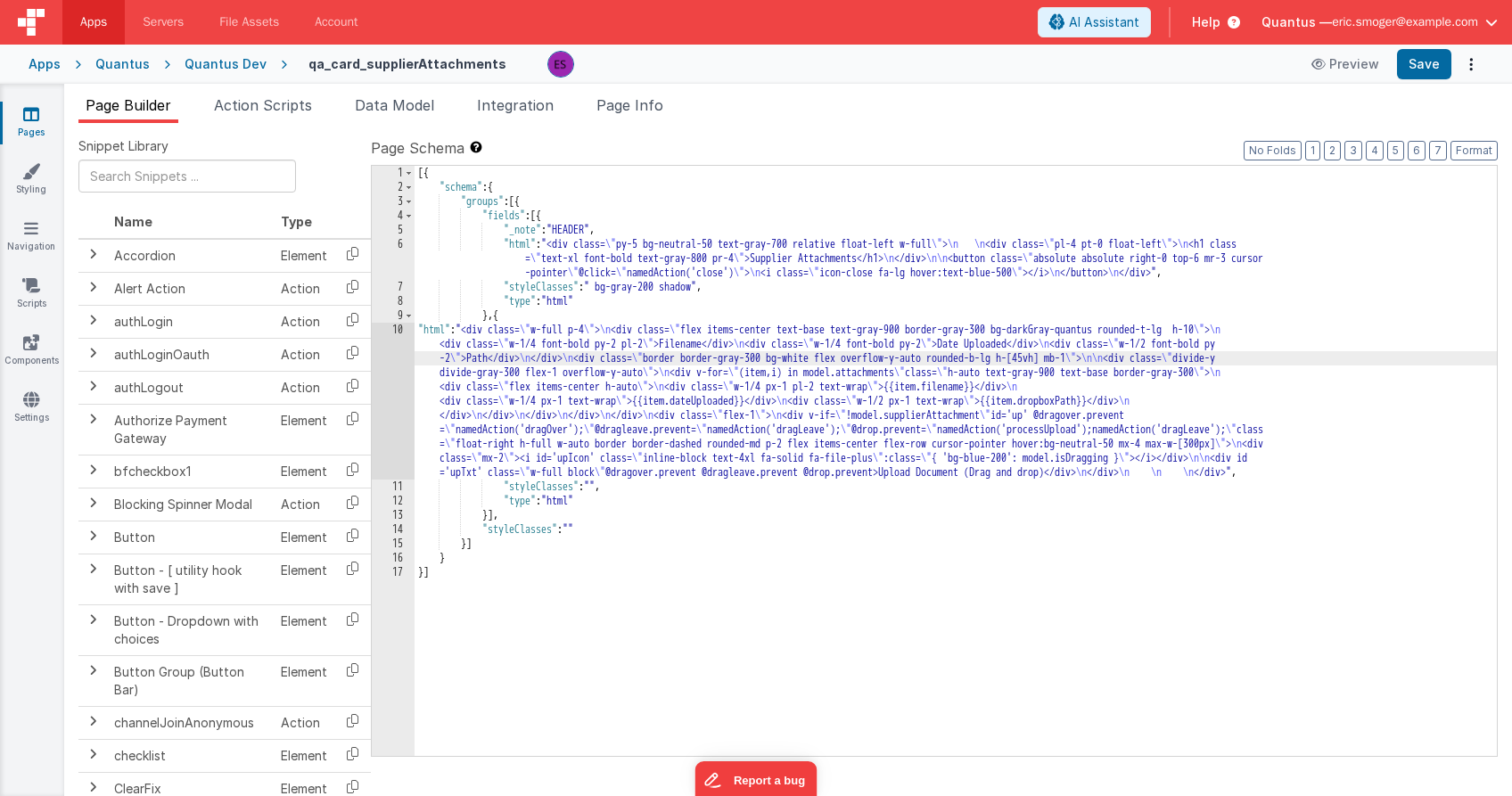 click on "10" at bounding box center [393, 401] 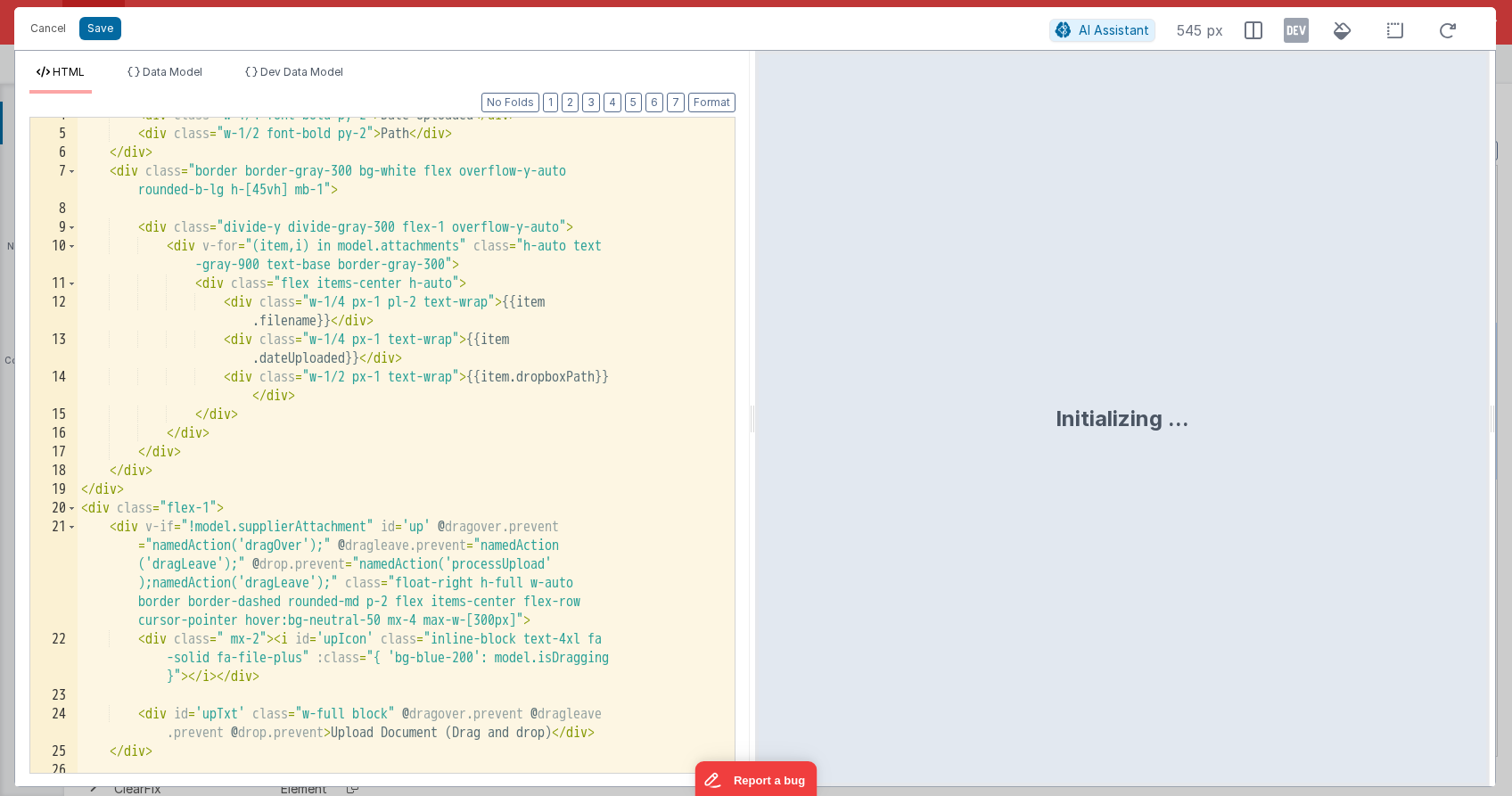 scroll, scrollTop: 131, scrollLeft: 0, axis: vertical 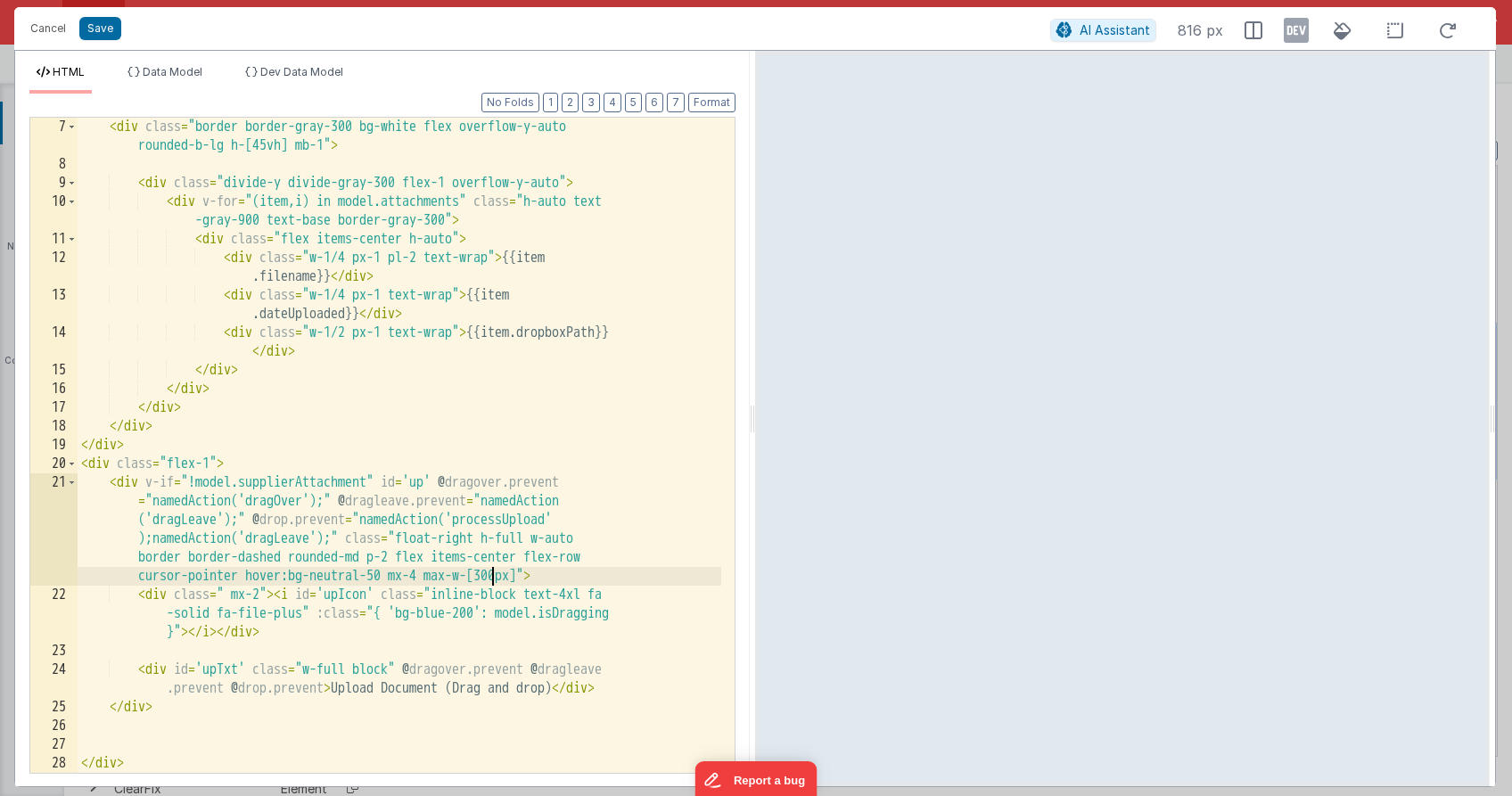 click on "< div   class = "border border-gray-300 bg-white flex overflow-y-auto           rounded-b-lg h-[45vh] mb-1" >           < div   class = "divide-y divide-gray-300 flex-1 overflow-y-auto" >                < div   v-for = "(item,i) in model.attachments"   class = "h-auto text                  -gray-900 text-base border-gray-300" >                     < div   class = "flex items-center h-auto" >                          < div   class = "w-1/4 px-1 pl-2 text-wrap" > {{item                          .filename}} </ div >                          < div   class = "w-1/4 px-1 text-wrap" > {{item                          .dateUploaded}} </ div >                          < div   class = "w-1/2 px-1 text-wrap" > {{item.dropboxPath}}                          </ div >                     </ div >                </ div >           </ div >      </ div > </ div > < div   class = "flex-1" >      < div   v-if =   id = 'up'   @ =" at bounding box center [399, 473] 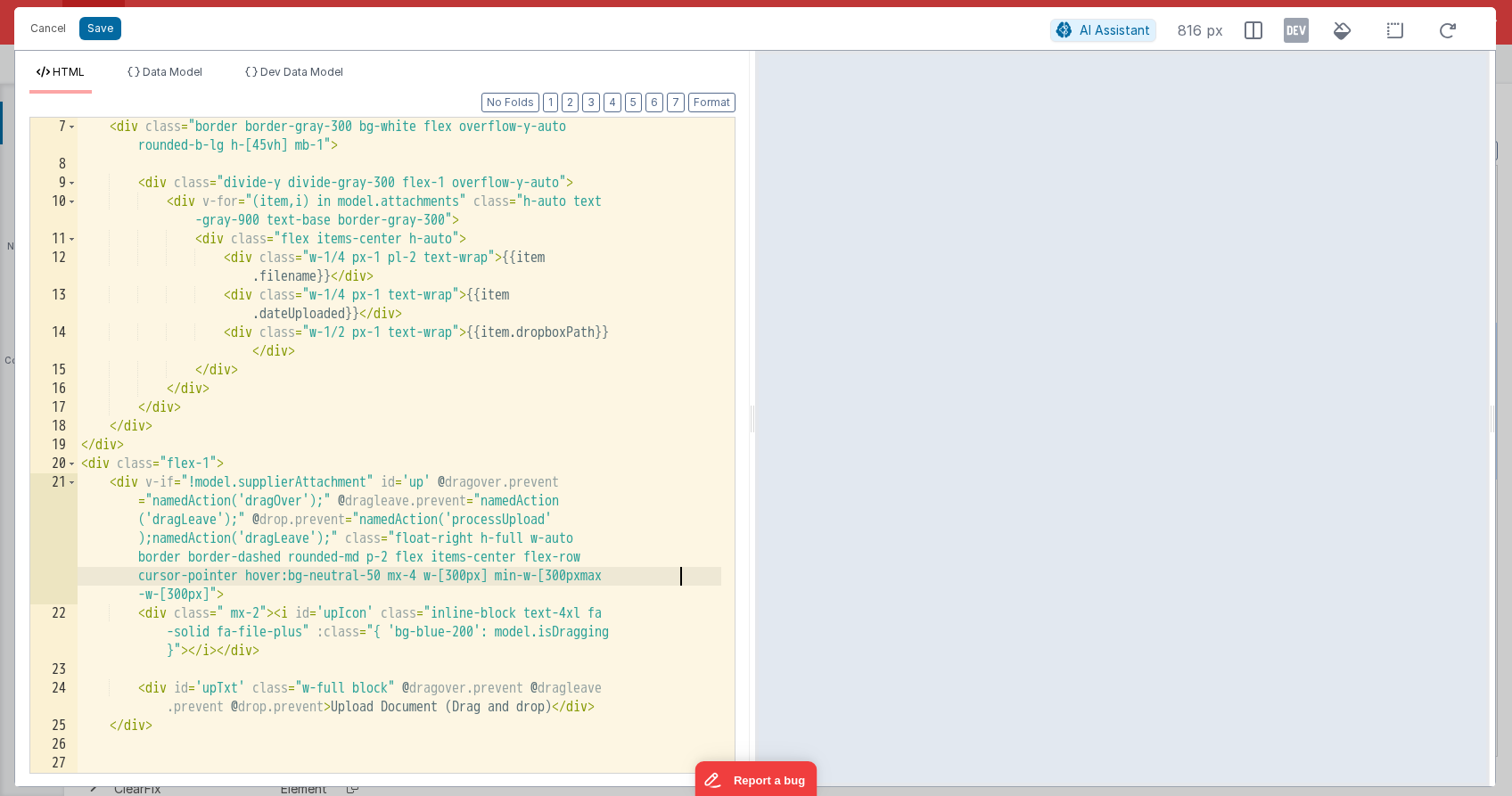 type 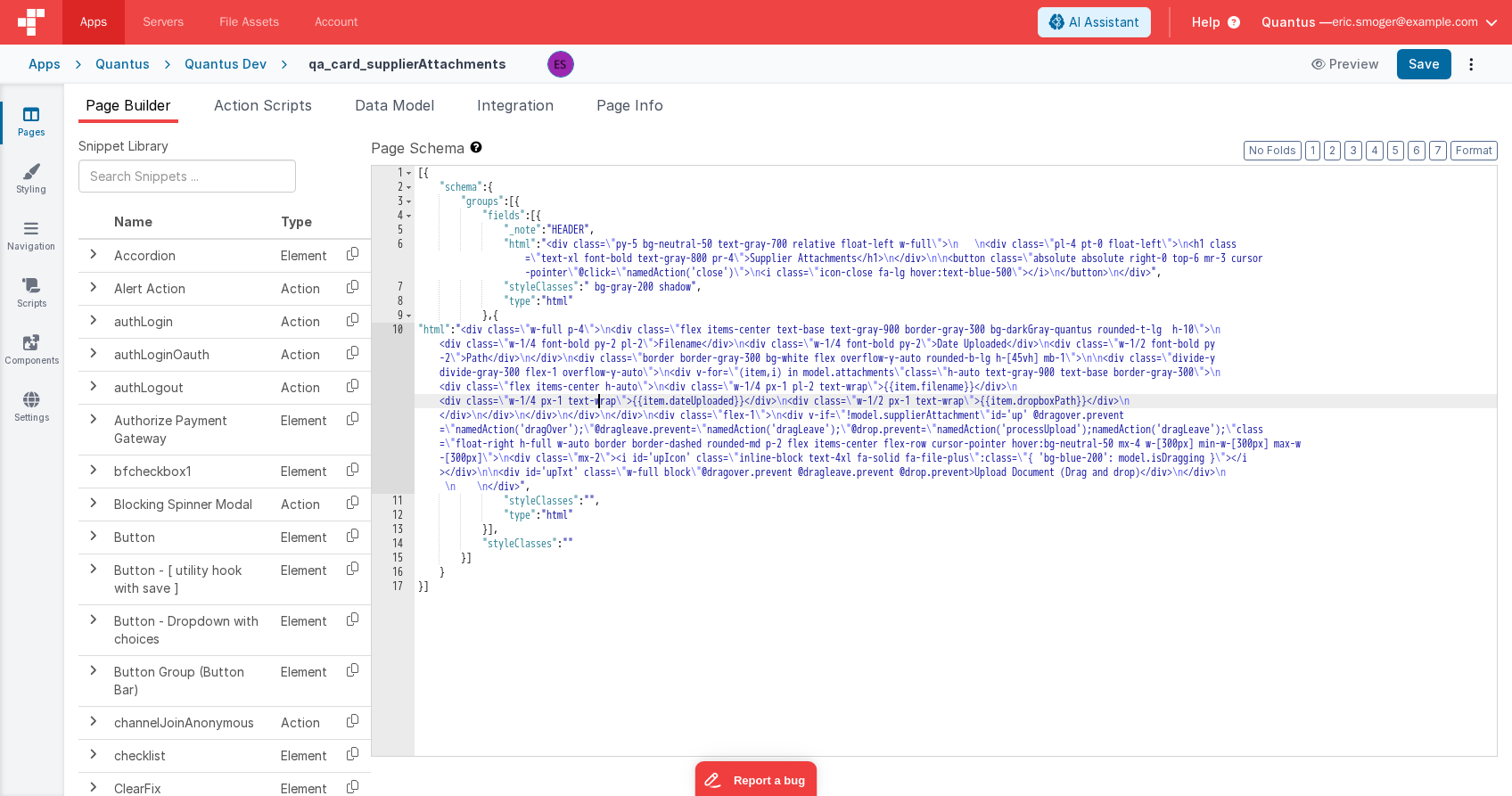drag, startPoint x: 599, startPoint y: 403, endPoint x: 389, endPoint y: 389, distance: 210.46615 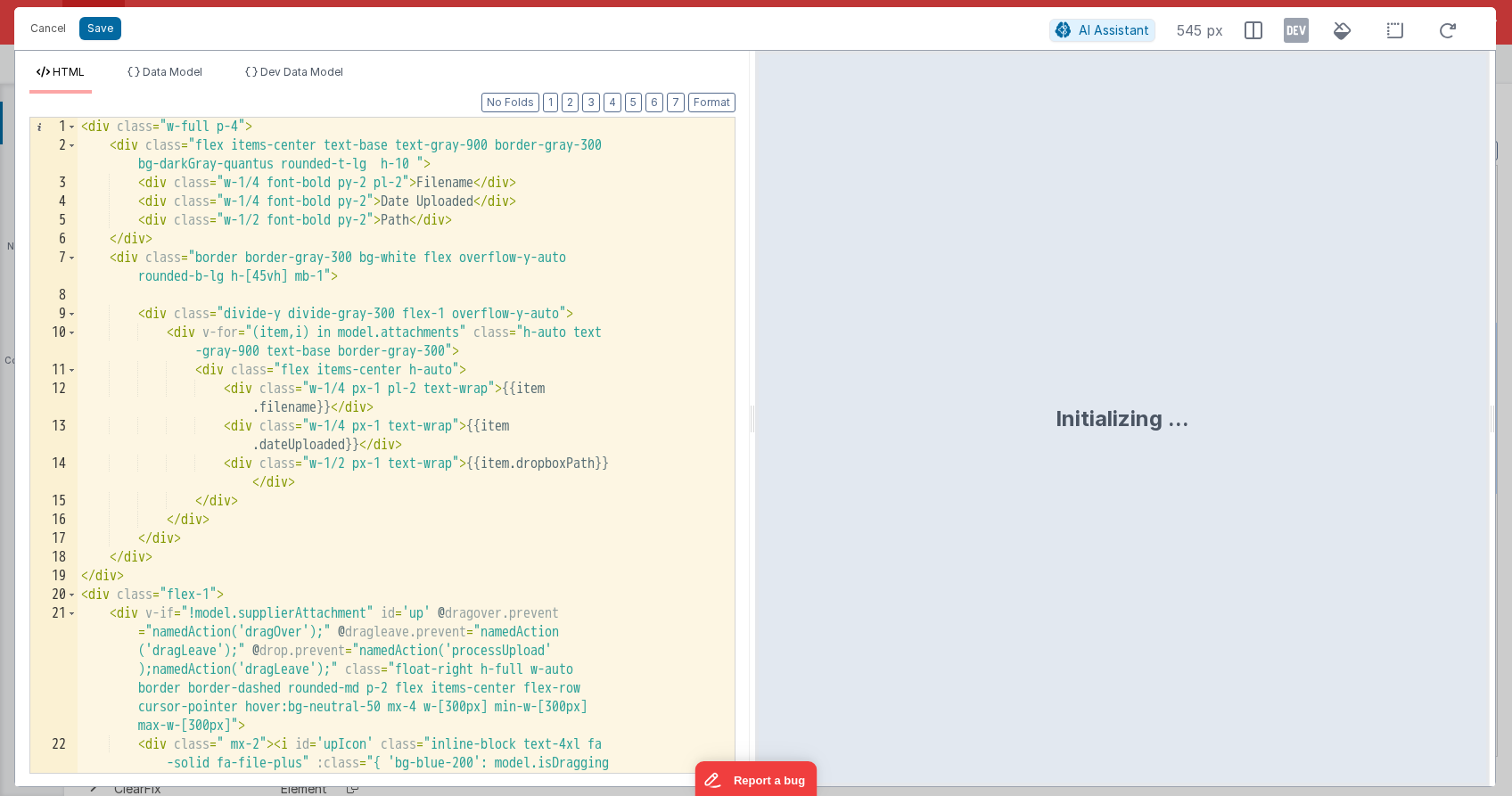 scroll, scrollTop: 150, scrollLeft: 0, axis: vertical 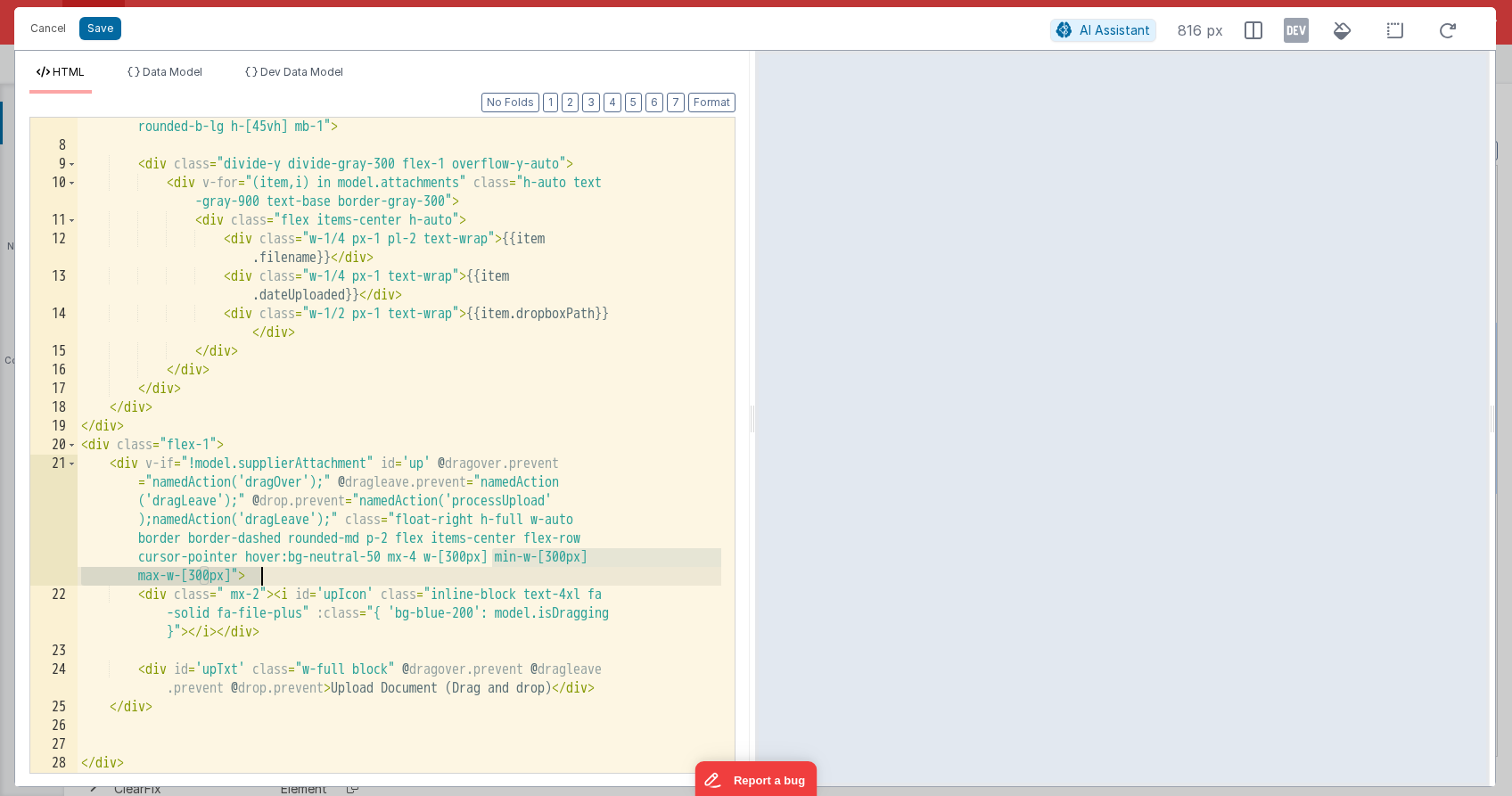 drag, startPoint x: 489, startPoint y: 558, endPoint x: 263, endPoint y: 572, distance: 226.43321 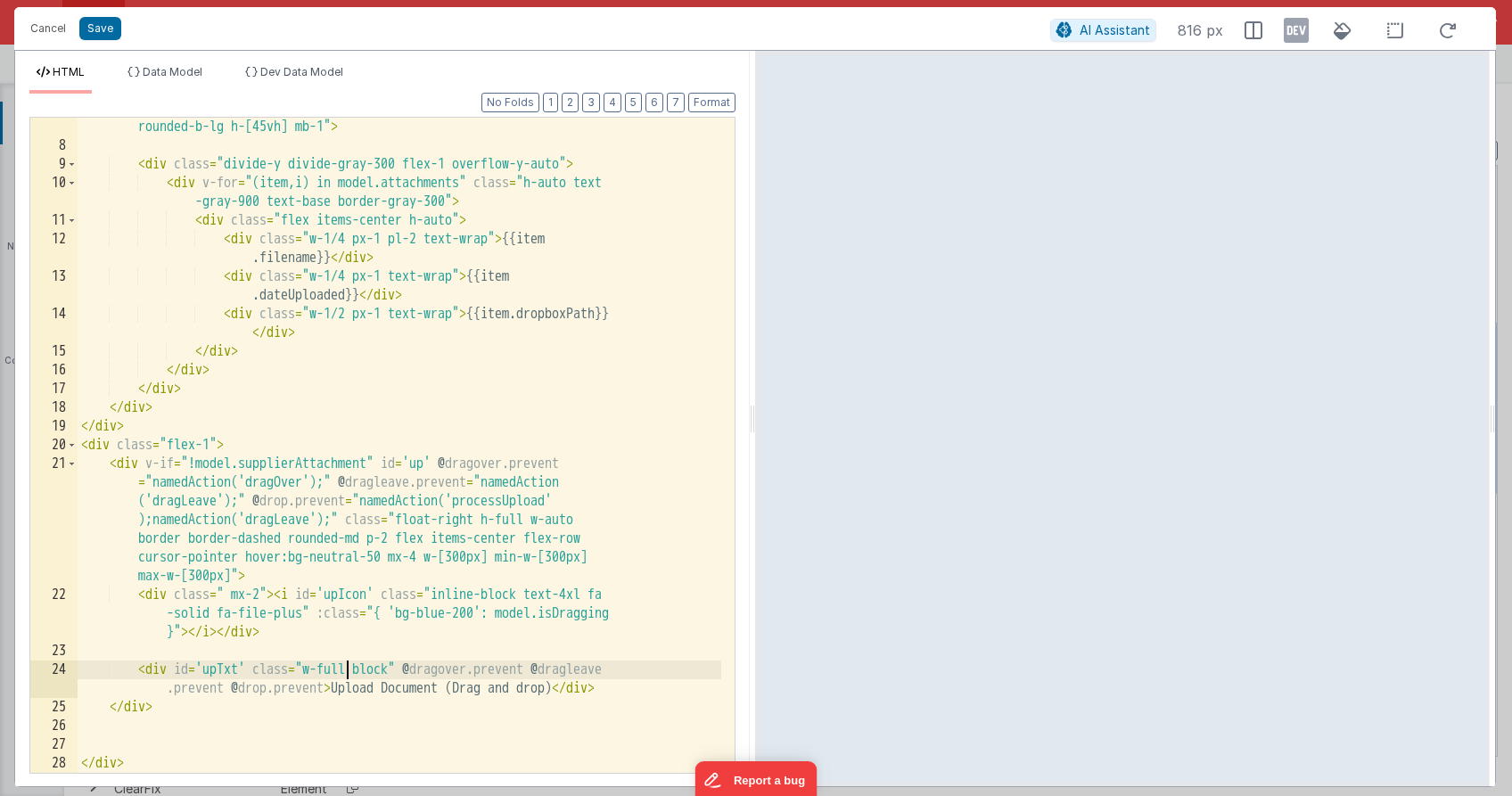 click on "< div   class = "border border-gray-300 bg-white flex overflow-y-auto           rounded-b-lg h-[45vh] mb-1" >           < div   class = "divide-y divide-gray-300 flex-1 overflow-y-auto" >                < div   v-for = "(item,i) in model.attachments"   class = "h-auto text                  -gray-900 text-base border-gray-300" >                     < div   class = "flex items-center h-auto" >                          < div   class = "w-1/4 px-1 pl-2 text-wrap" > {{item                          .filename}} </ div >                          < div   class = "w-1/4 px-1 text-wrap" > {{item                          .dateUploaded}} </ div >                          < div   class = "w-1/2 px-1 text-wrap" > {{item.dropboxPath}}                          </ div >                     </ div >                </ div >           </ div >      </ div > </ div > < div   class = "flex-1" >      < div   v-if =   id = 'up'   @ =" at bounding box center (399, 455) 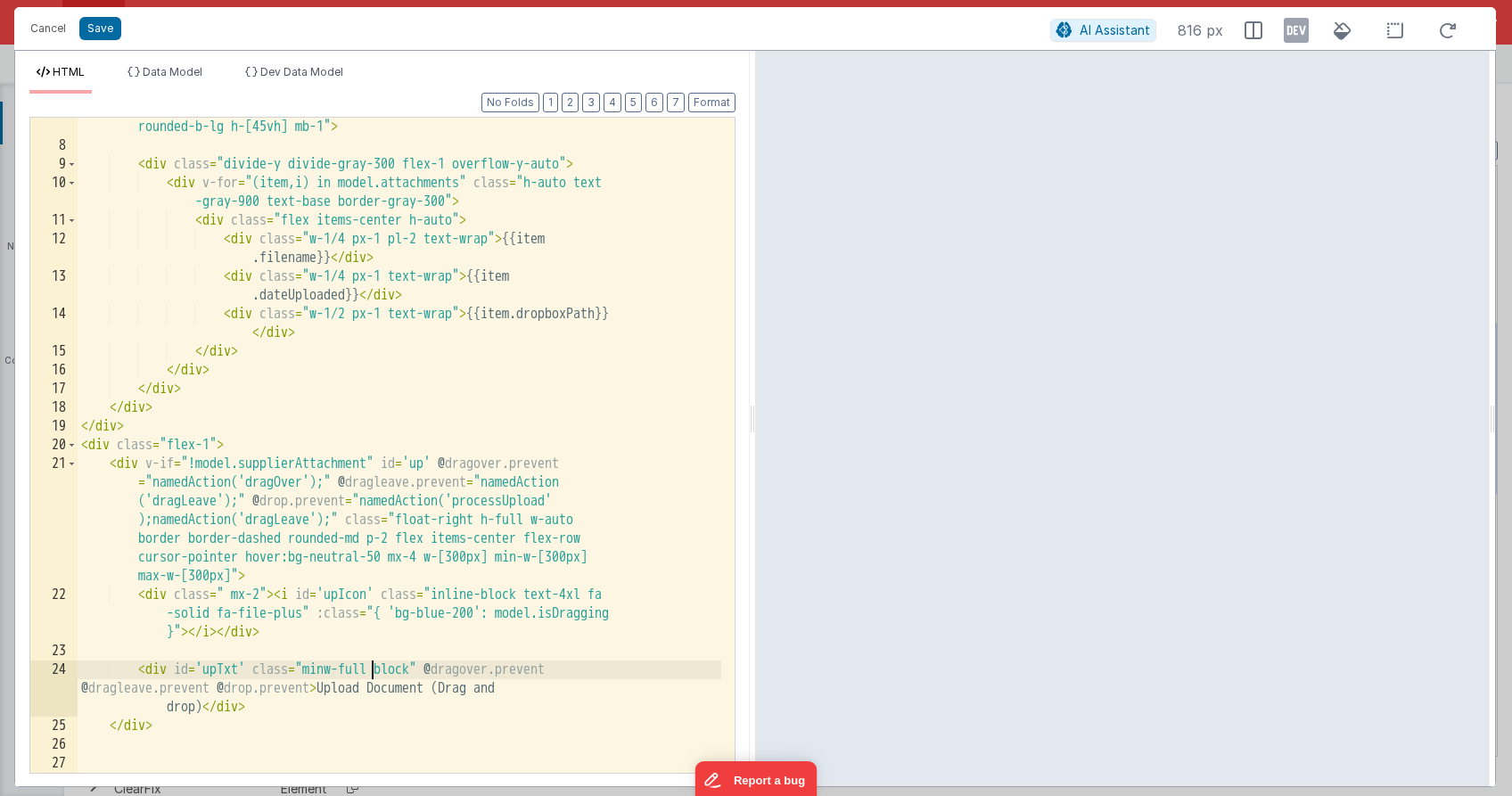 type 